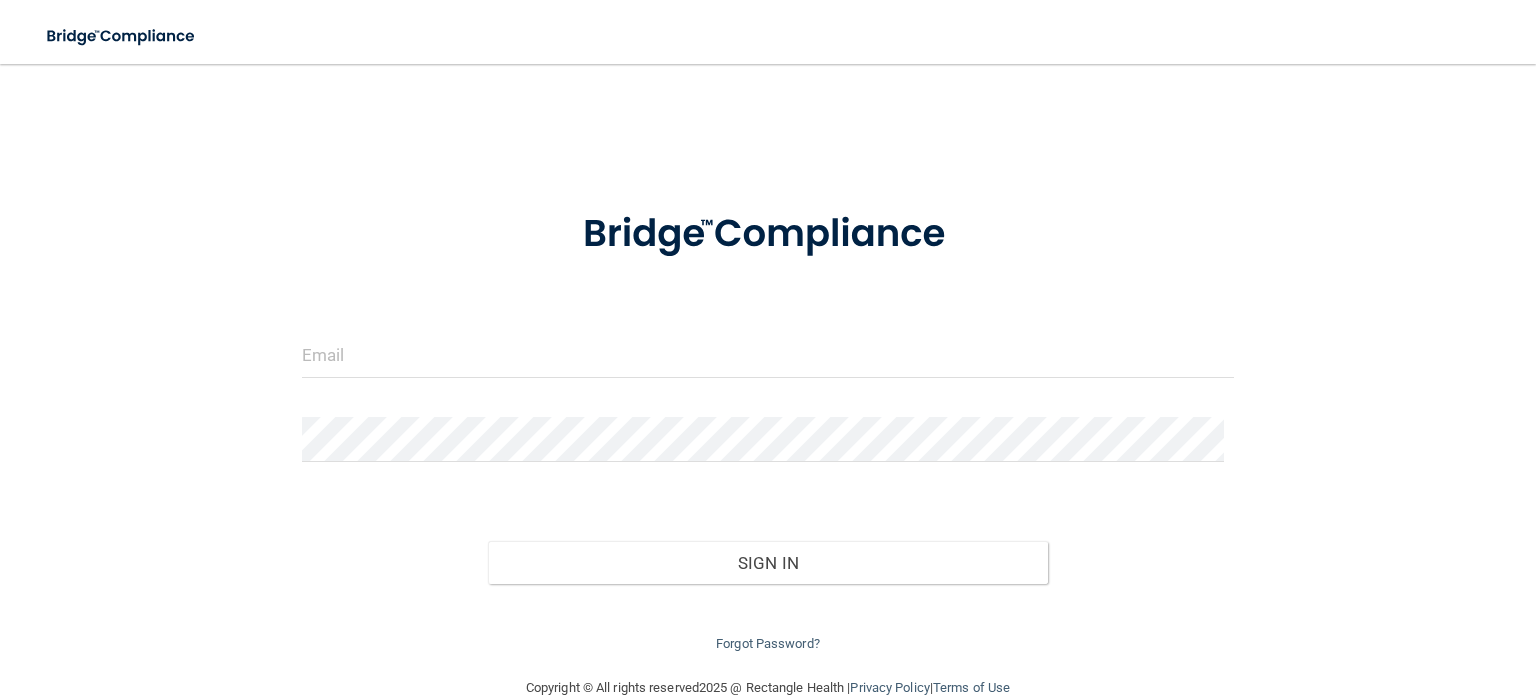 scroll, scrollTop: 0, scrollLeft: 0, axis: both 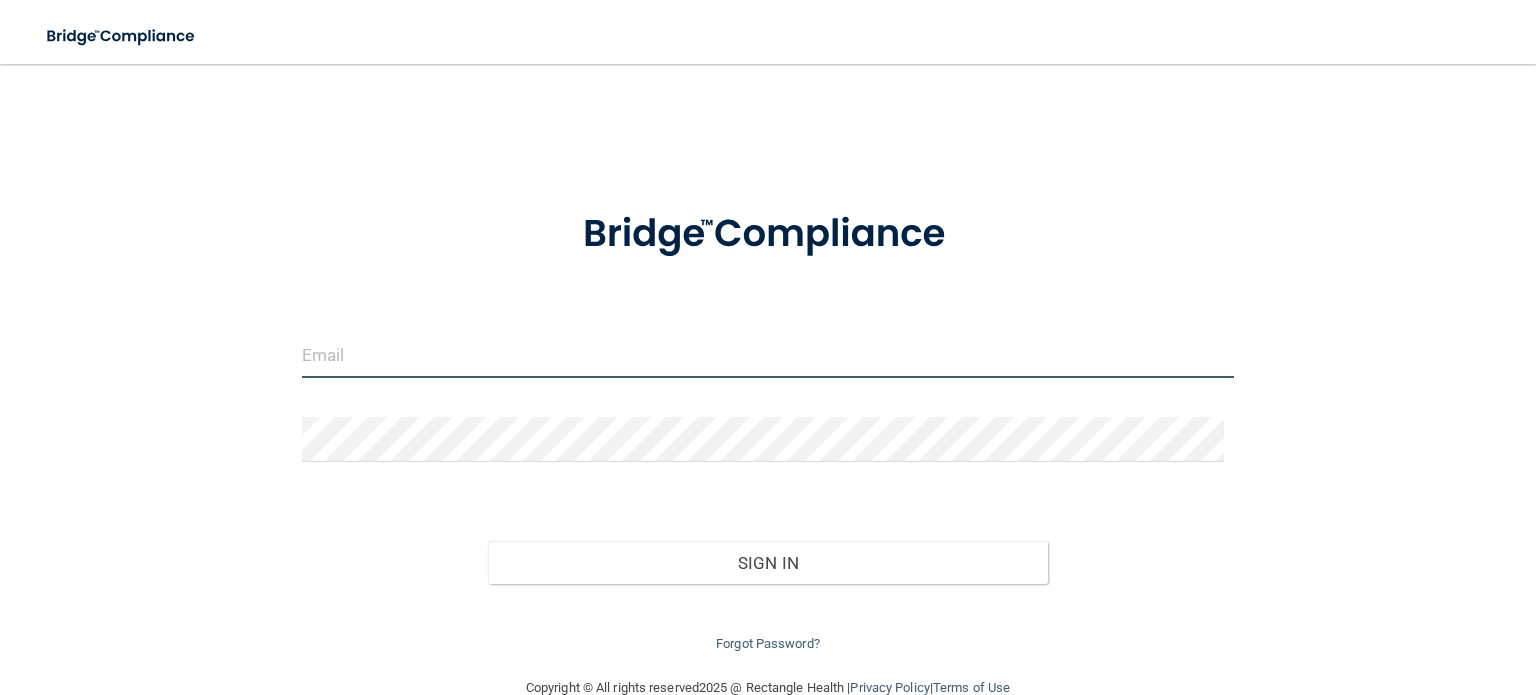 type on "[EMAIL]" 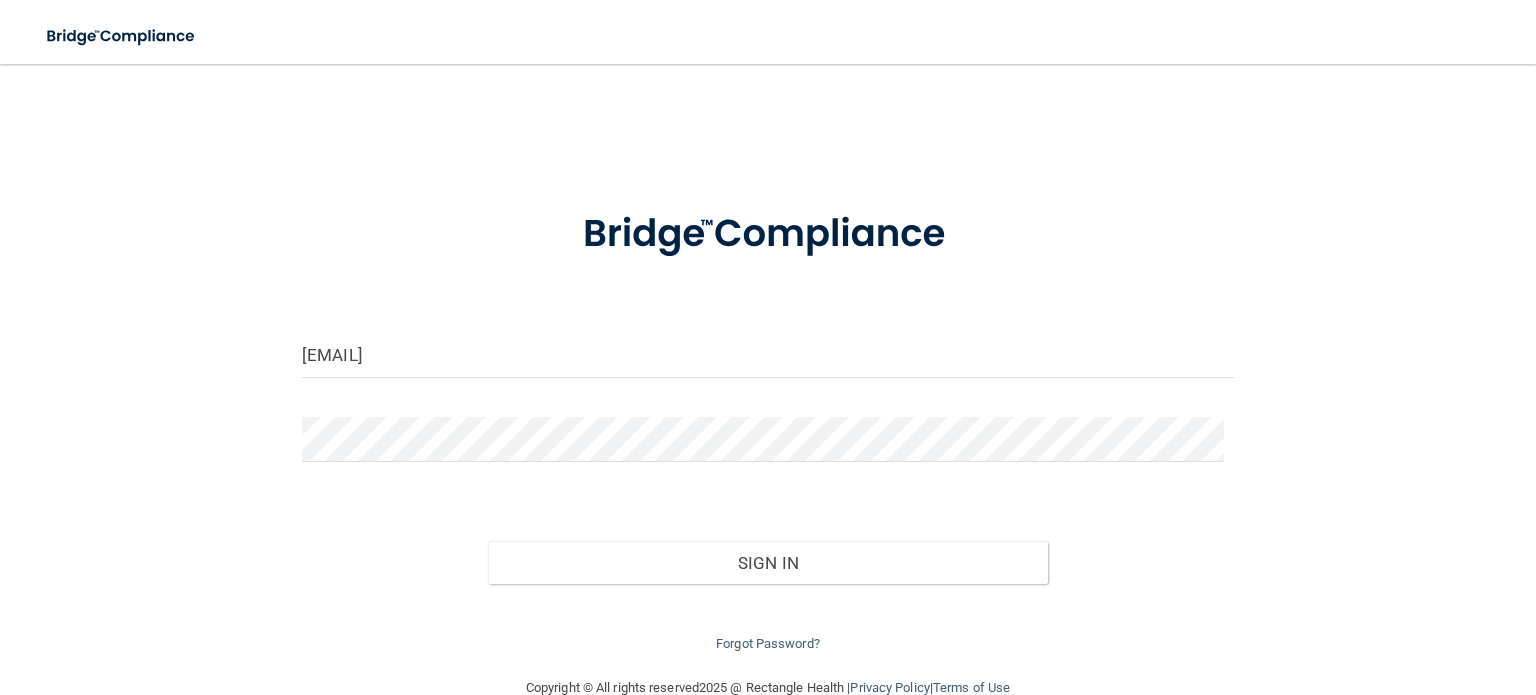 drag, startPoint x: 0, startPoint y: 0, endPoint x: 748, endPoint y: 286, distance: 800.8121 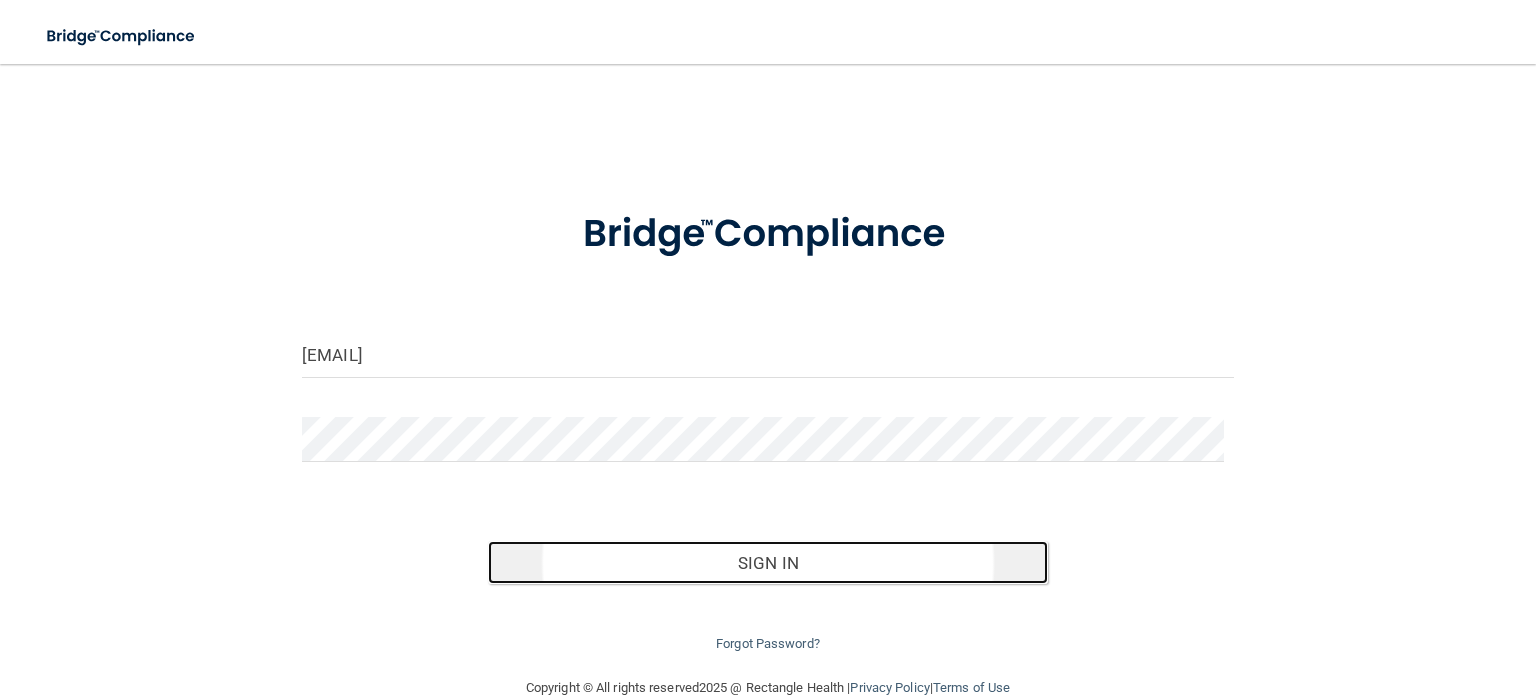 click on "Sign In" at bounding box center [767, 563] 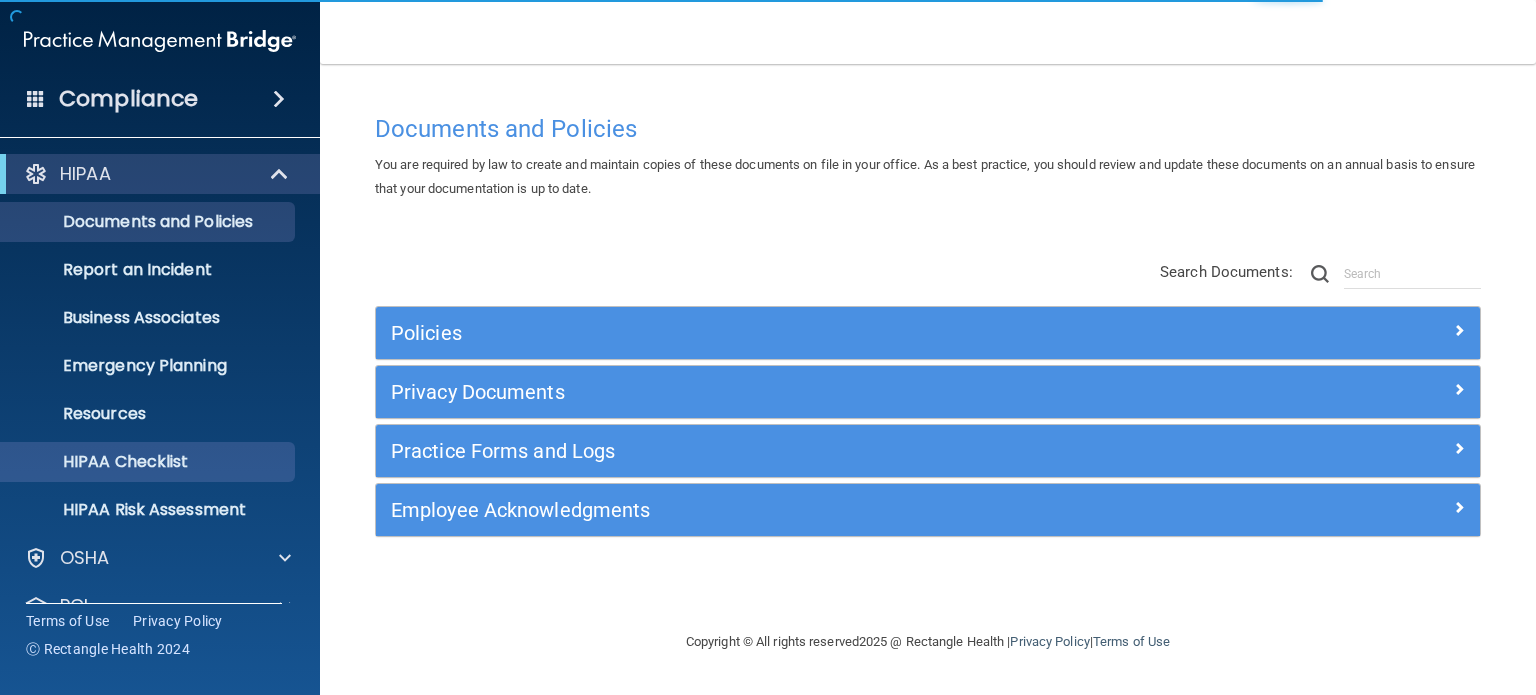 scroll, scrollTop: 134, scrollLeft: 0, axis: vertical 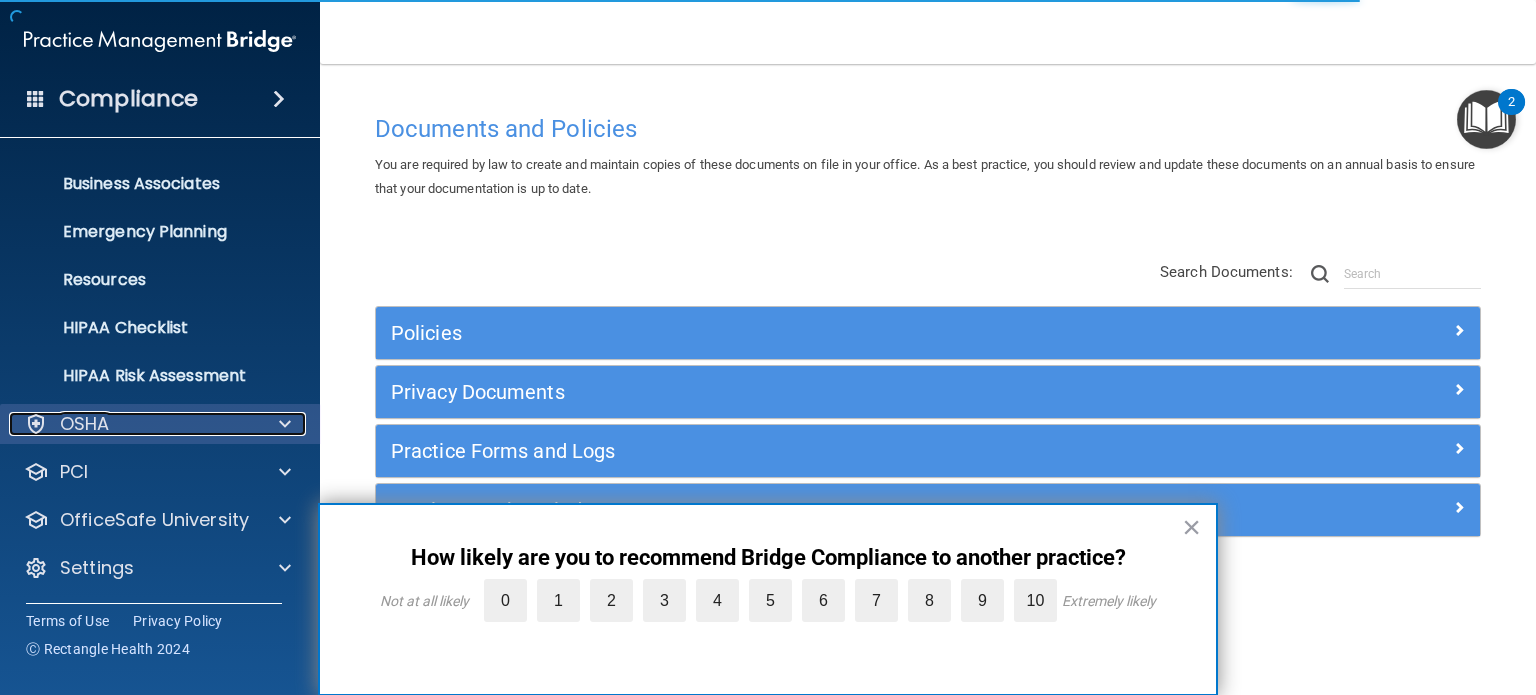 click at bounding box center [282, 424] 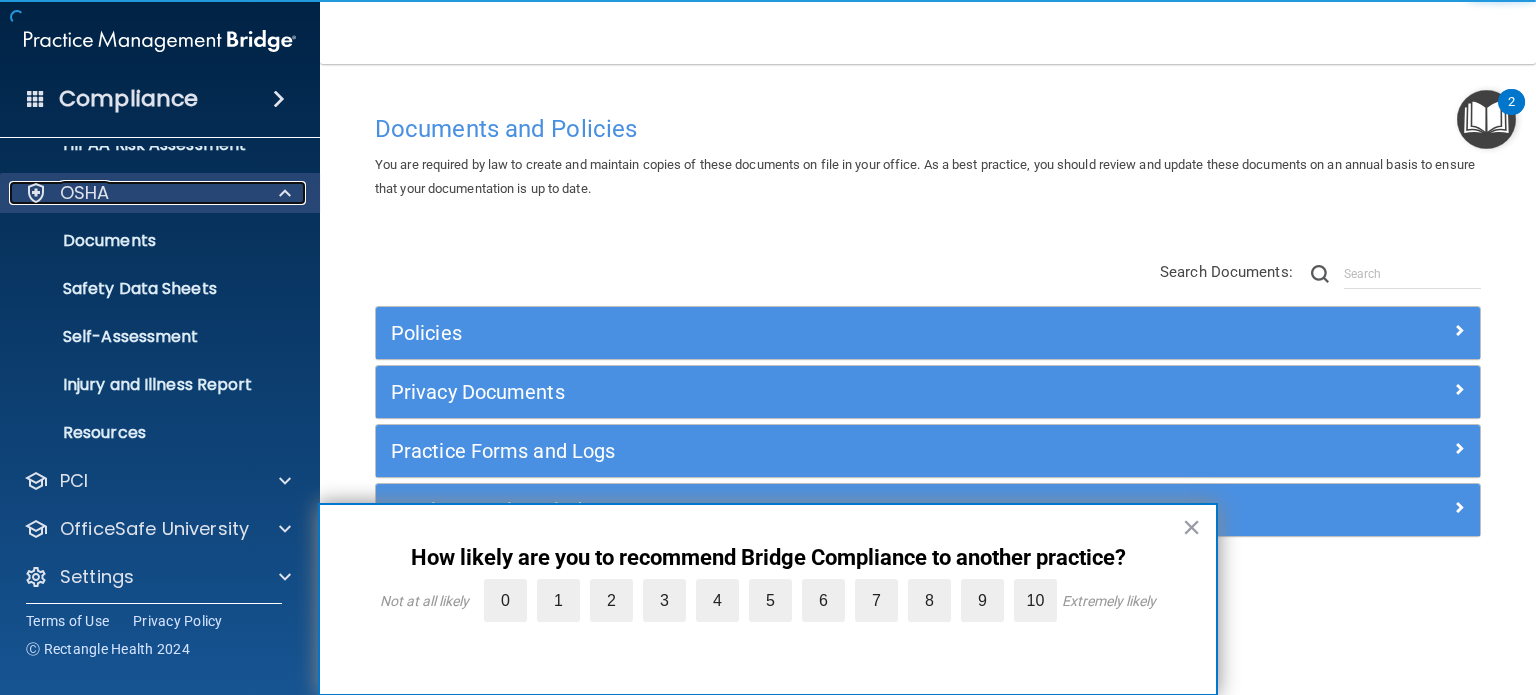 scroll, scrollTop: 374, scrollLeft: 0, axis: vertical 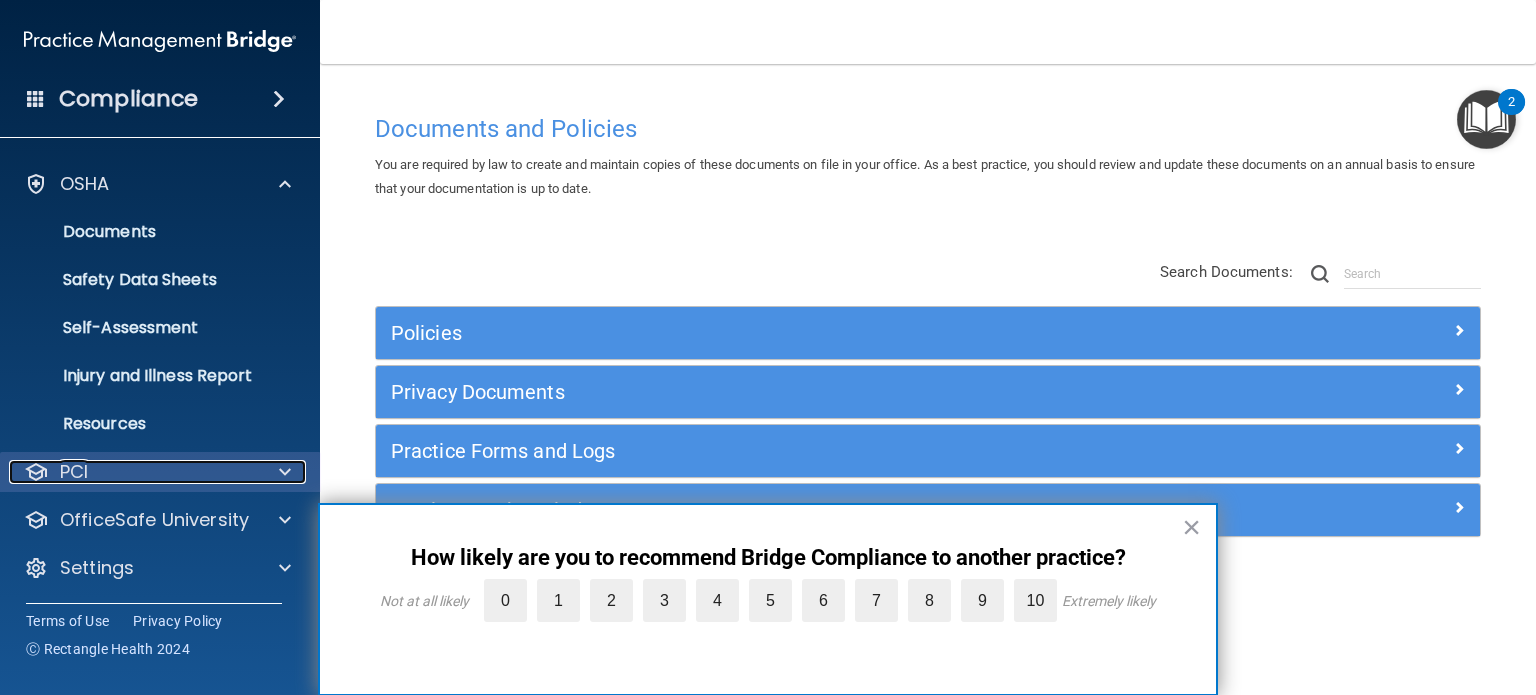 click at bounding box center [285, 472] 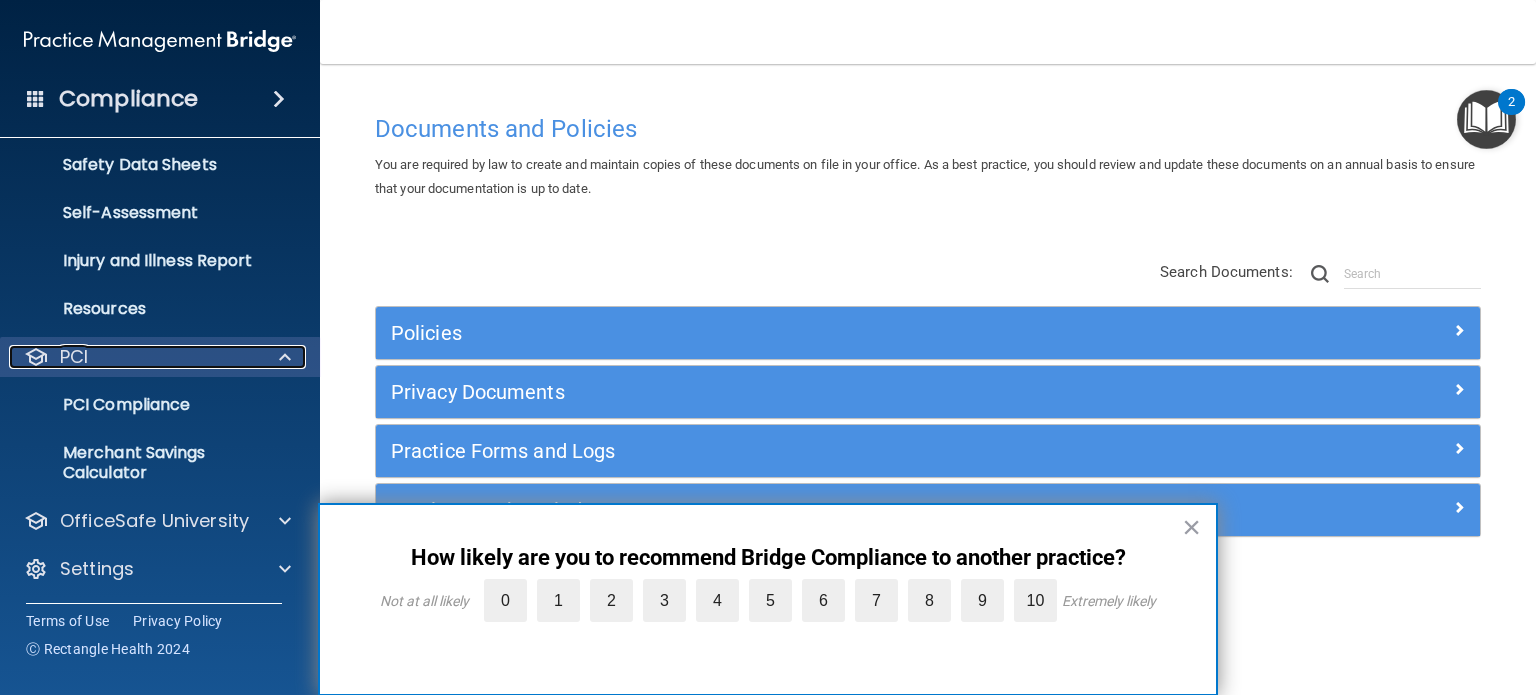 scroll, scrollTop: 490, scrollLeft: 0, axis: vertical 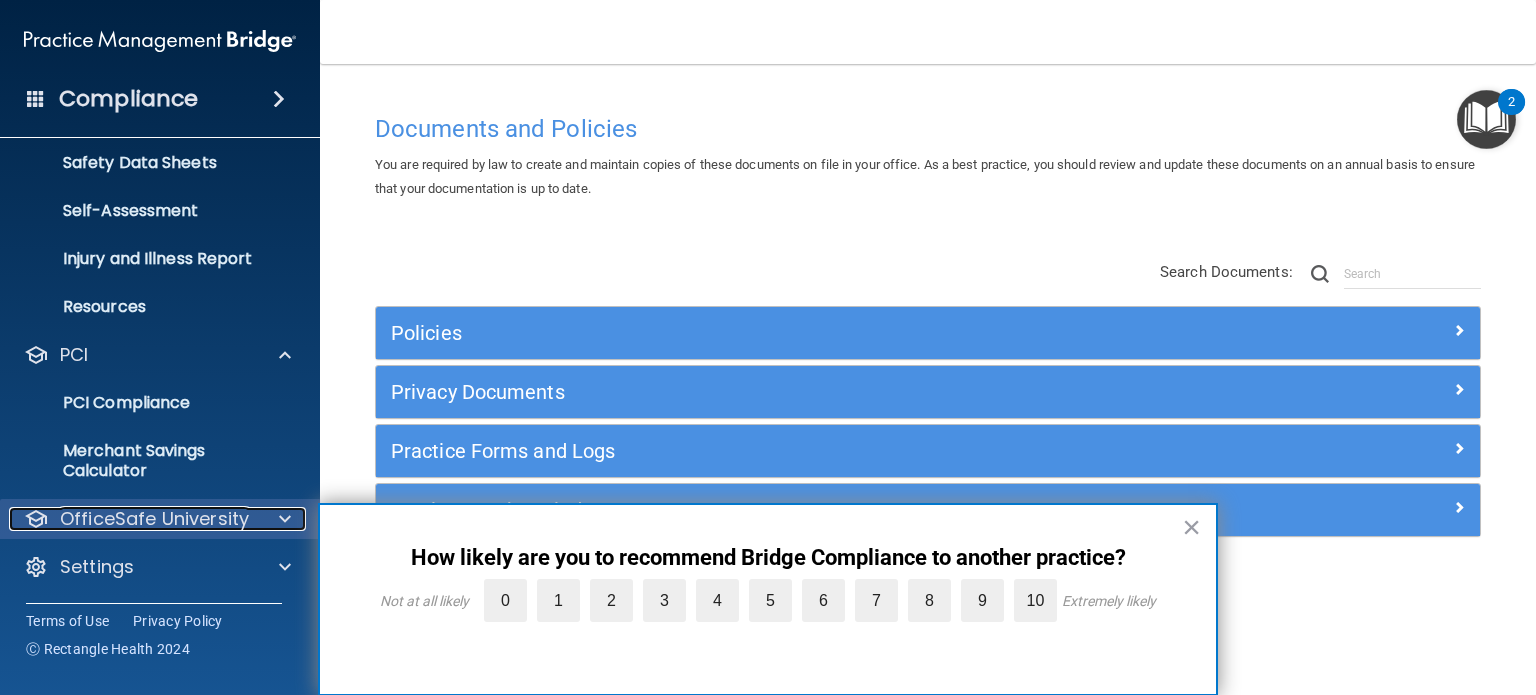 click at bounding box center [282, 519] 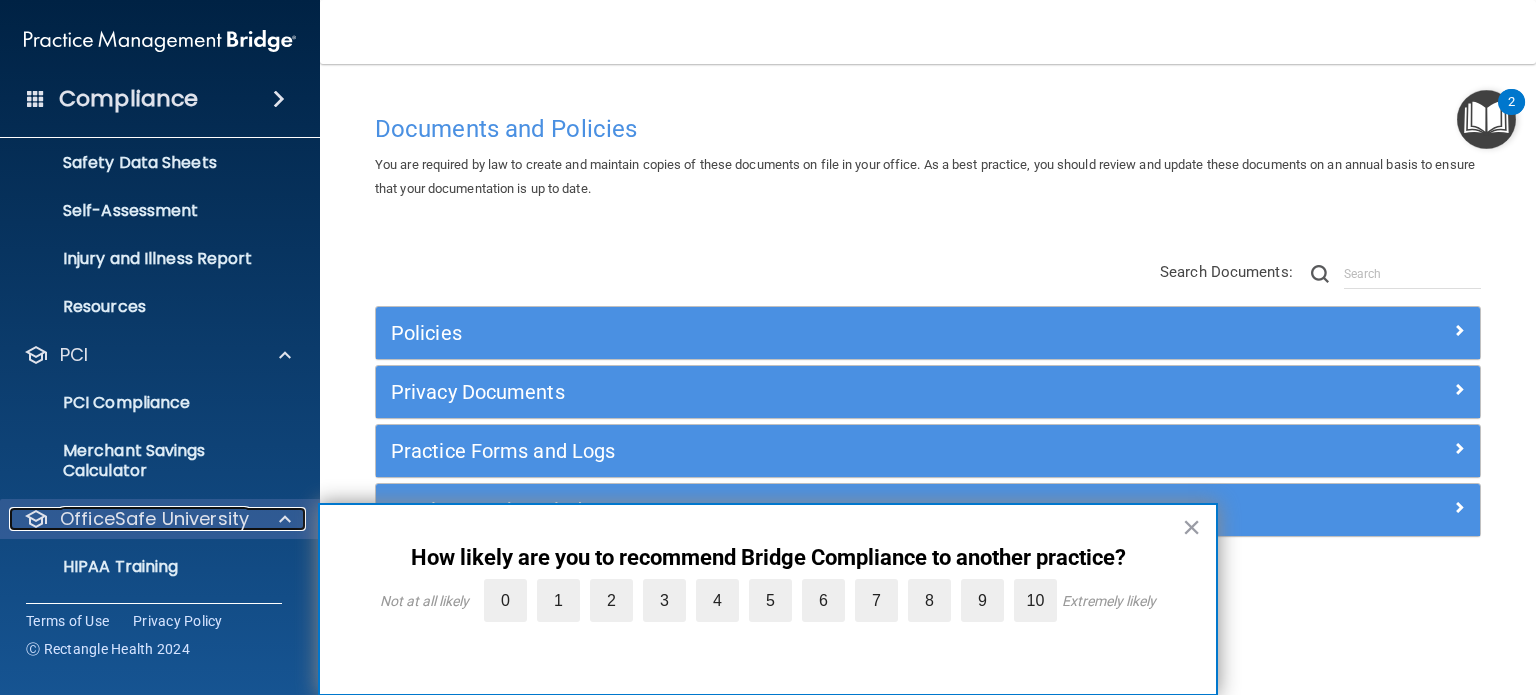 scroll, scrollTop: 634, scrollLeft: 0, axis: vertical 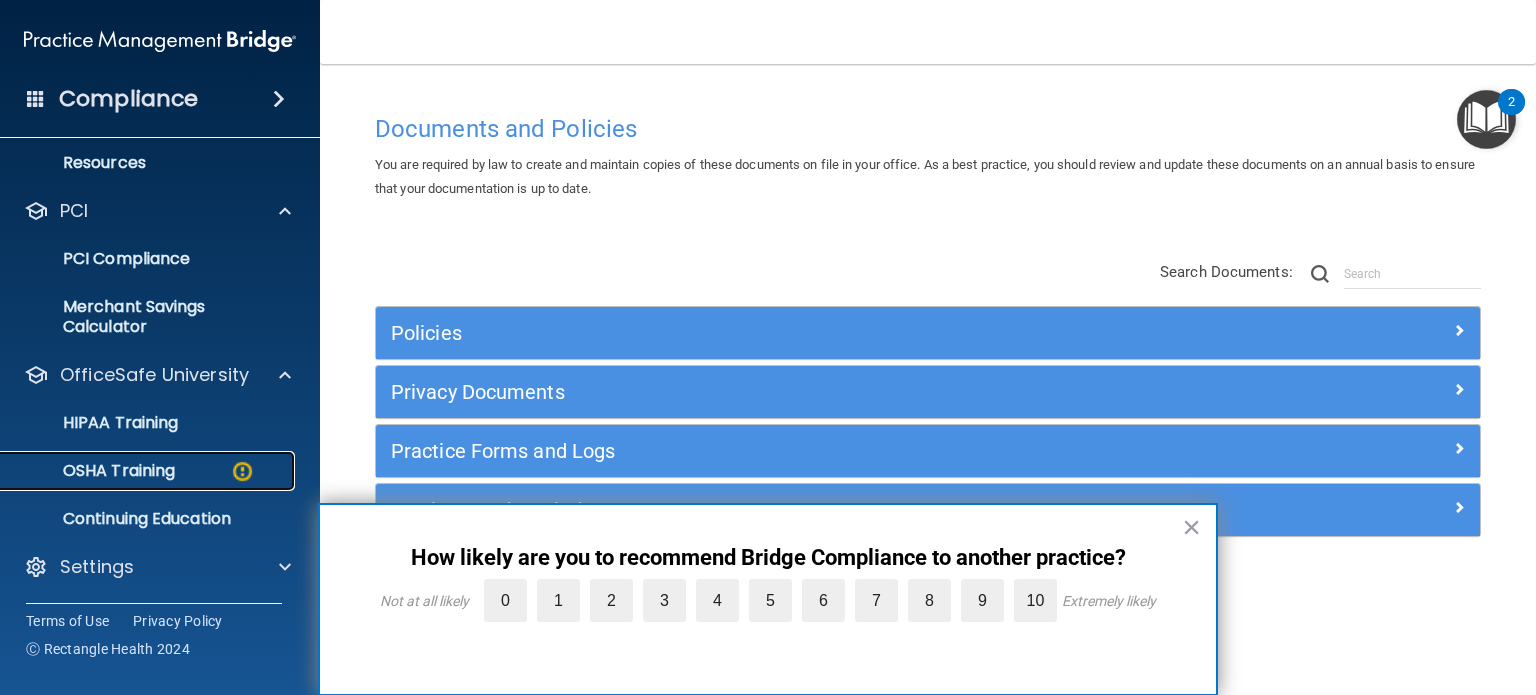 click on "OSHA Training" at bounding box center (94, 471) 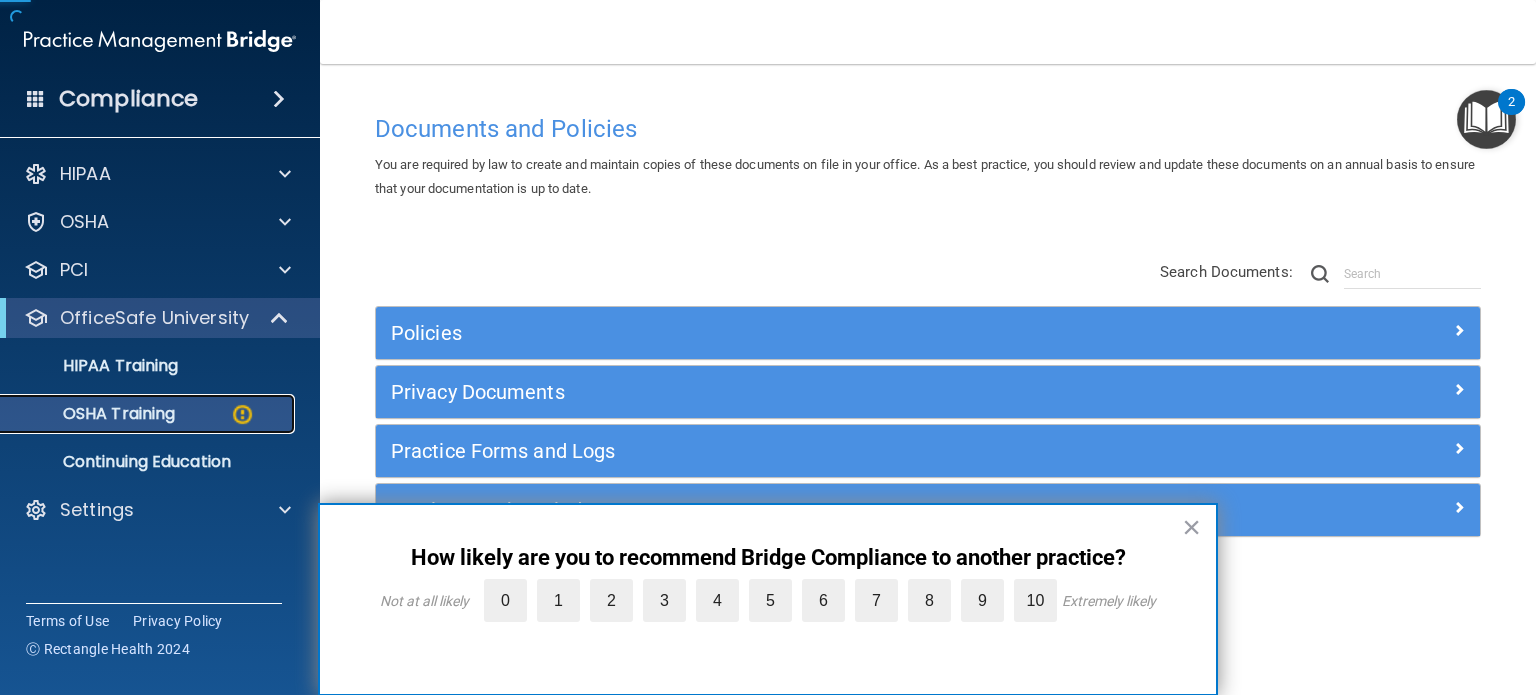 scroll, scrollTop: 0, scrollLeft: 0, axis: both 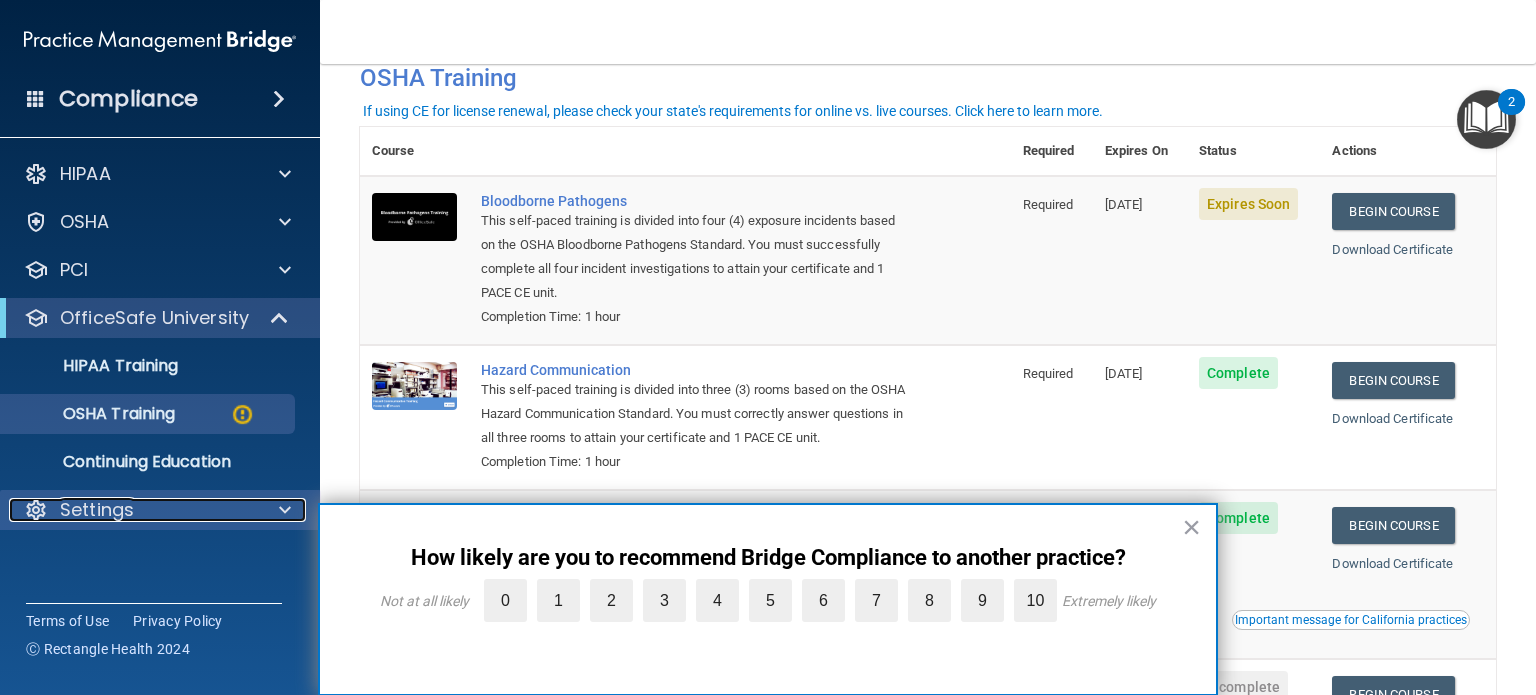 click at bounding box center (285, 510) 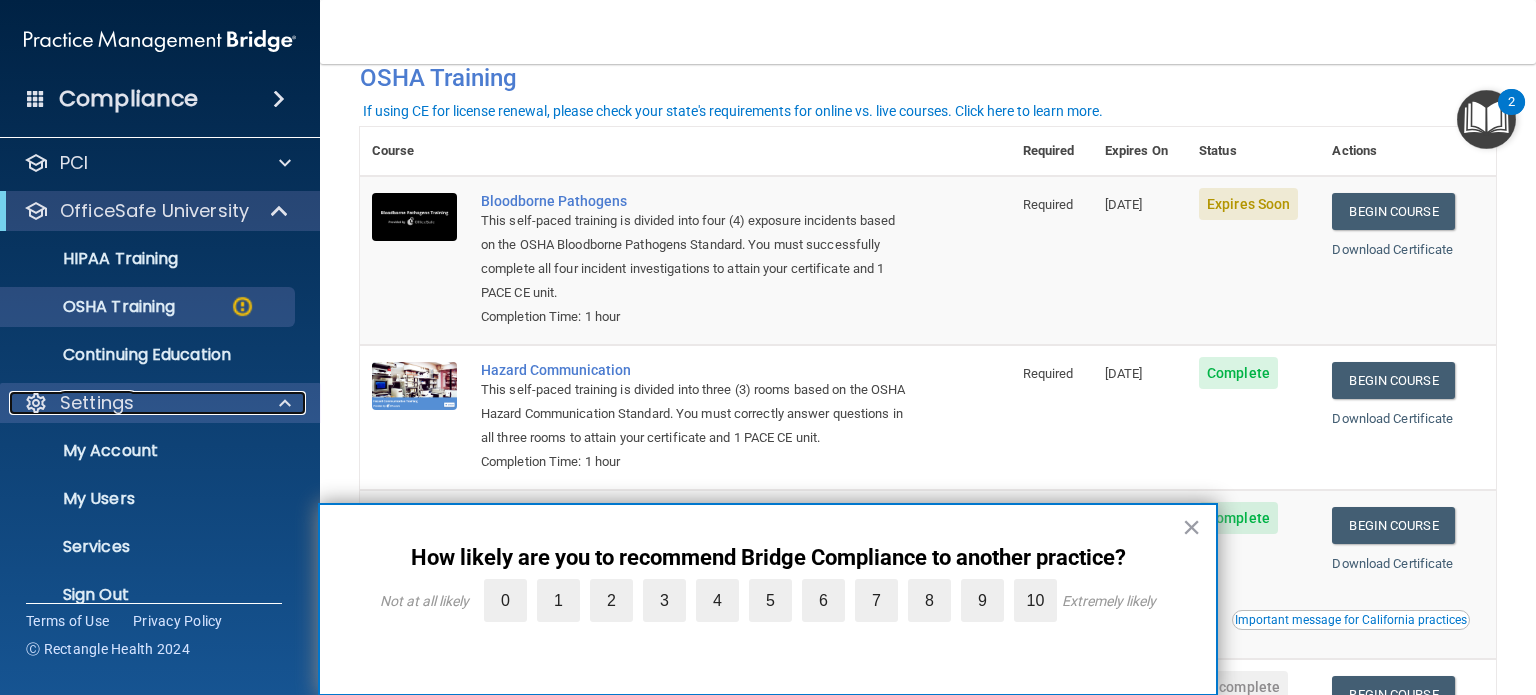 scroll, scrollTop: 134, scrollLeft: 0, axis: vertical 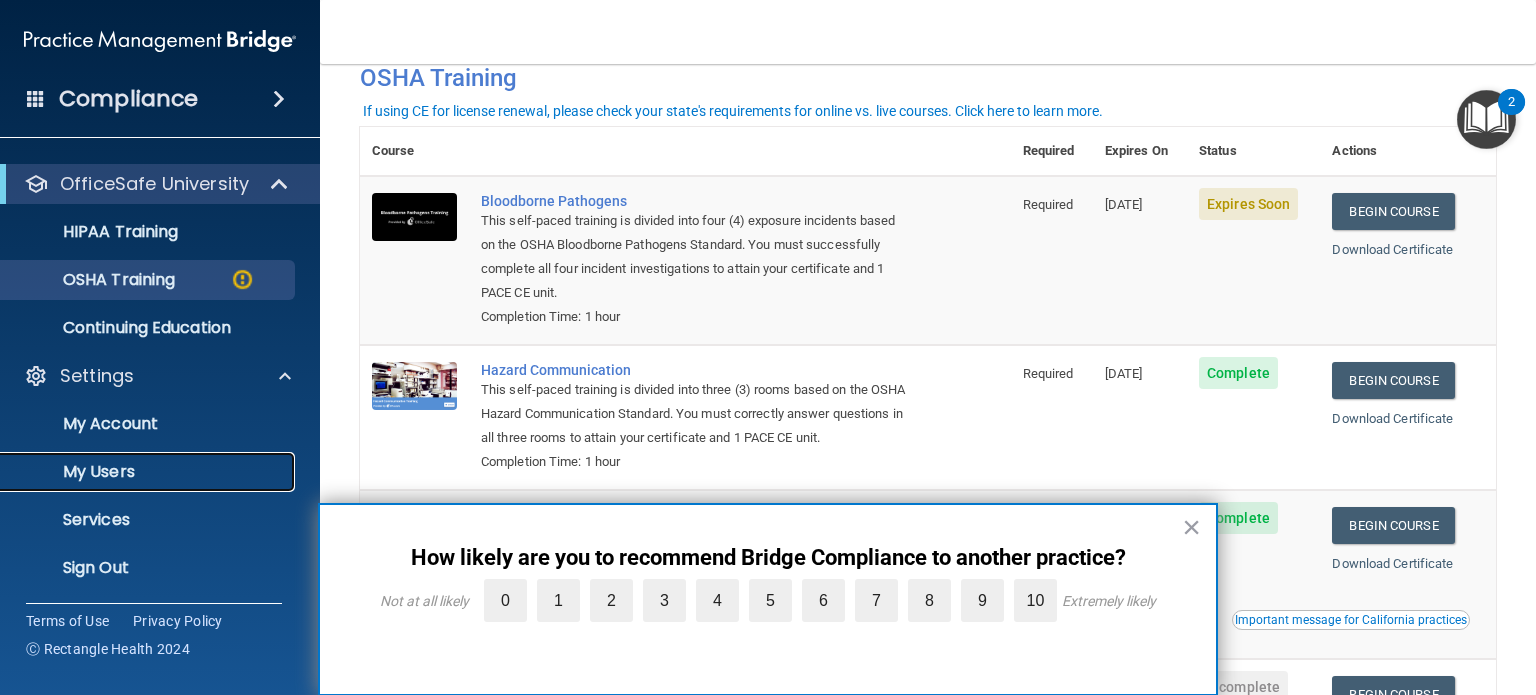 click on "My Users" at bounding box center (149, 472) 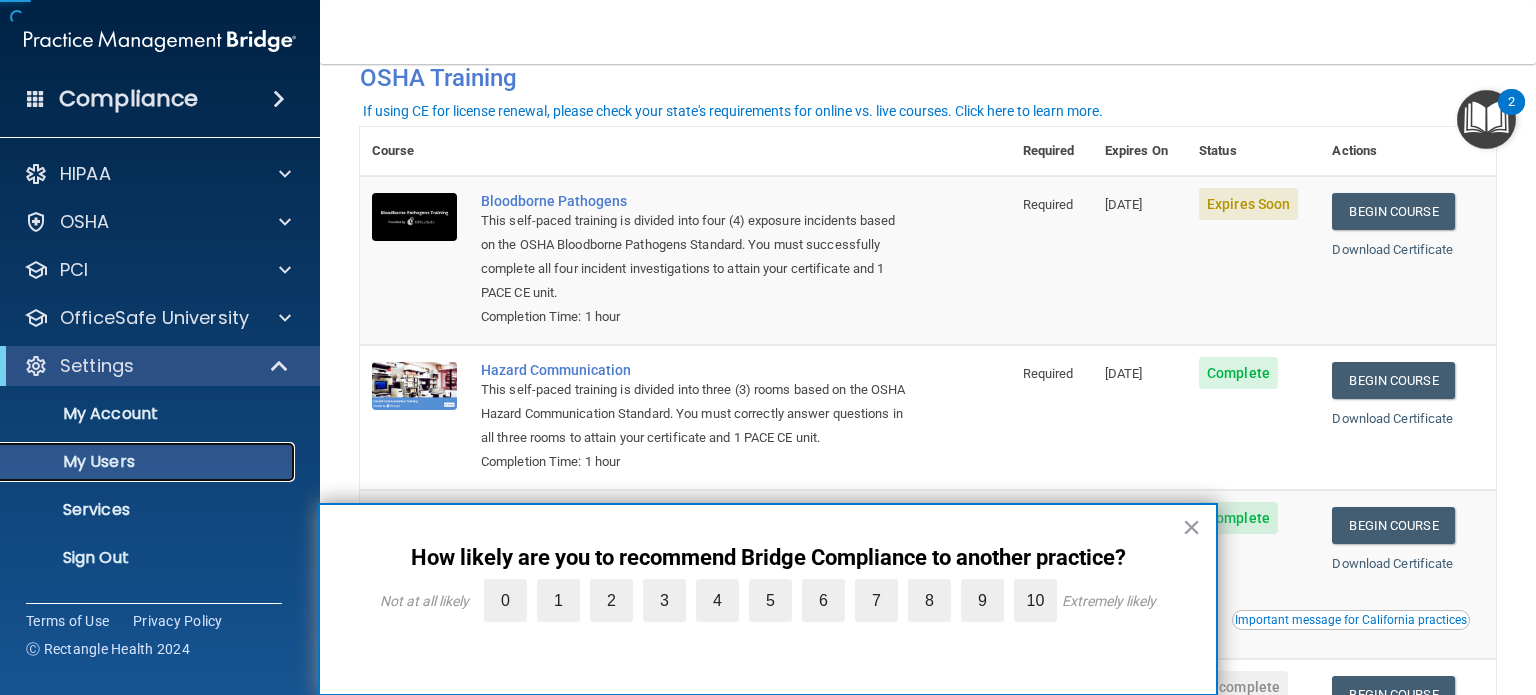 scroll, scrollTop: 0, scrollLeft: 0, axis: both 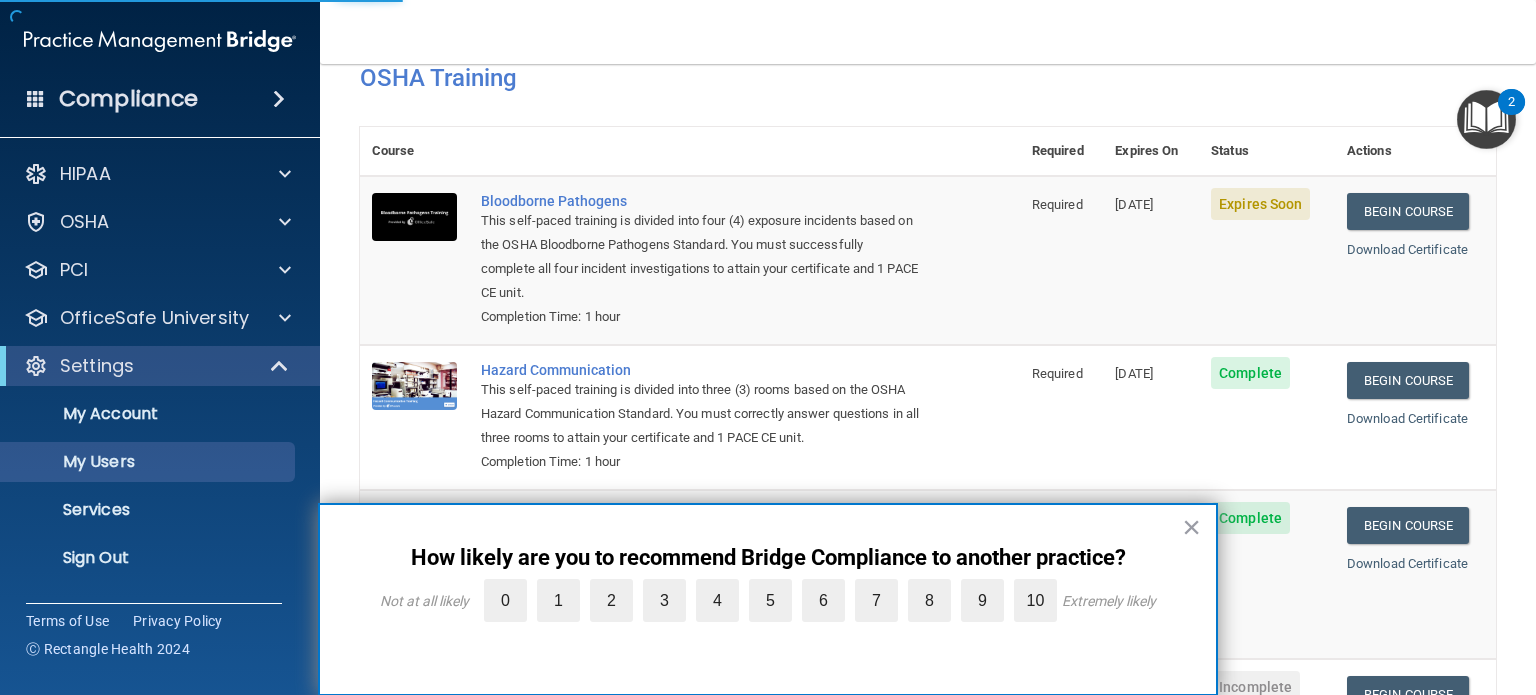 select on "20" 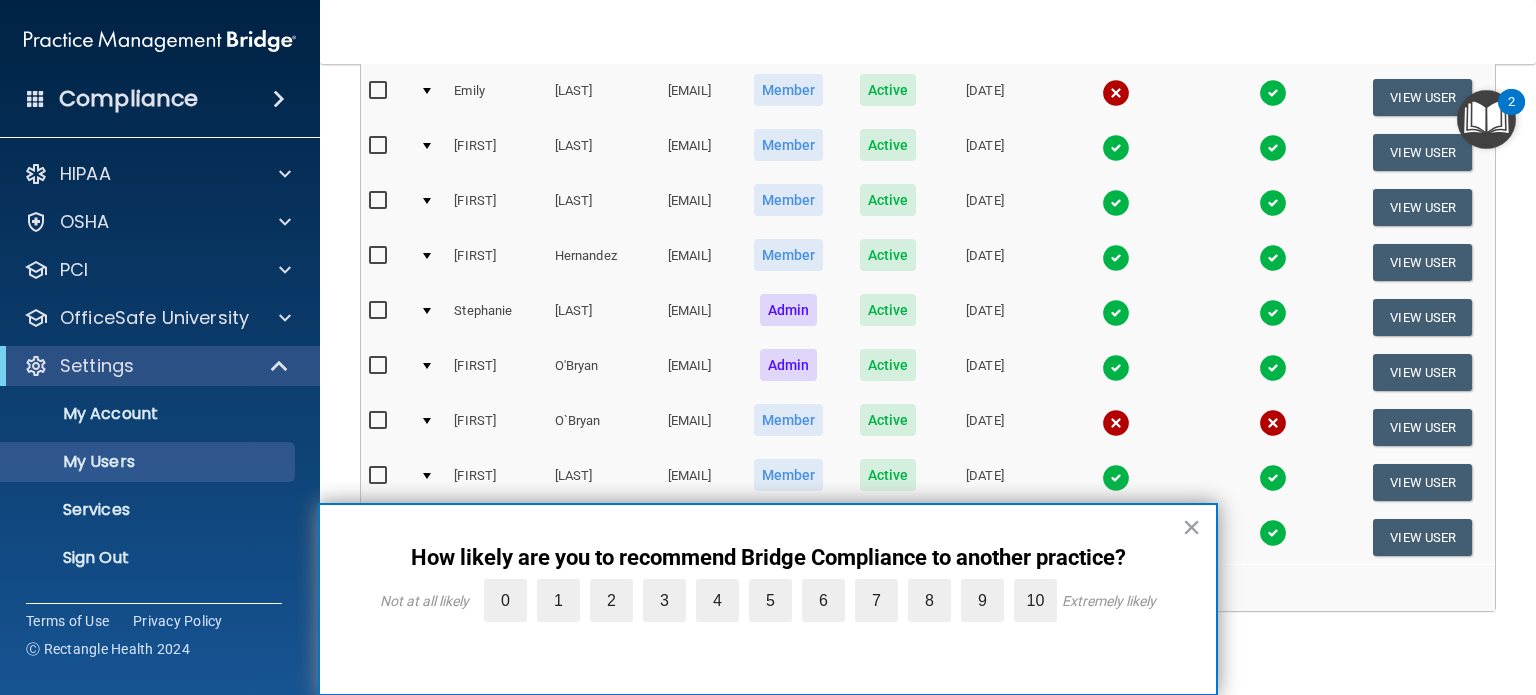 scroll, scrollTop: 317, scrollLeft: 0, axis: vertical 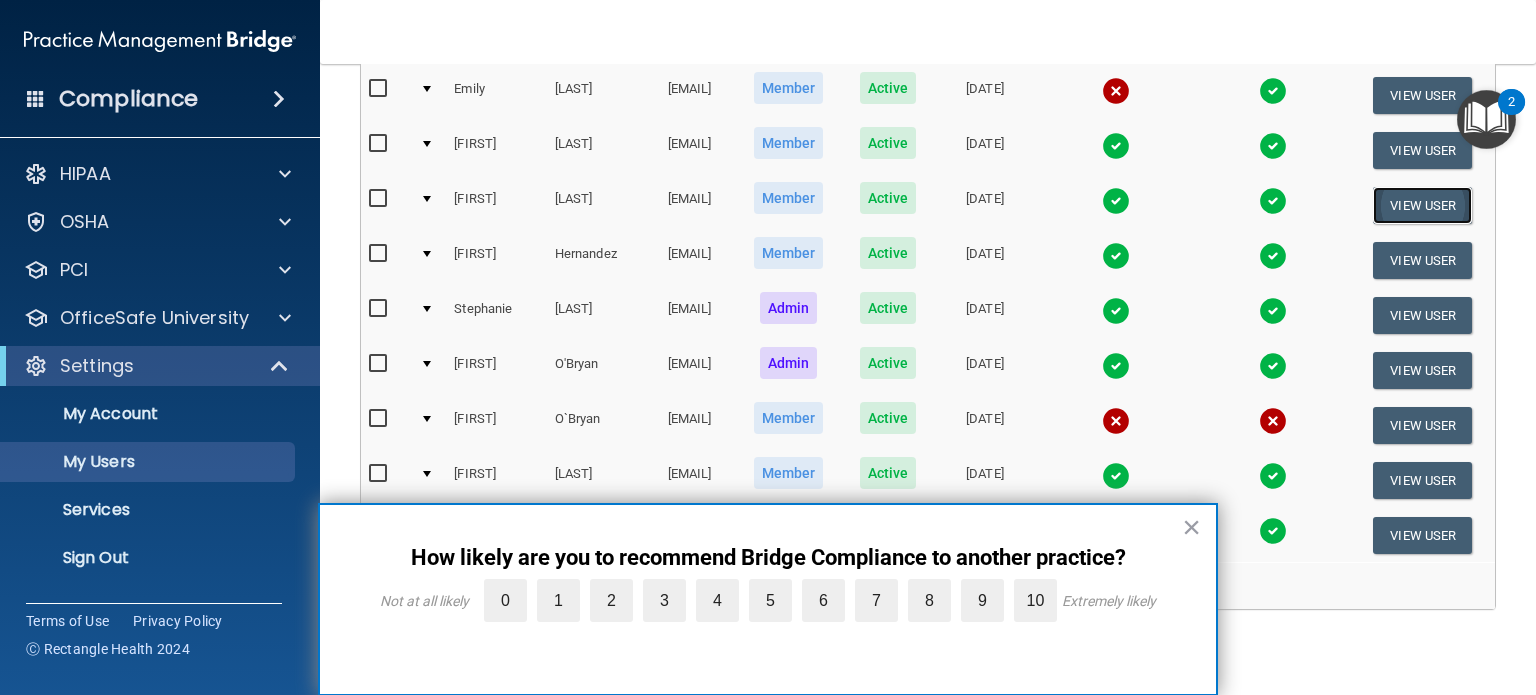 click on "View User" at bounding box center [1422, 205] 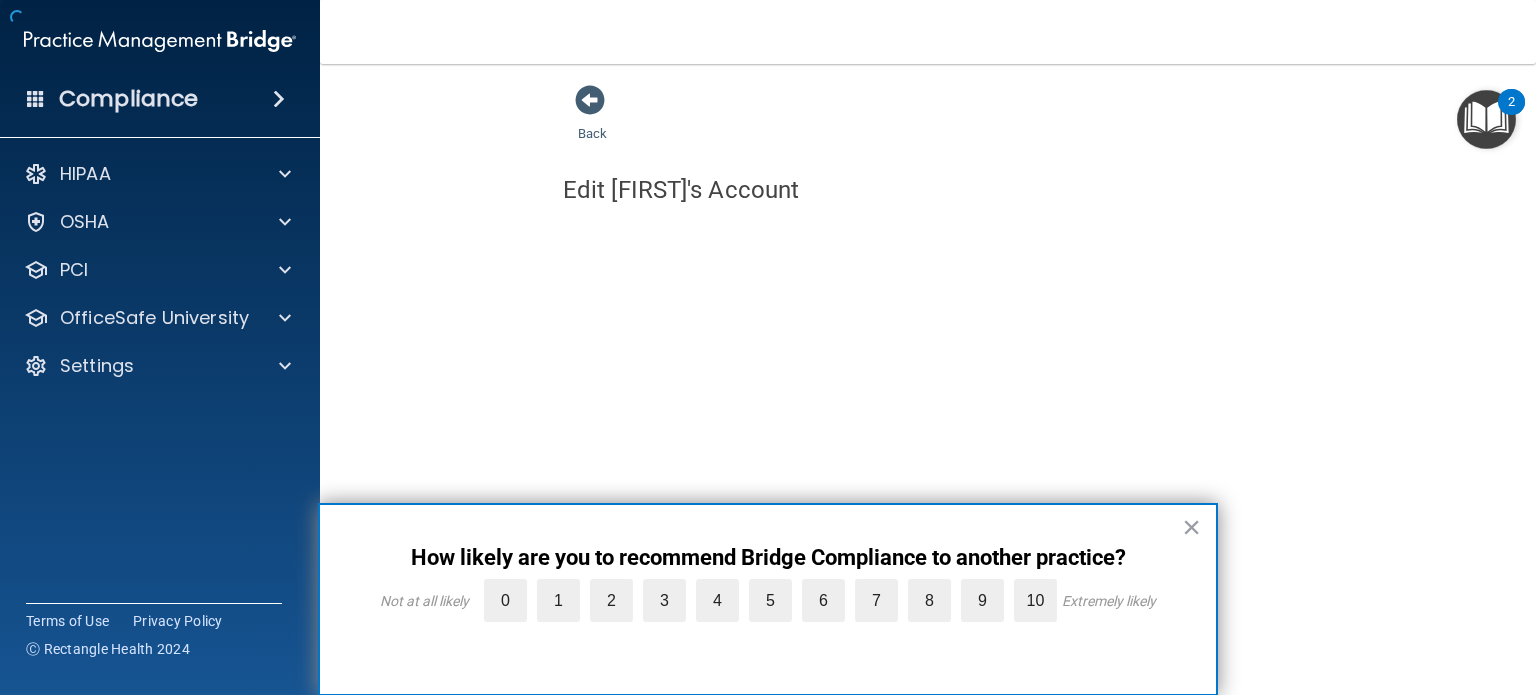 scroll, scrollTop: 0, scrollLeft: 0, axis: both 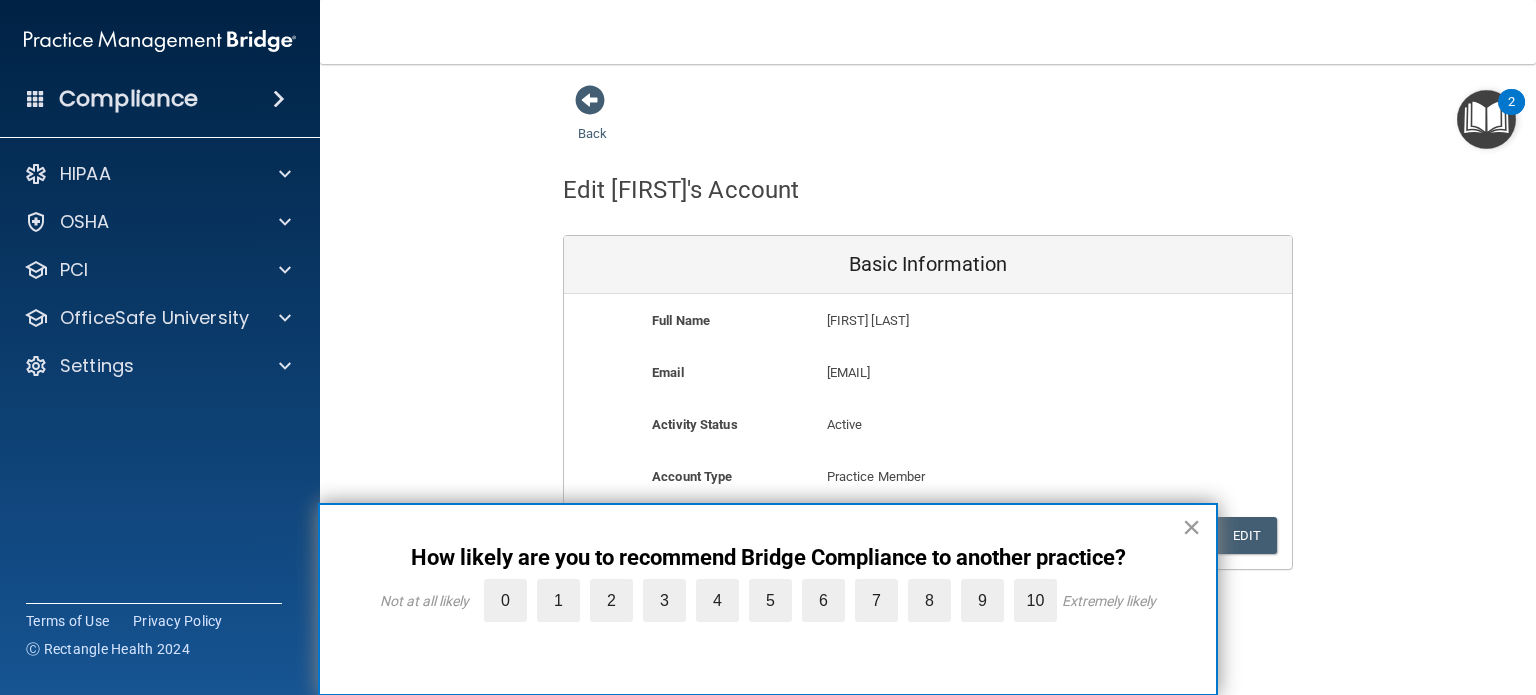 click on "×" at bounding box center [1191, 527] 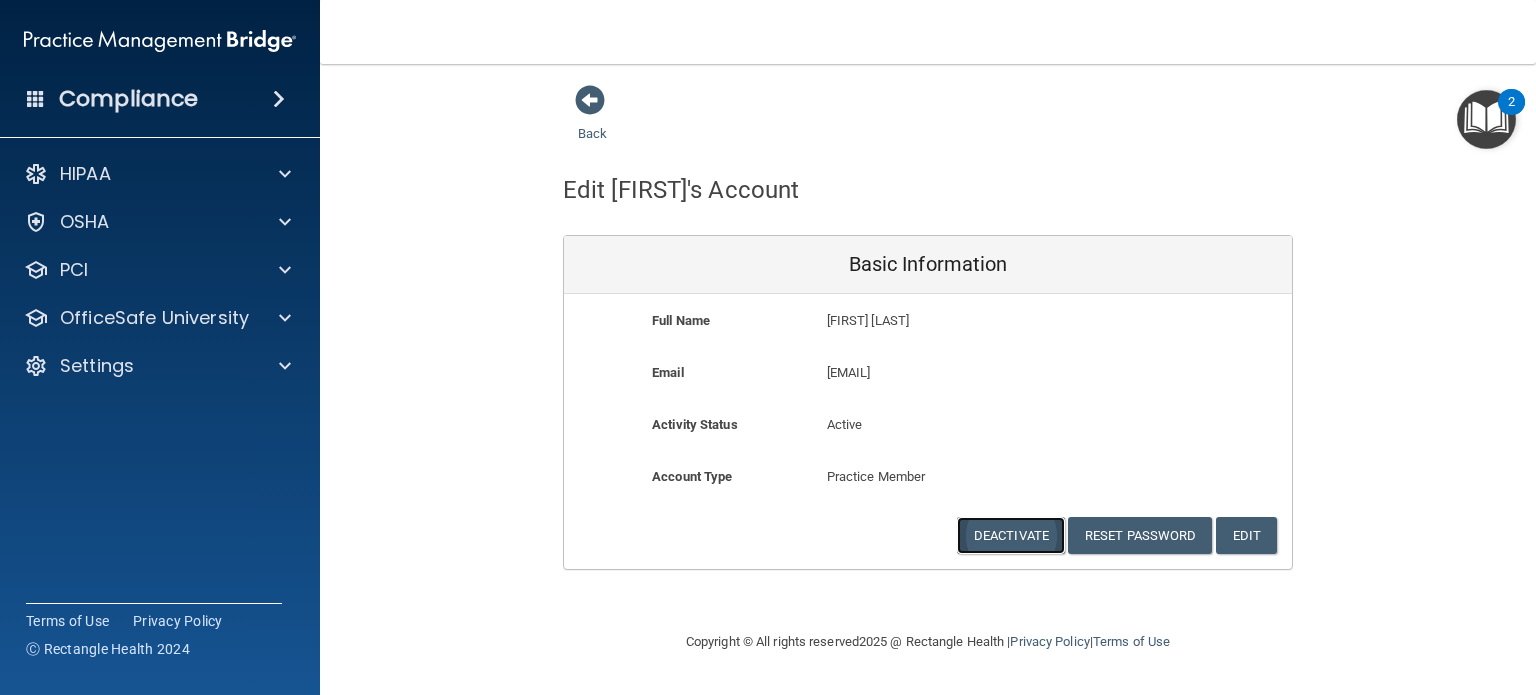 click on "Deactivate" at bounding box center (1011, 535) 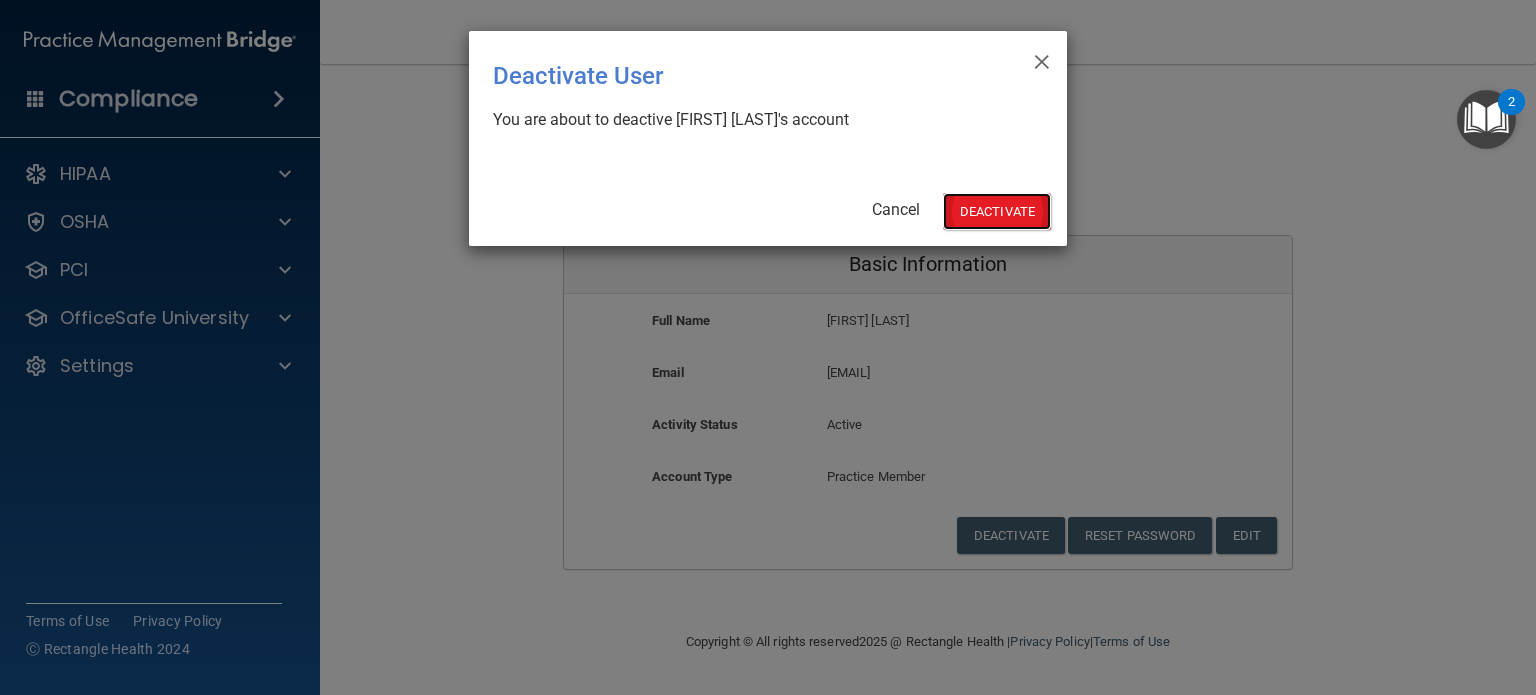 click on "Deactivate" at bounding box center [997, 211] 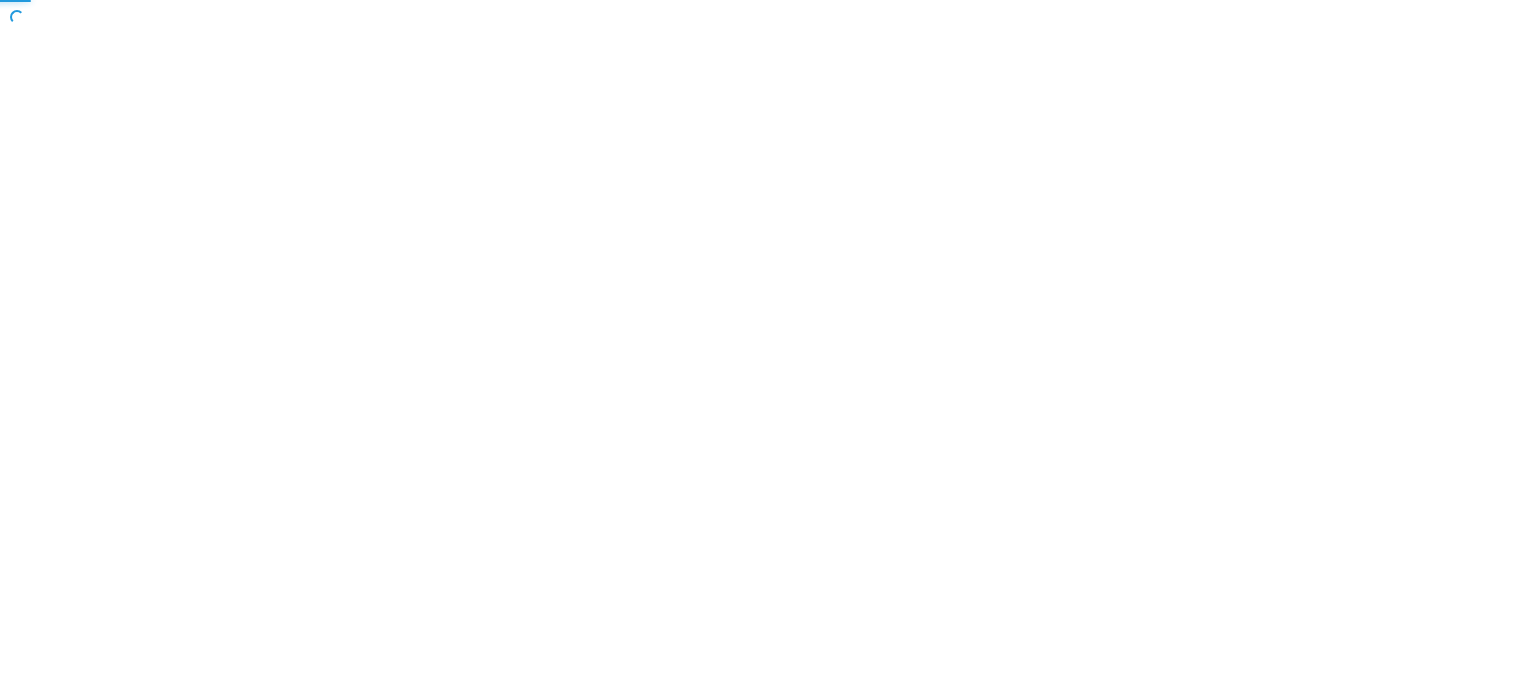 scroll, scrollTop: 0, scrollLeft: 0, axis: both 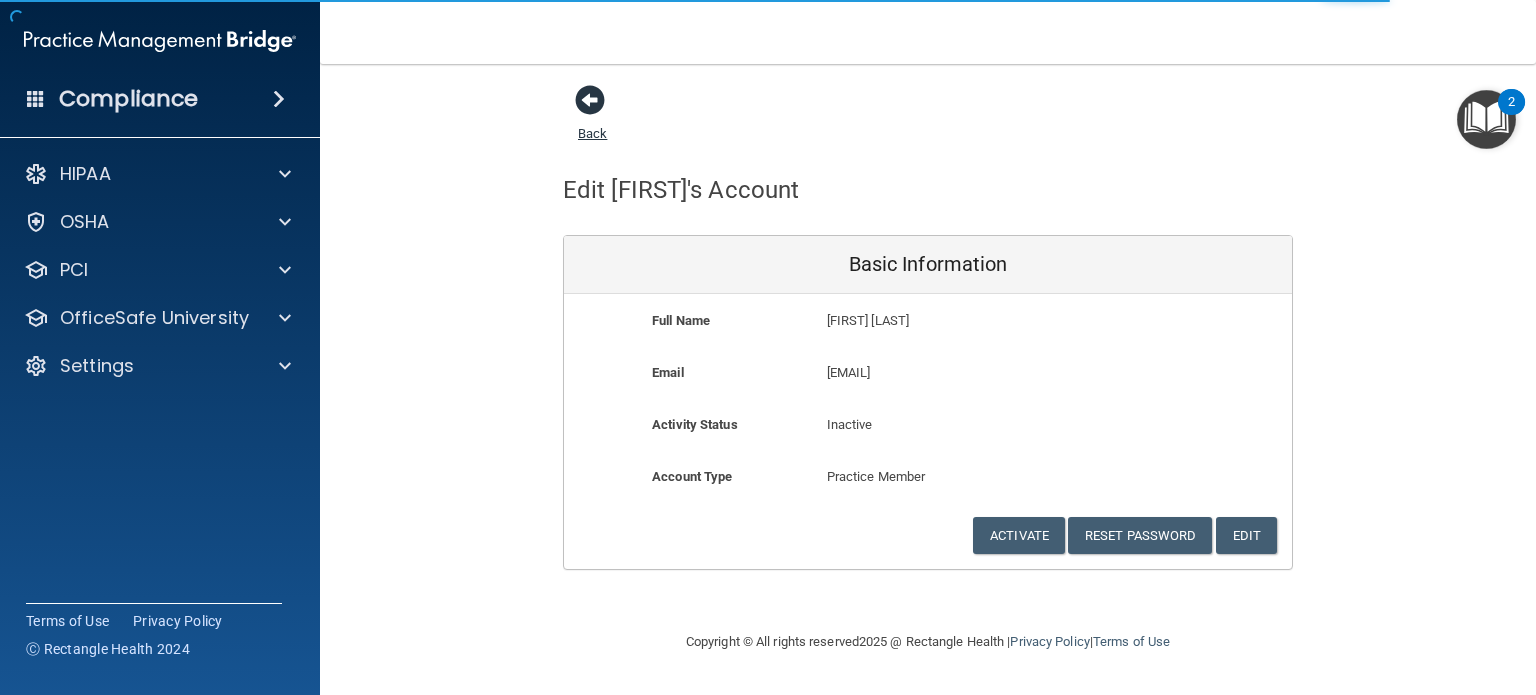 click at bounding box center [590, 100] 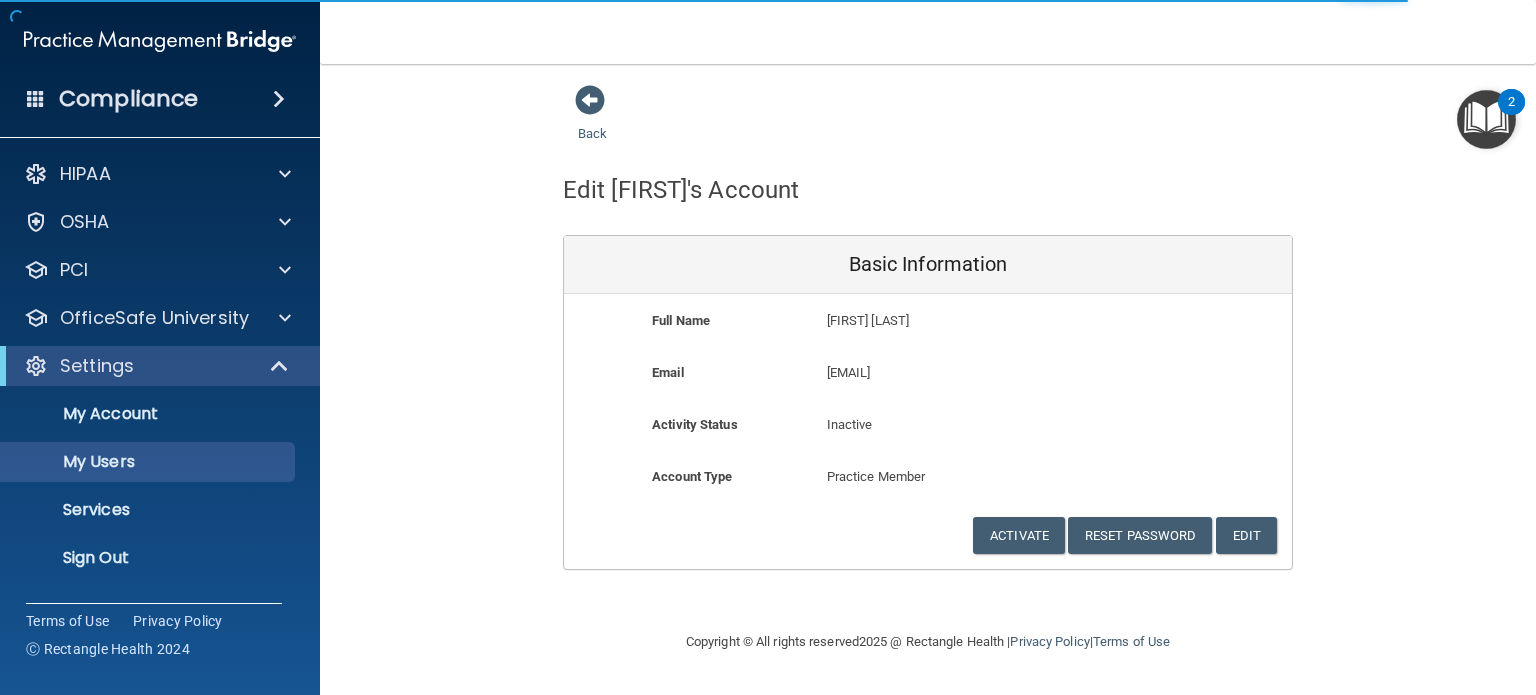 select on "20" 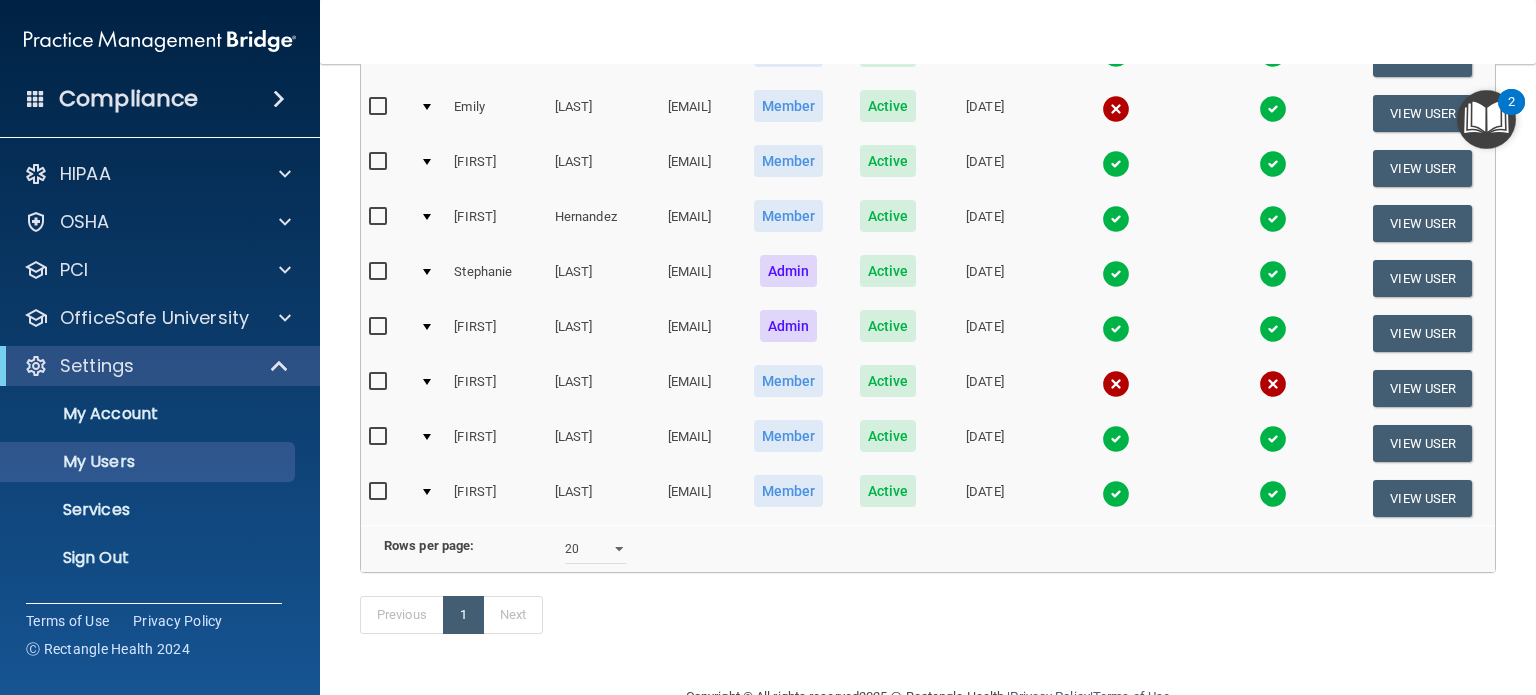 scroll, scrollTop: 294, scrollLeft: 0, axis: vertical 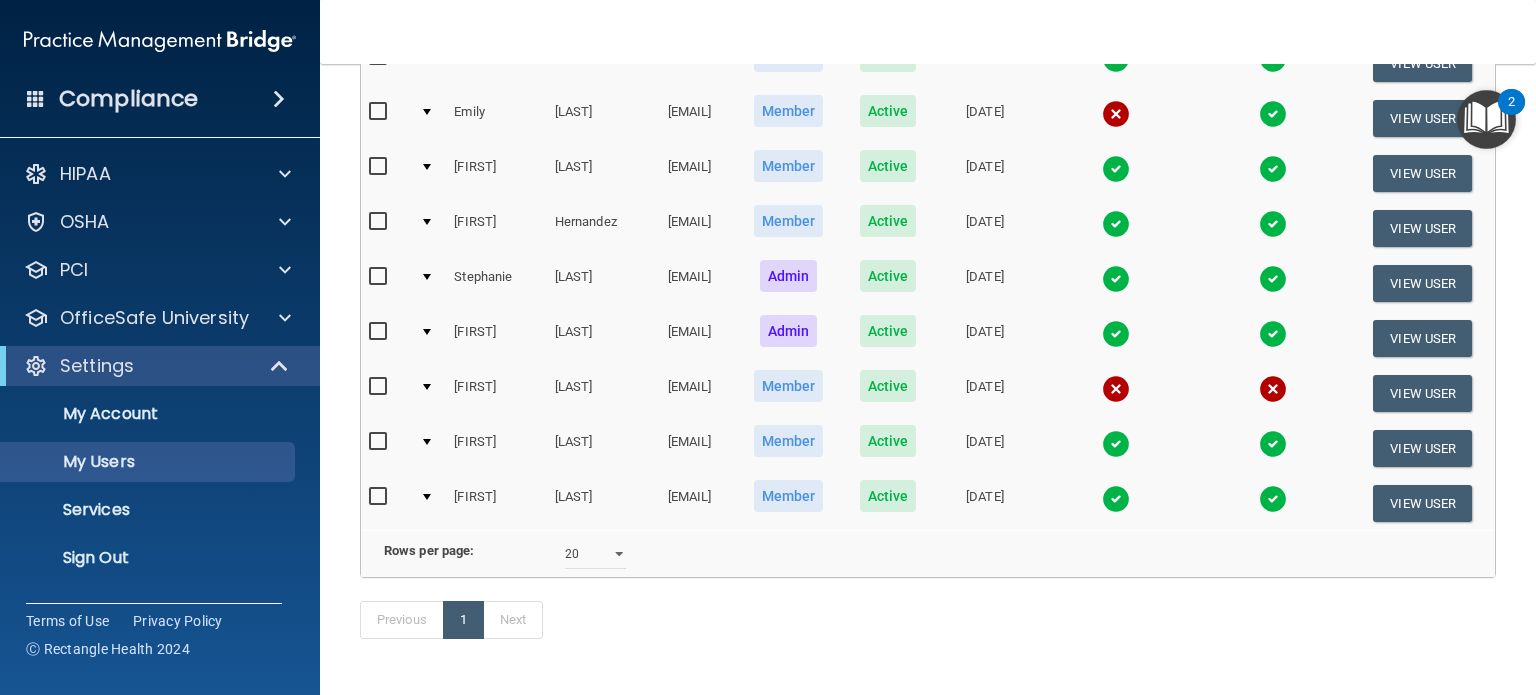 click at bounding box center [380, 442] 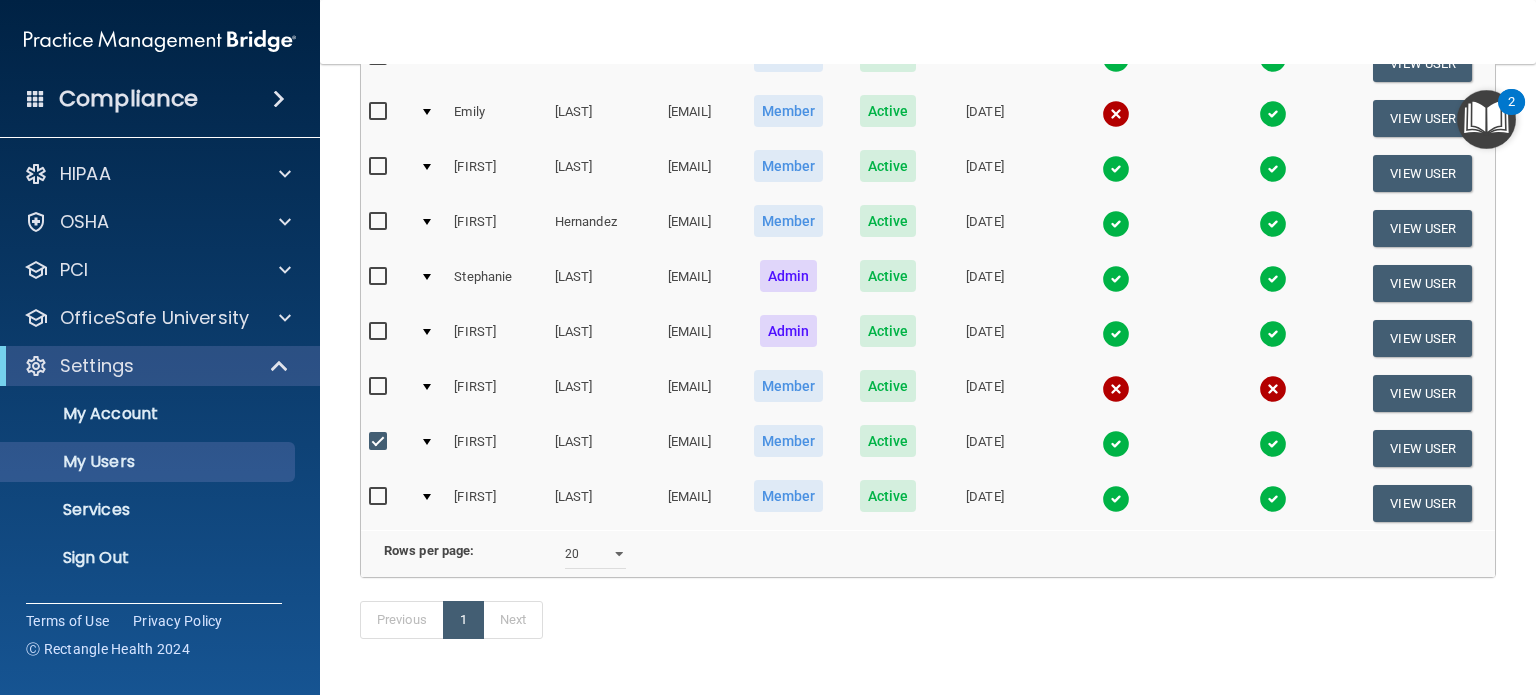 scroll, scrollTop: 296, scrollLeft: 0, axis: vertical 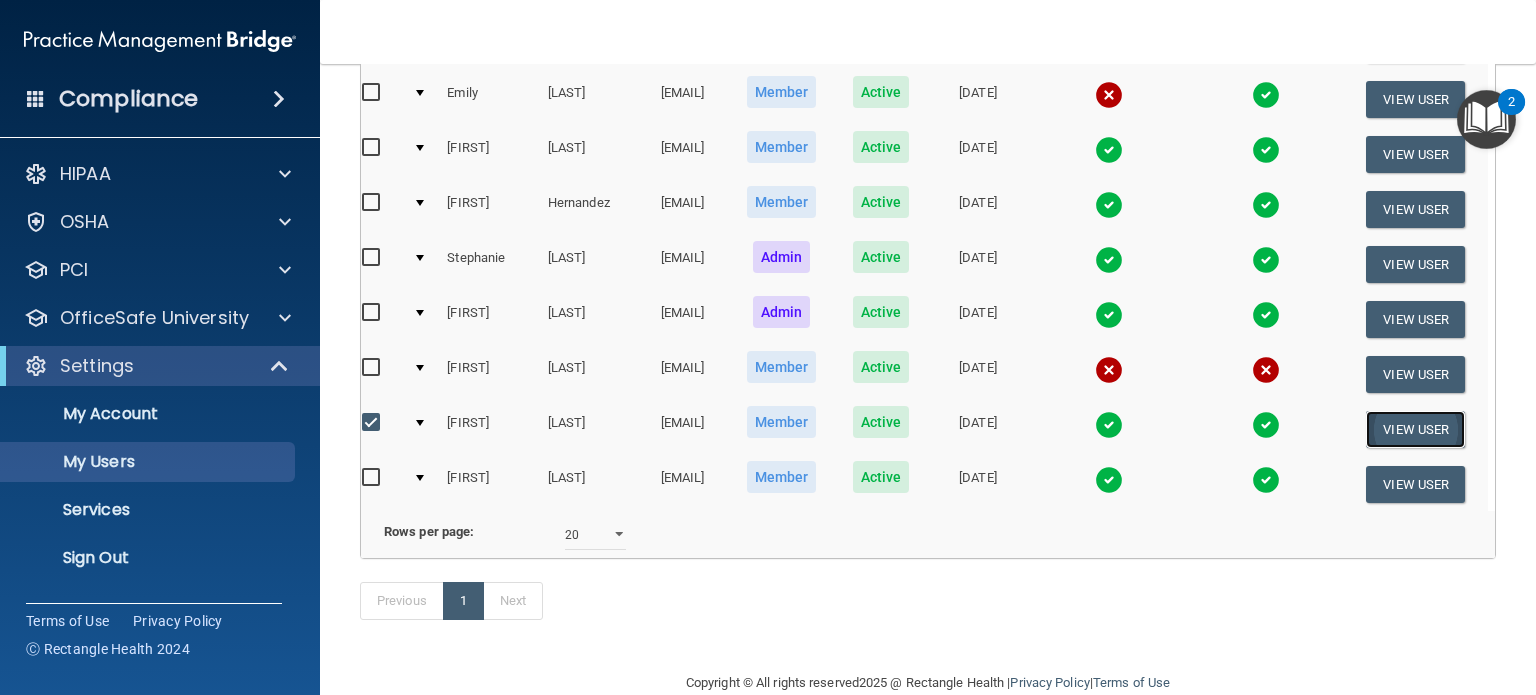 click on "View User" at bounding box center [1415, 429] 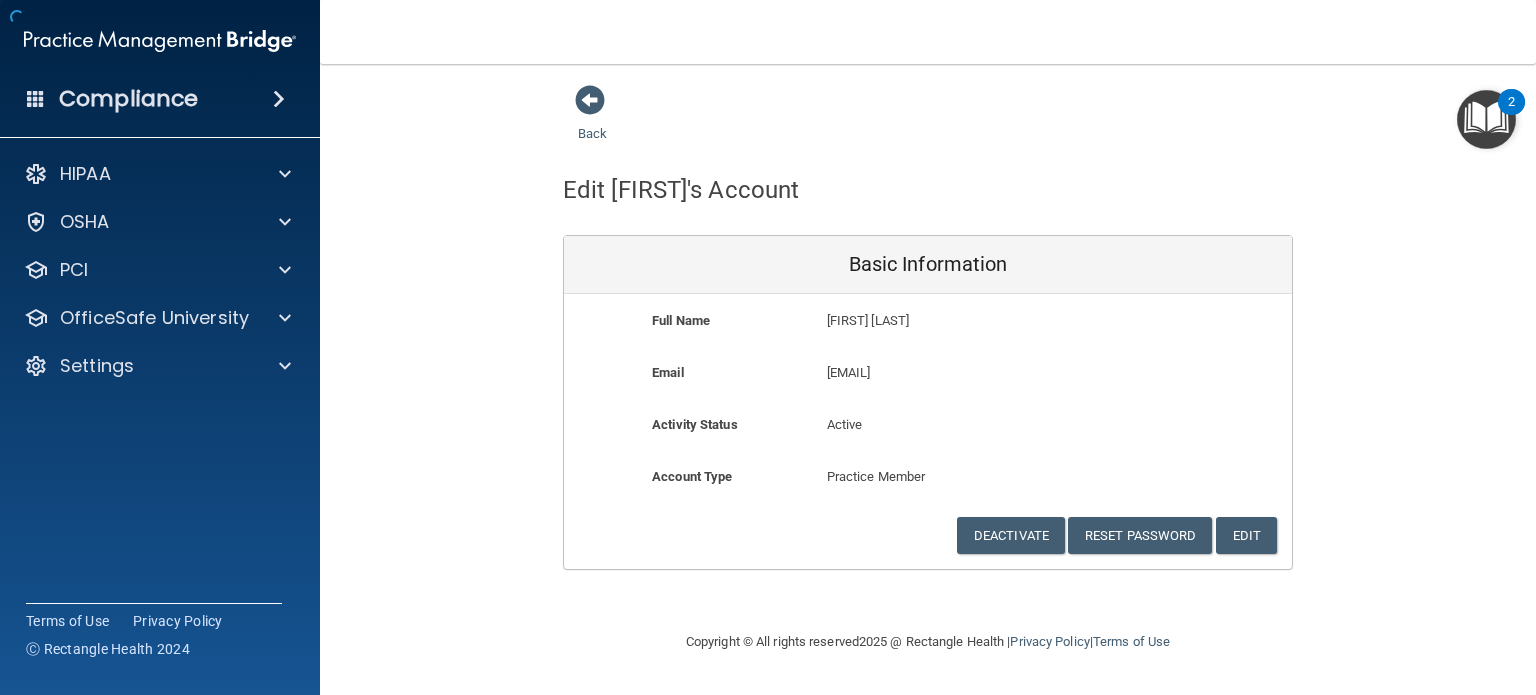 scroll, scrollTop: 0, scrollLeft: 0, axis: both 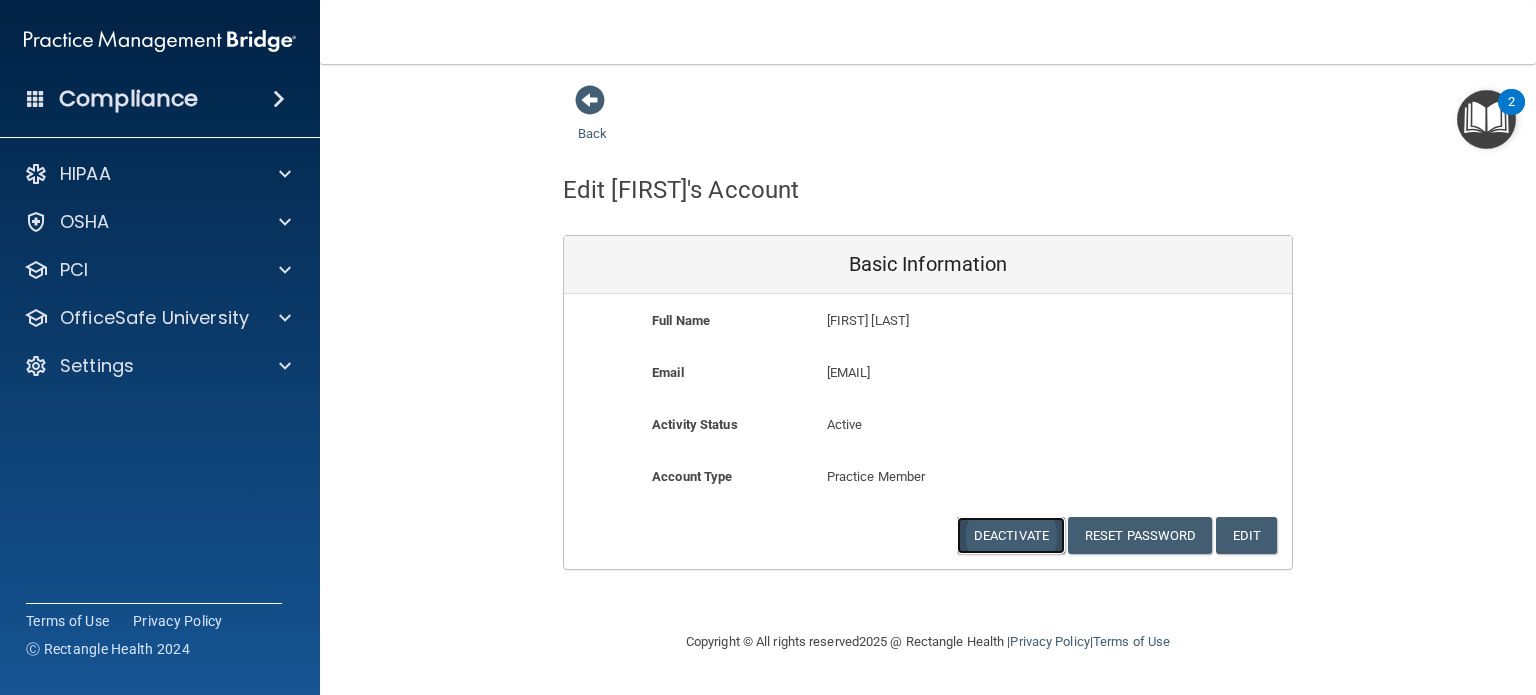click on "Deactivate" at bounding box center [1011, 535] 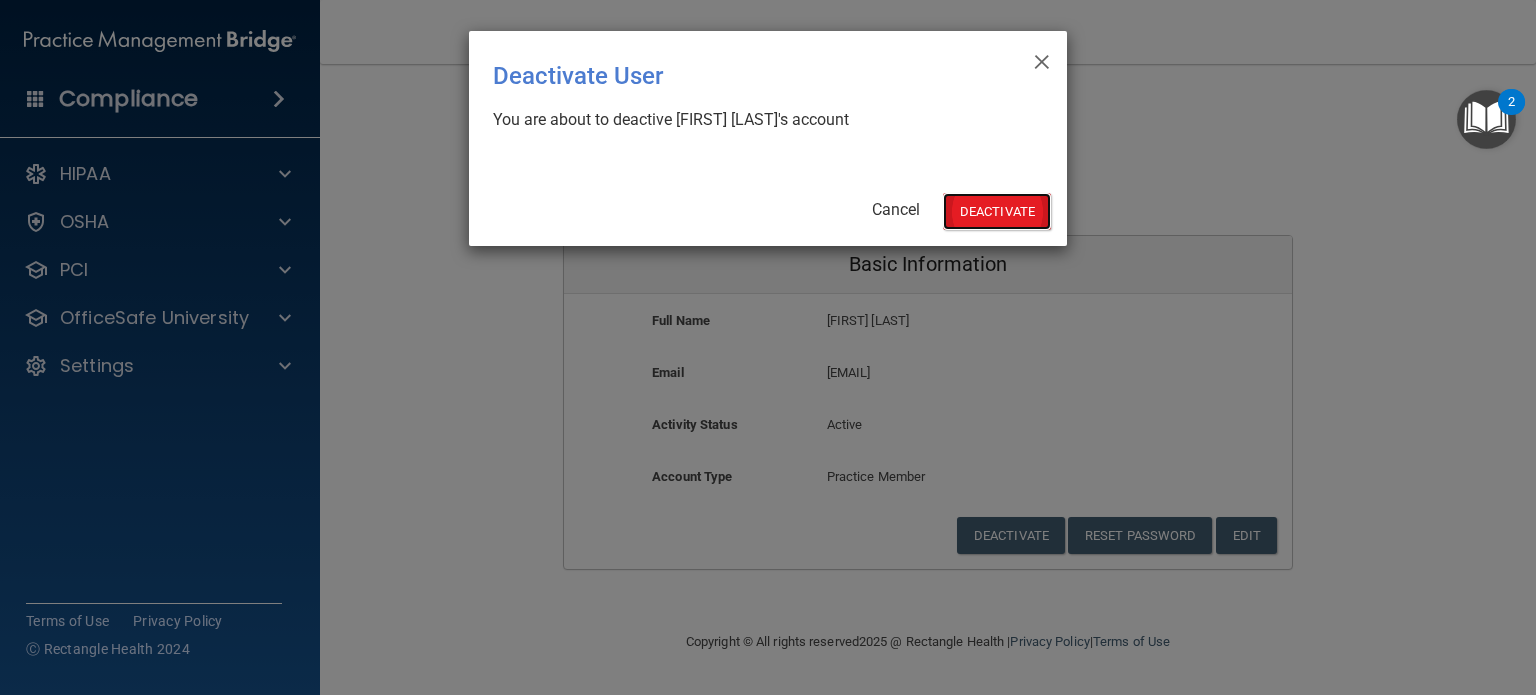 click on "Deactivate" at bounding box center (997, 211) 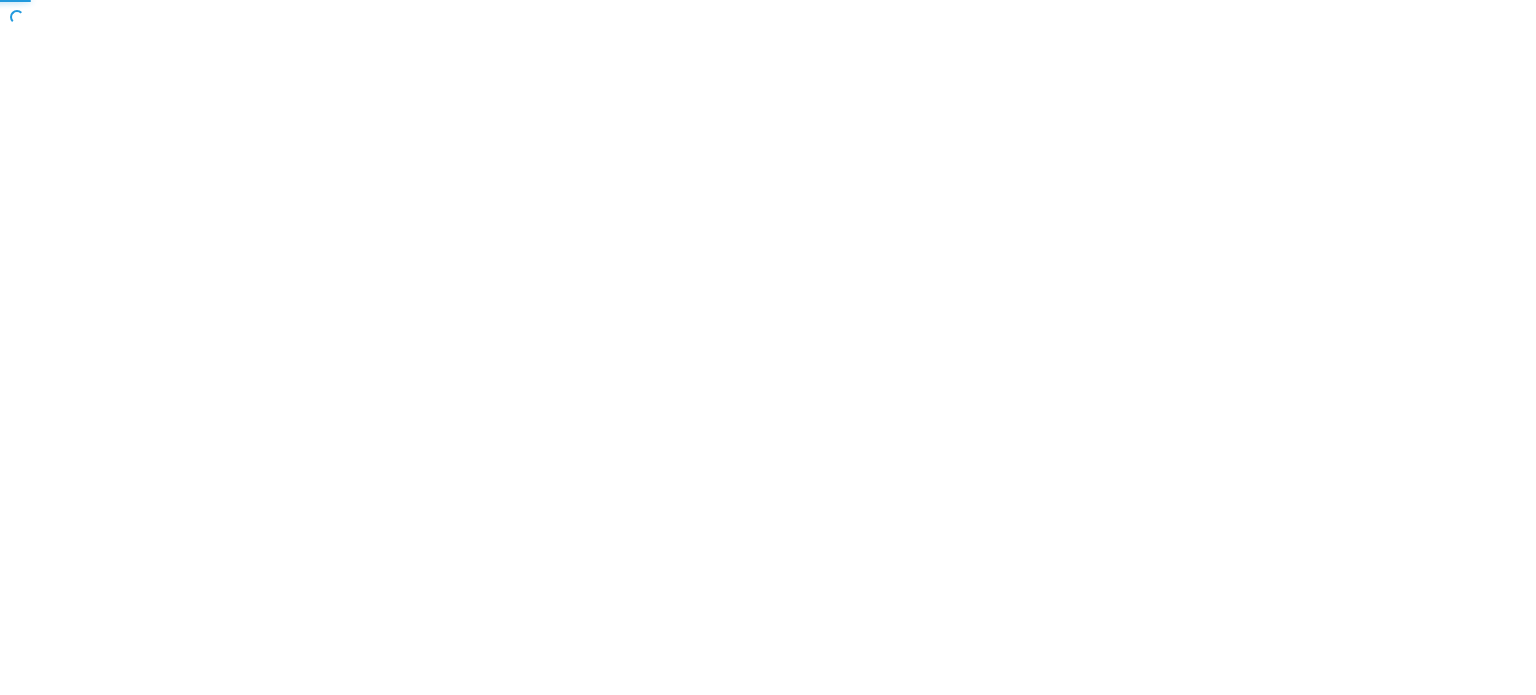 scroll, scrollTop: 0, scrollLeft: 0, axis: both 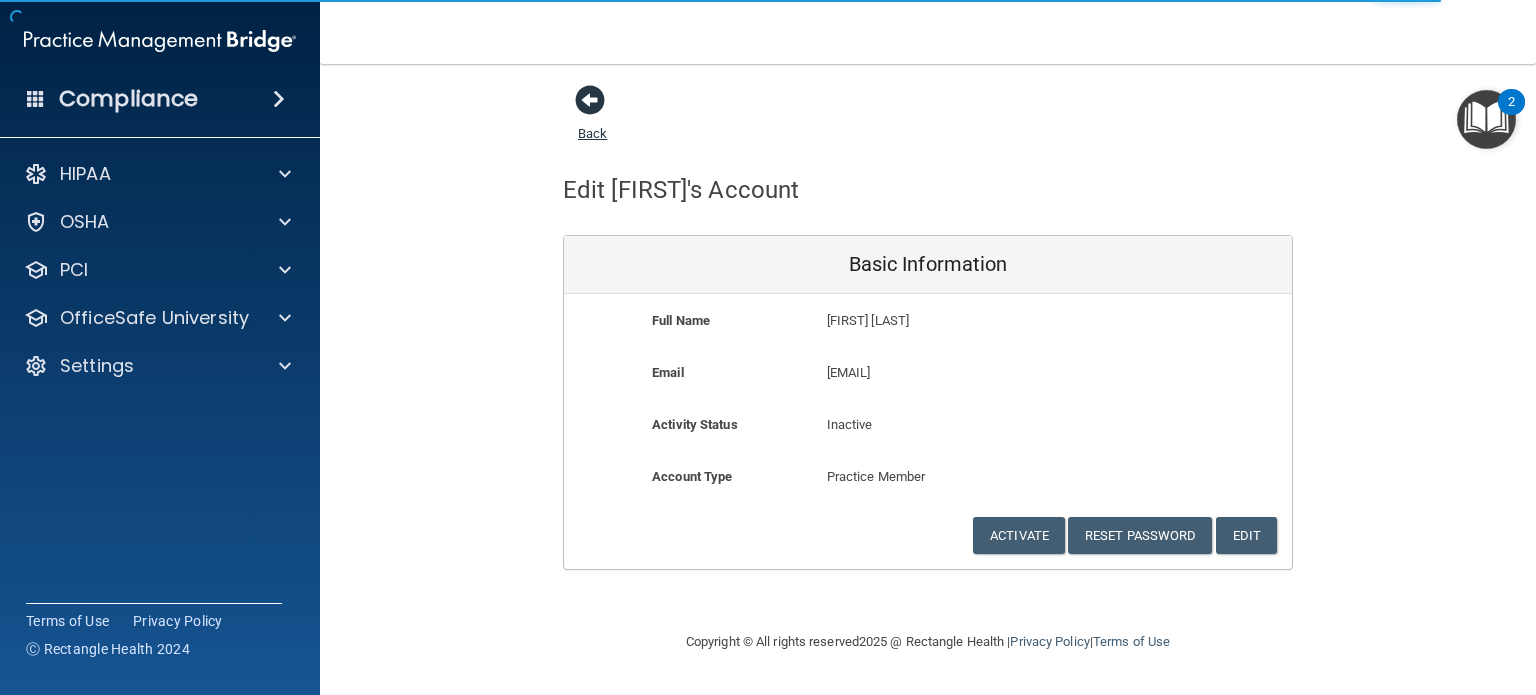 click at bounding box center [590, 100] 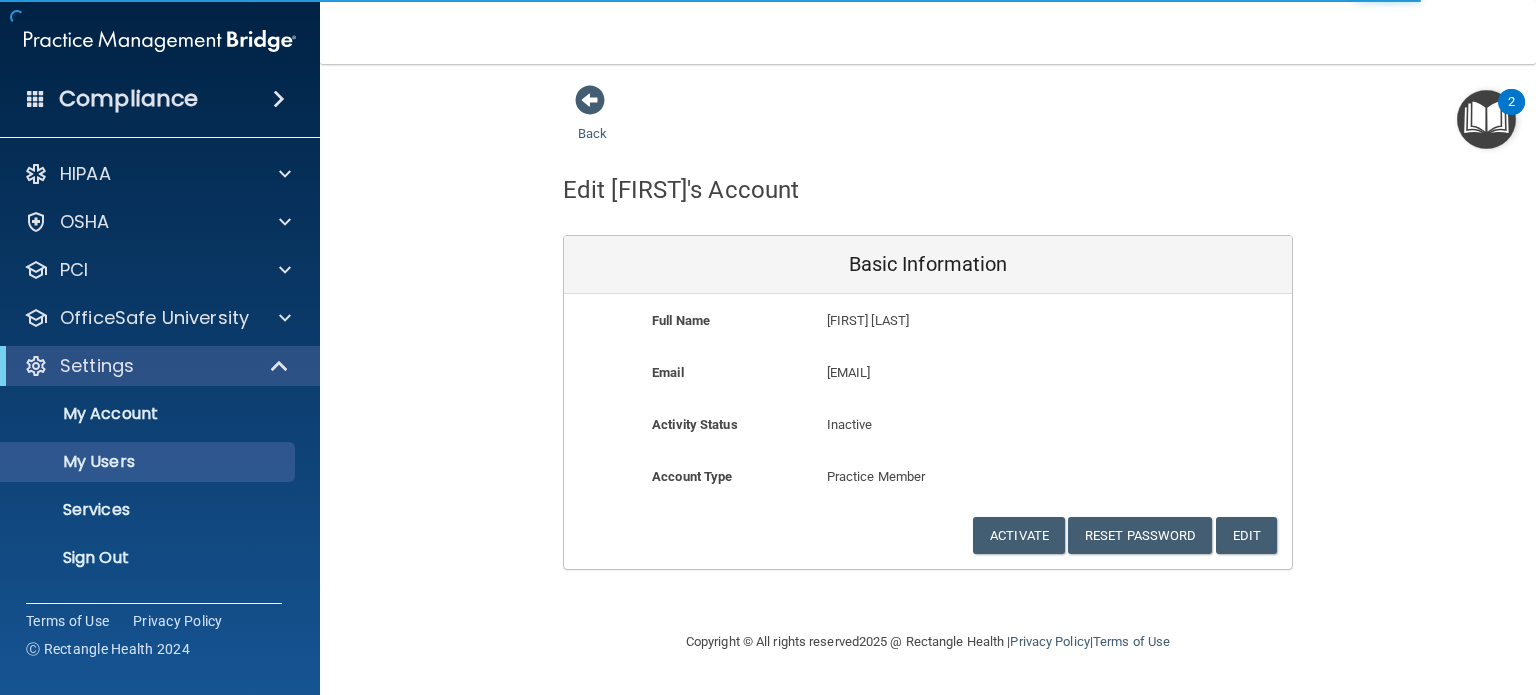 select on "20" 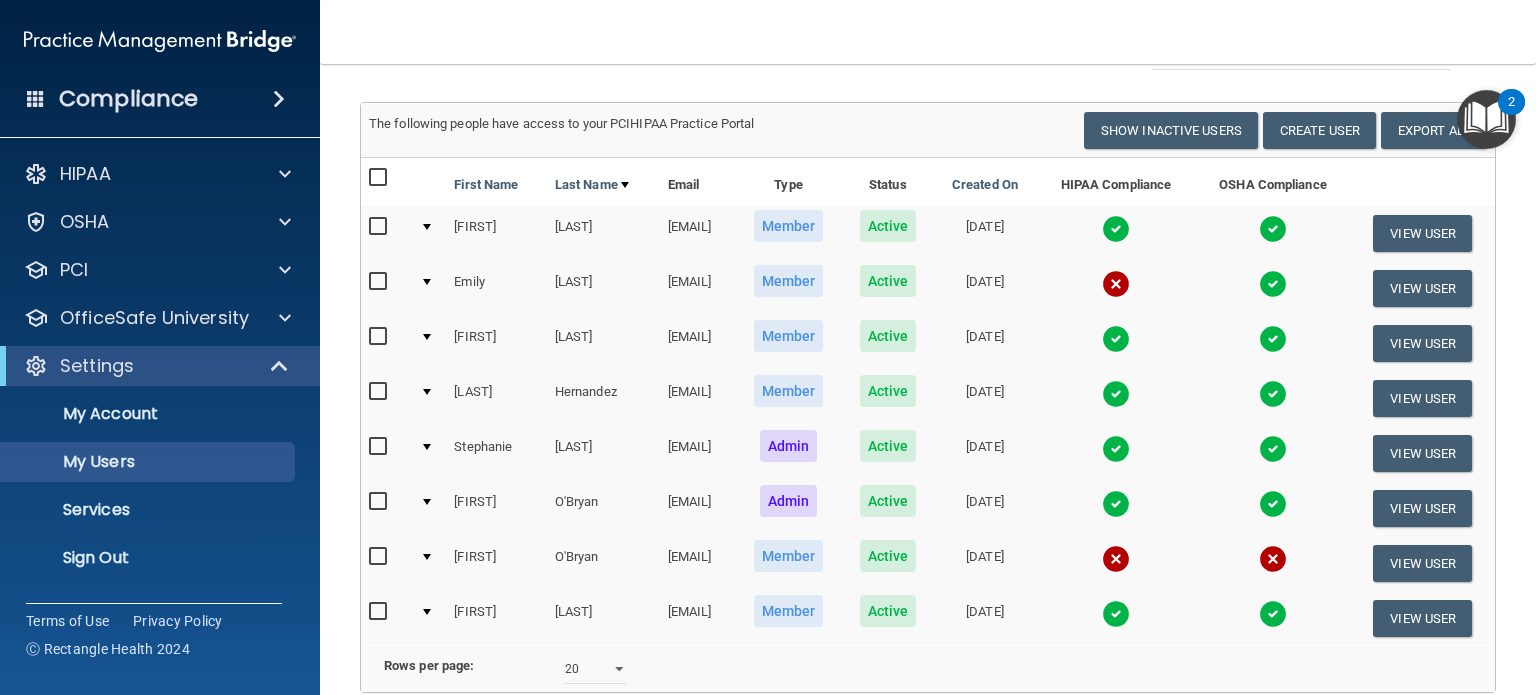 scroll, scrollTop: 123, scrollLeft: 0, axis: vertical 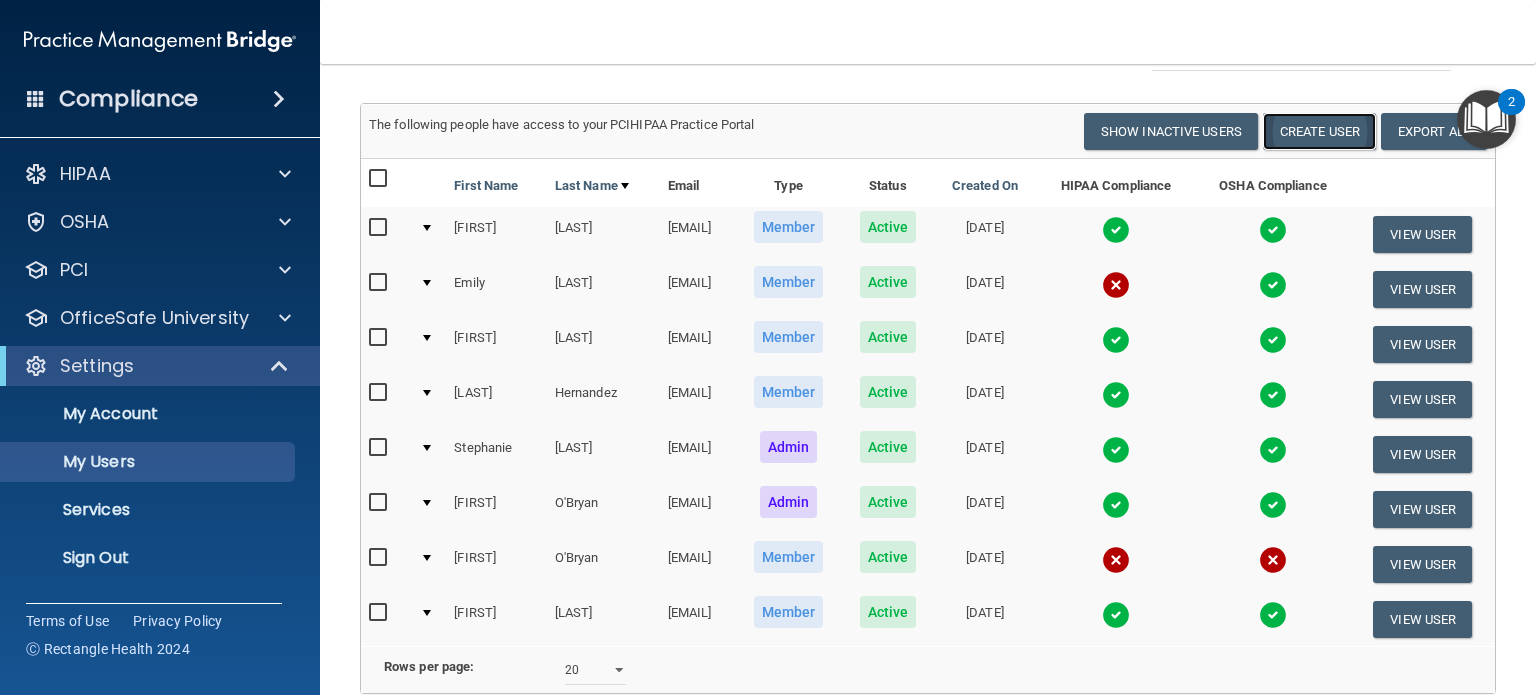 click on "Create User" at bounding box center (1319, 131) 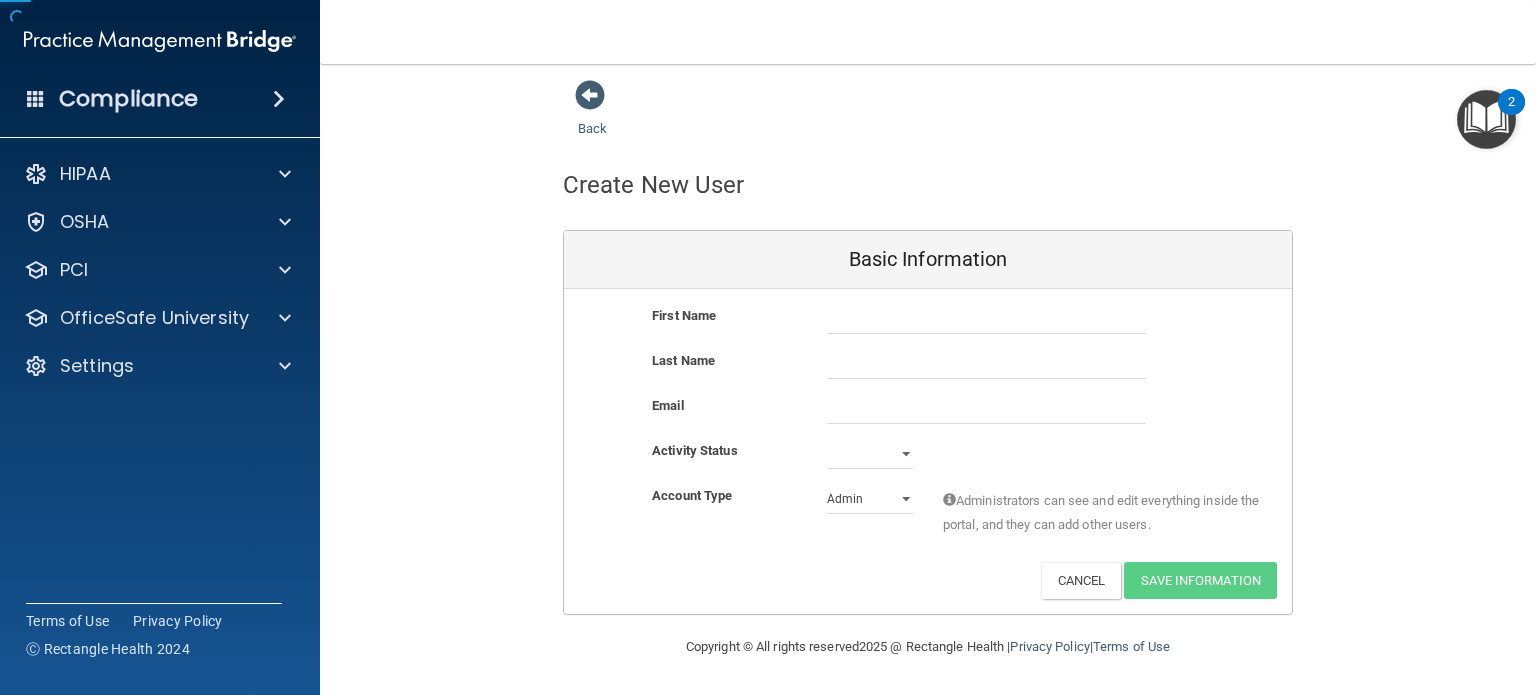 scroll, scrollTop: 4, scrollLeft: 0, axis: vertical 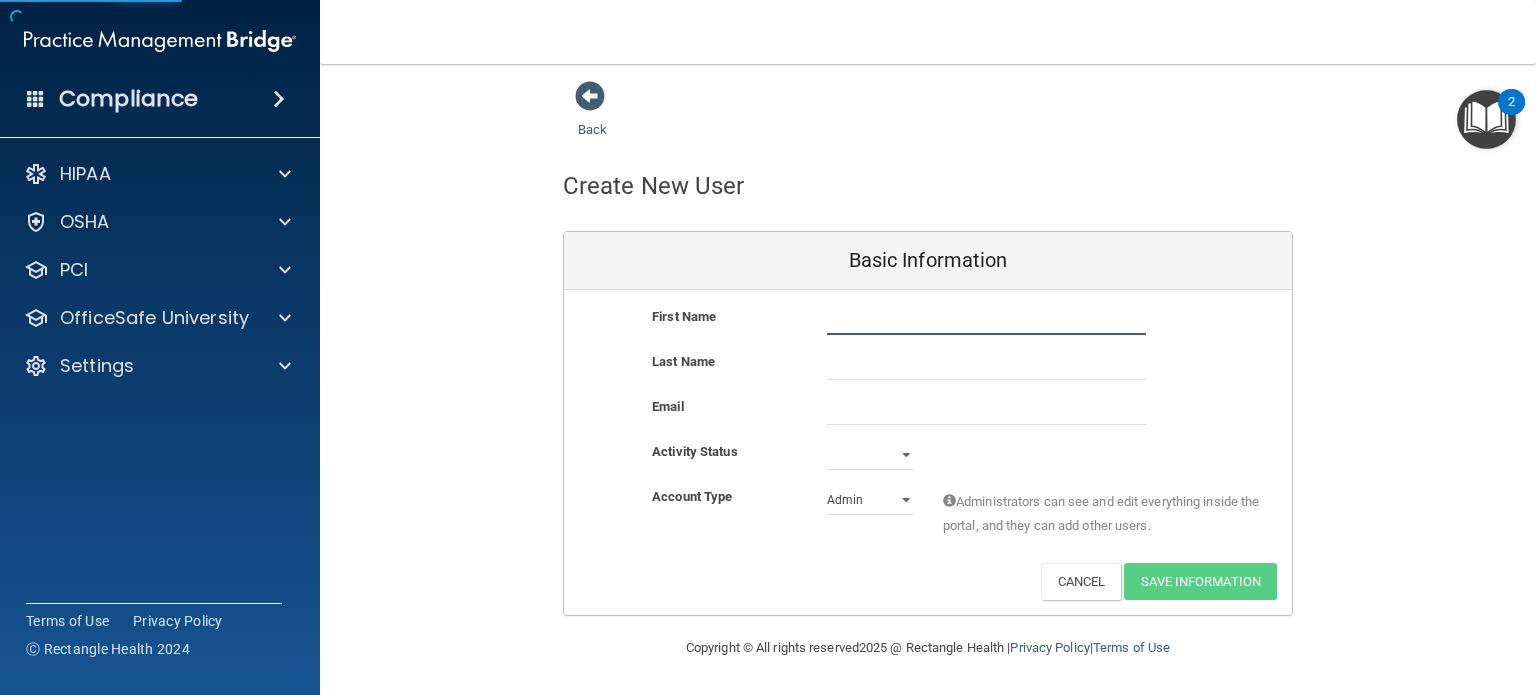 click at bounding box center (986, 320) 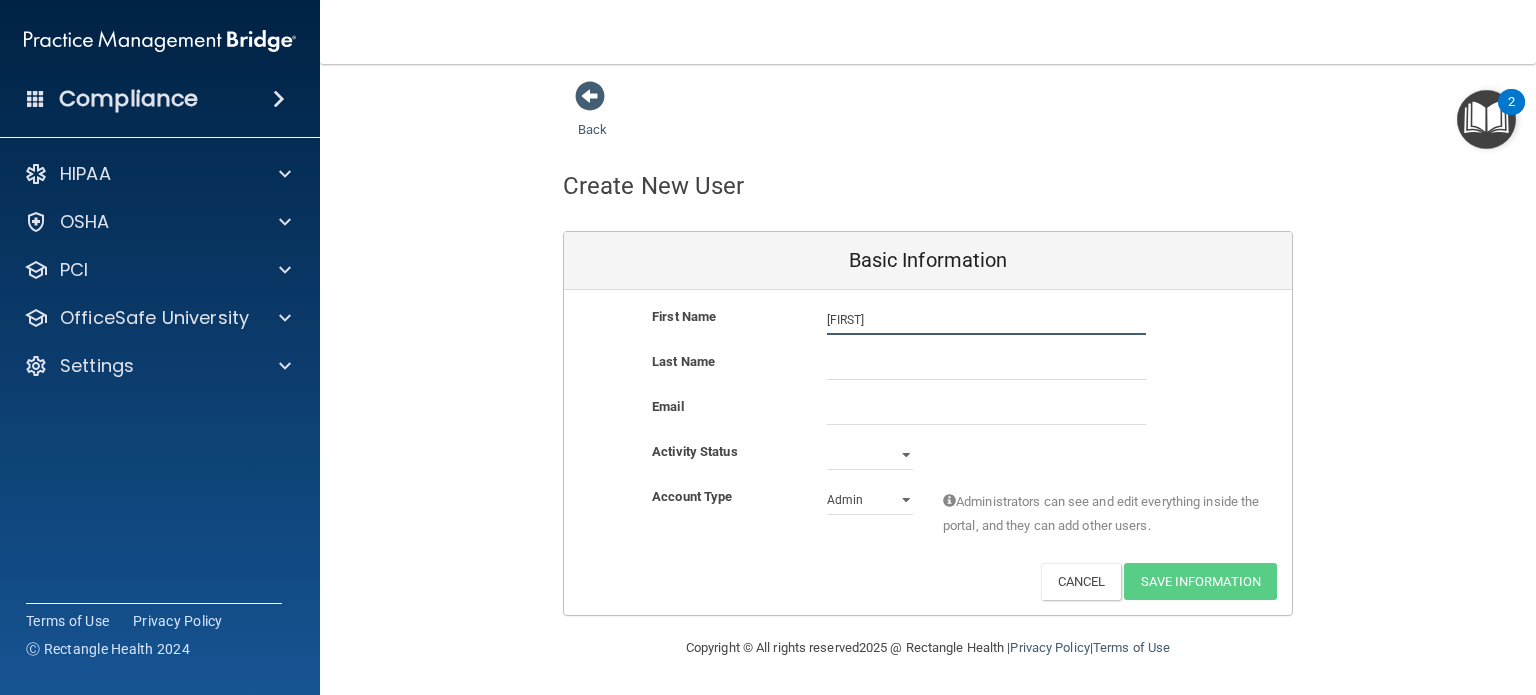 type on "Keelie" 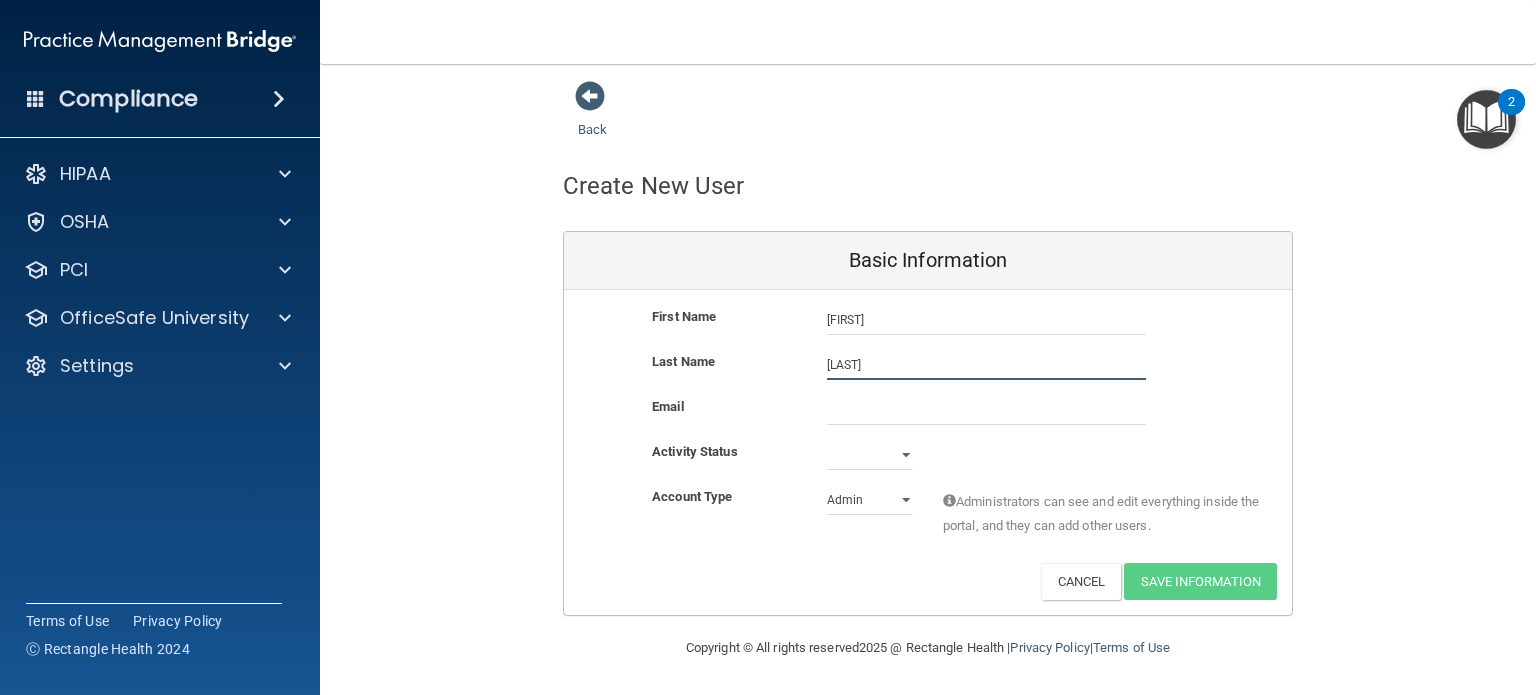 type on "Lockhart" 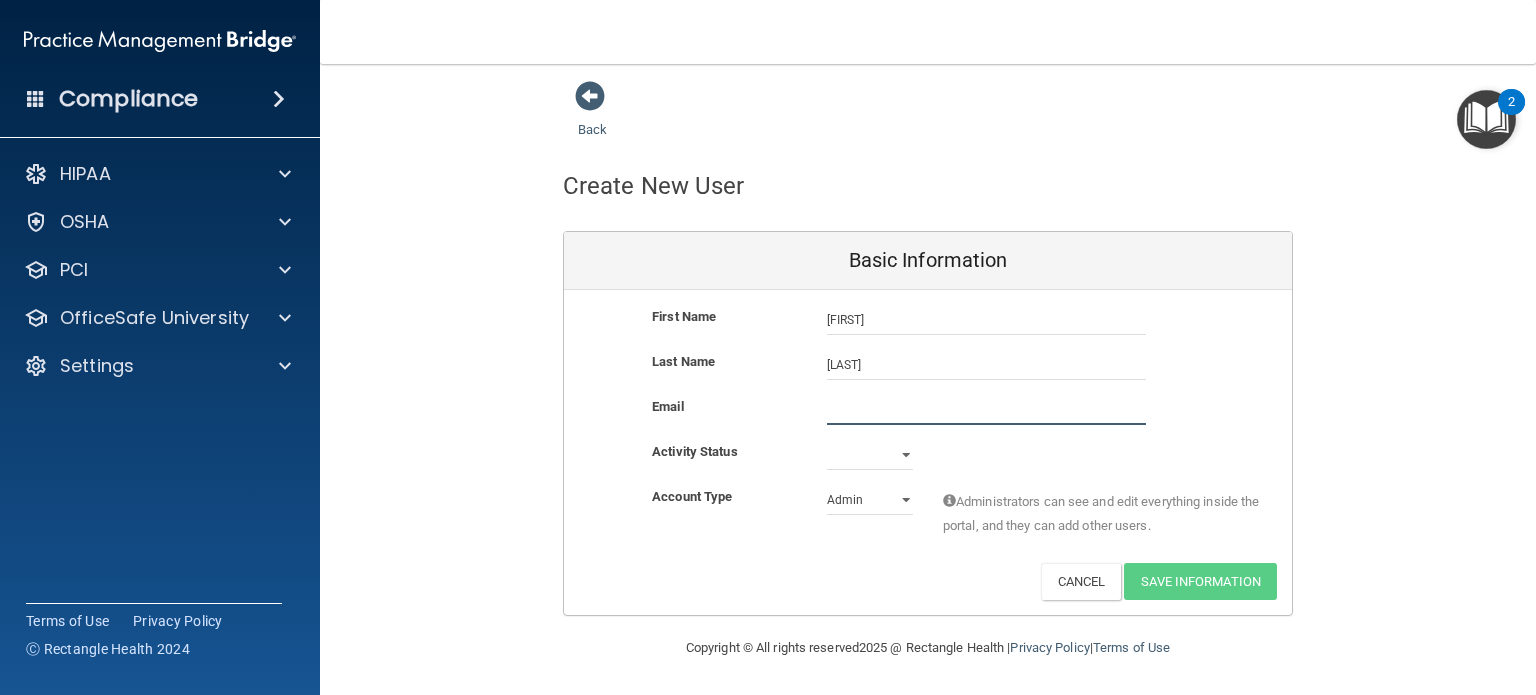 paste on "lockhartkeelie45@gmail.com" 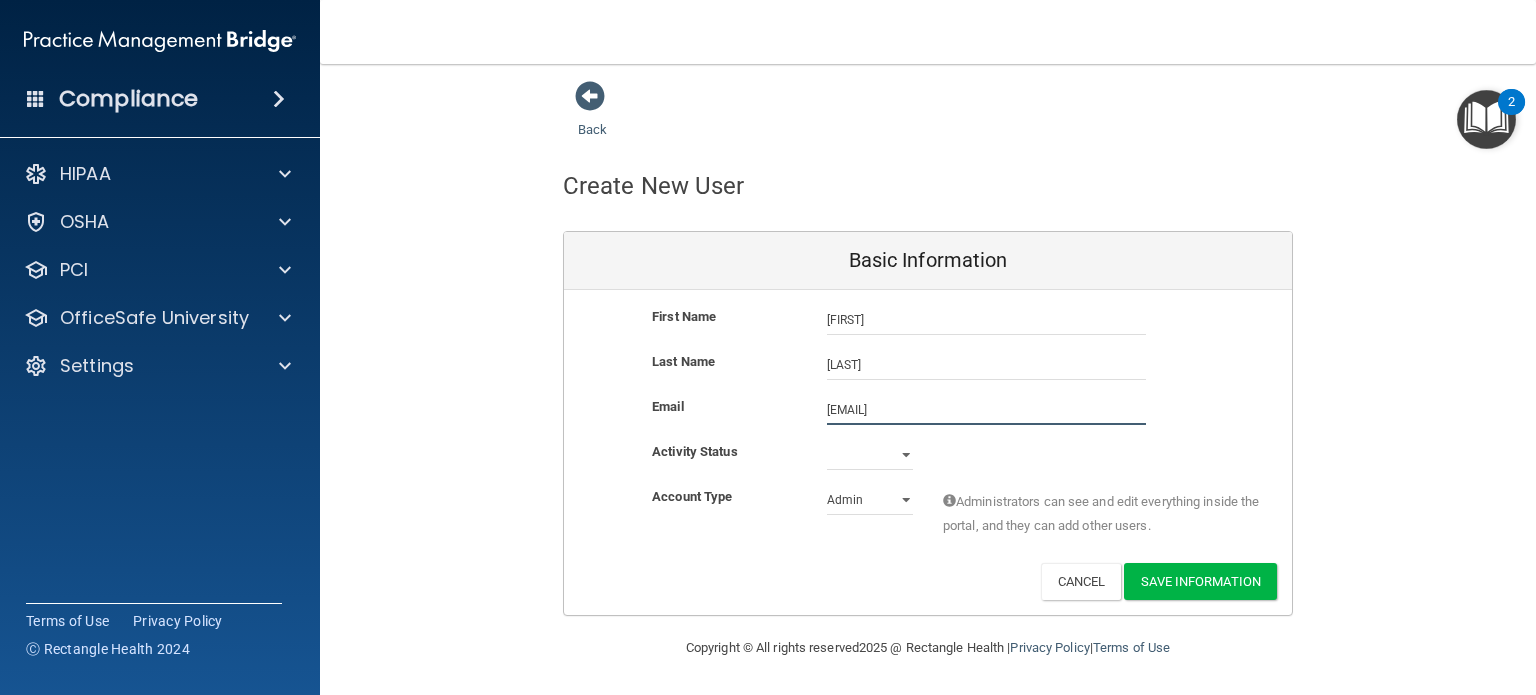 type on "lockhartkeelie45@gmail.com" 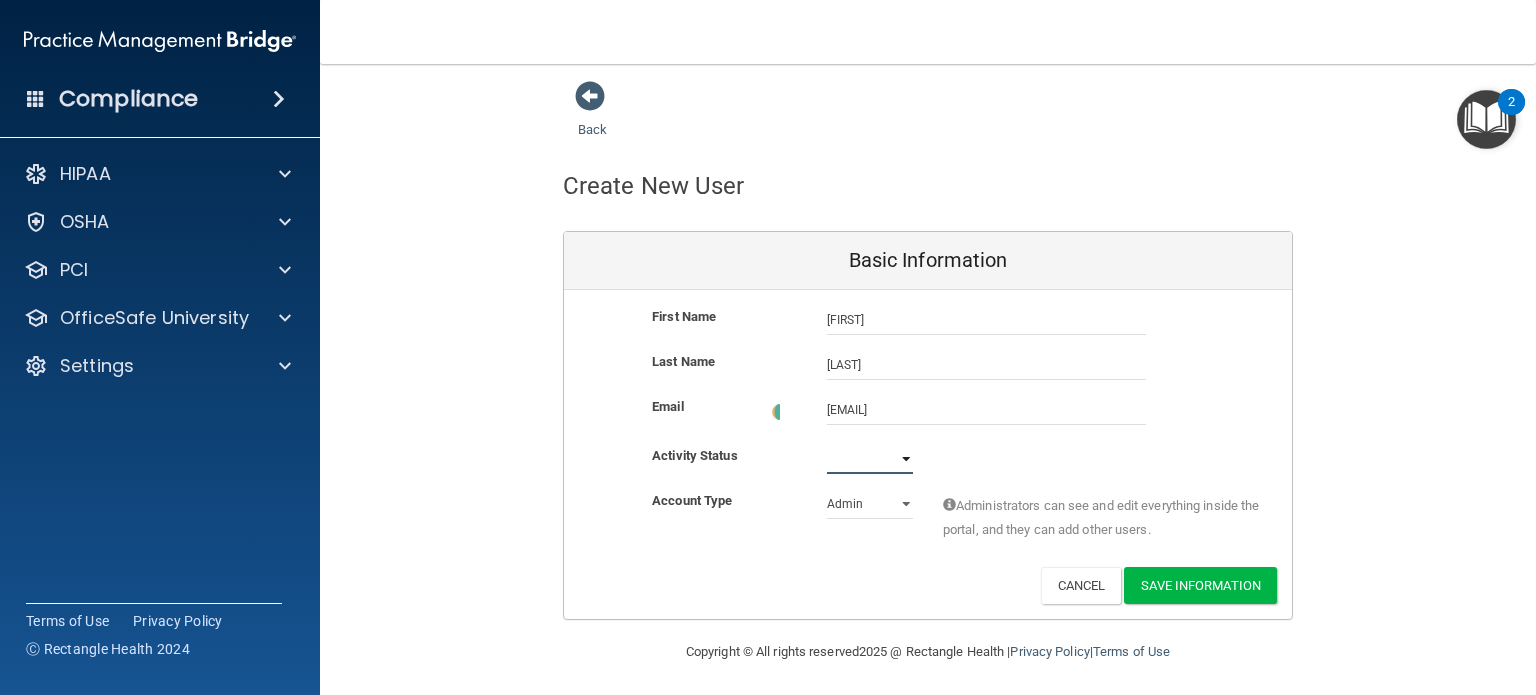 click on "Active  Inactive" at bounding box center [870, 459] 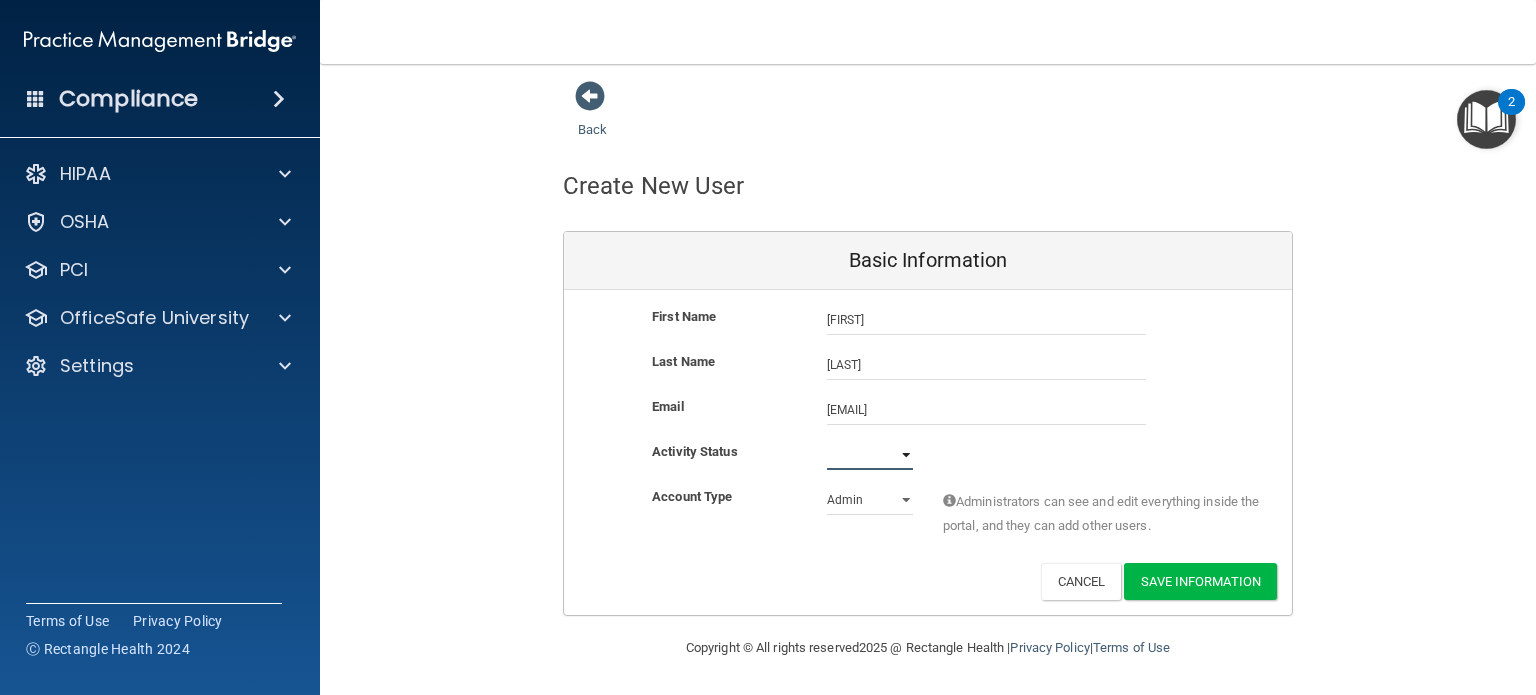 select on "active" 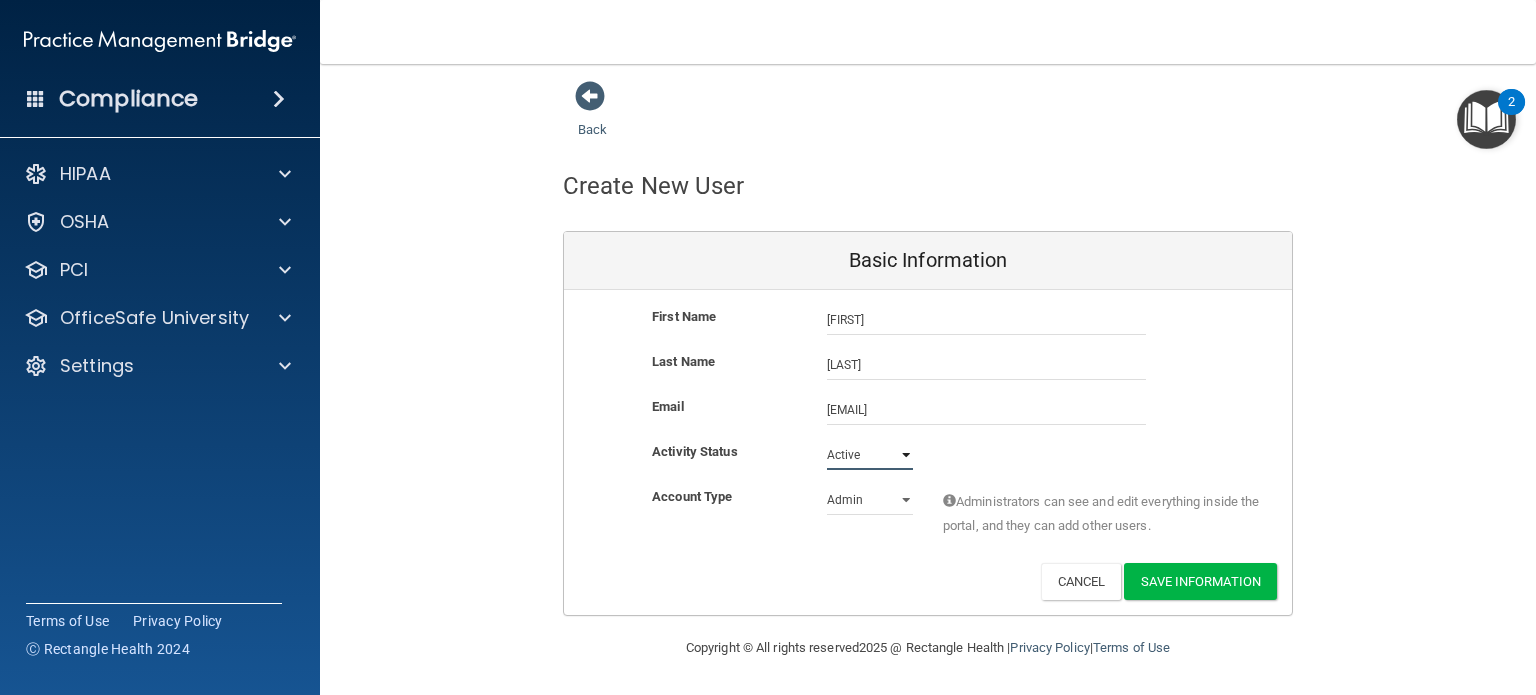 click on "Active  Inactive" at bounding box center [870, 455] 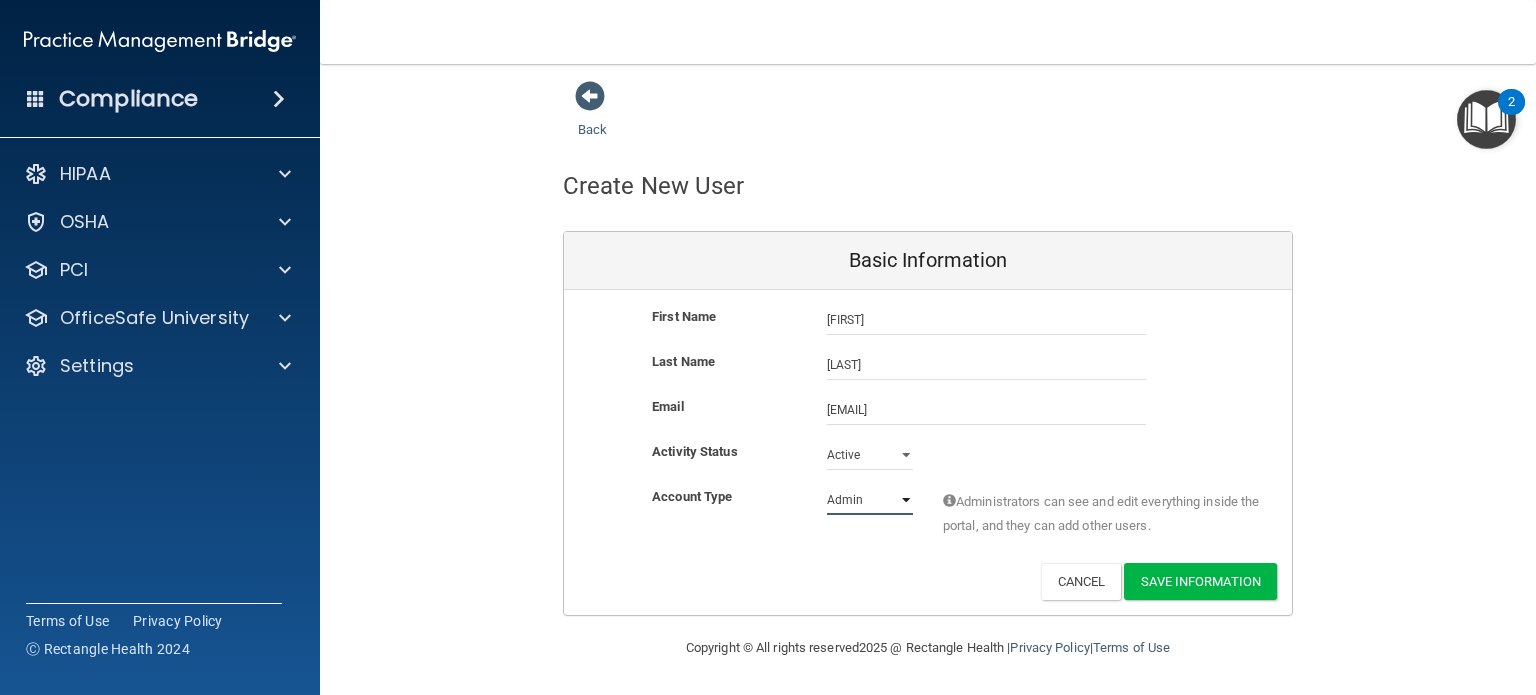 click on "Admin  Member" at bounding box center [870, 500] 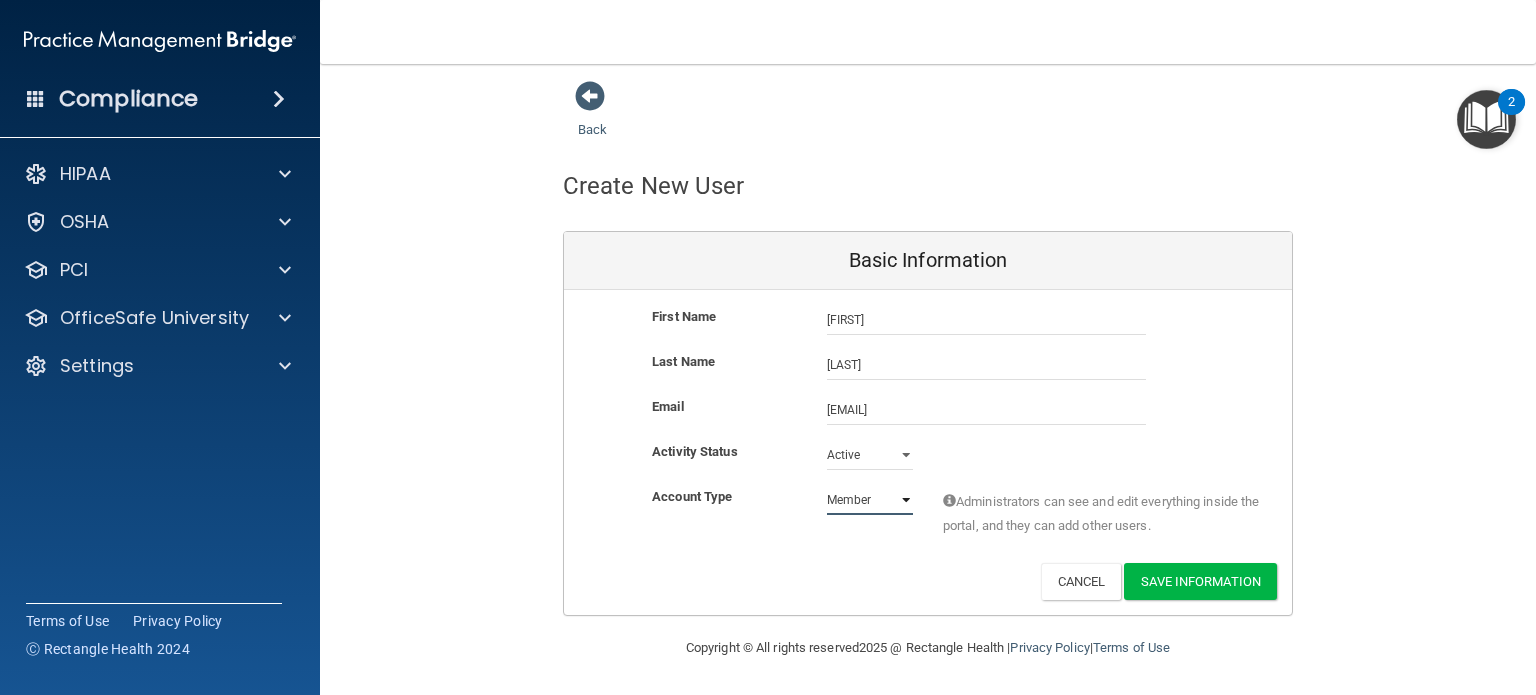 click on "Admin  Member" at bounding box center (870, 500) 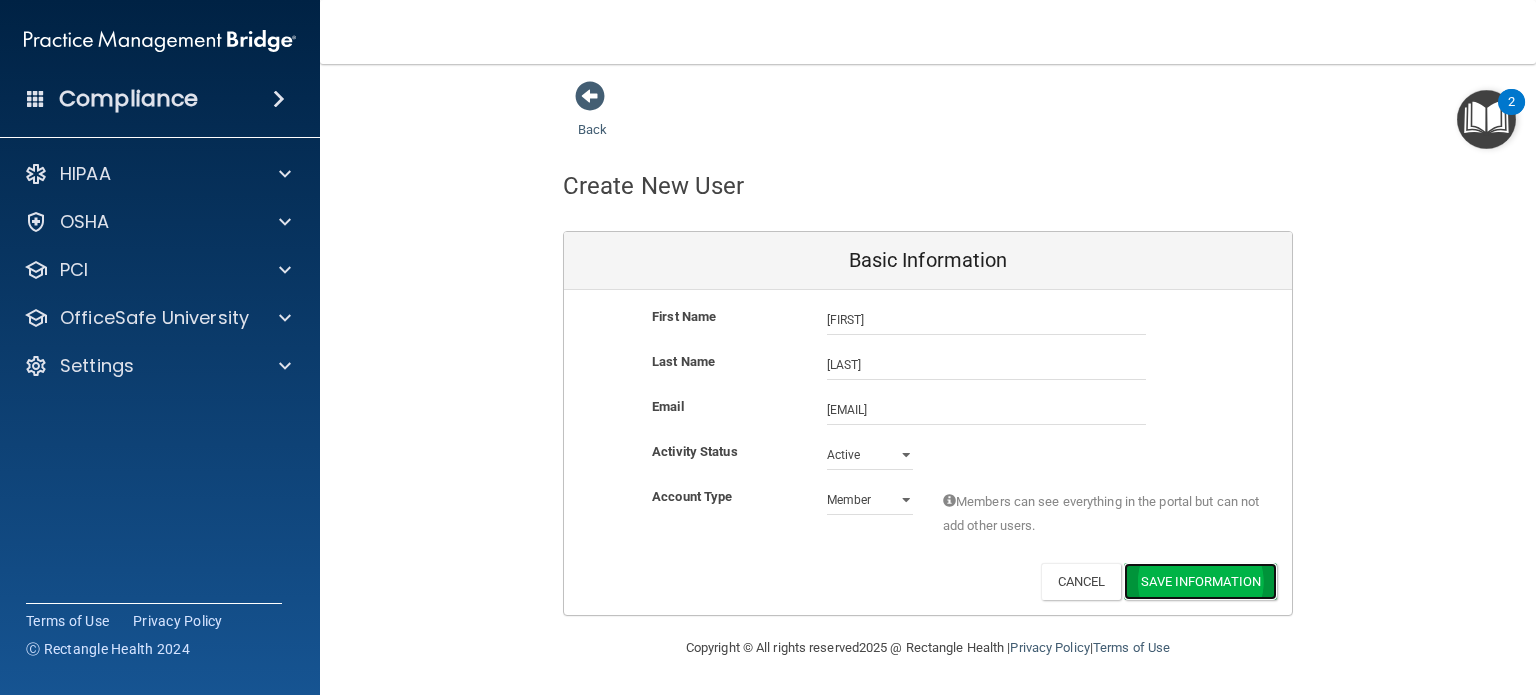click on "Save Information" at bounding box center (1200, 581) 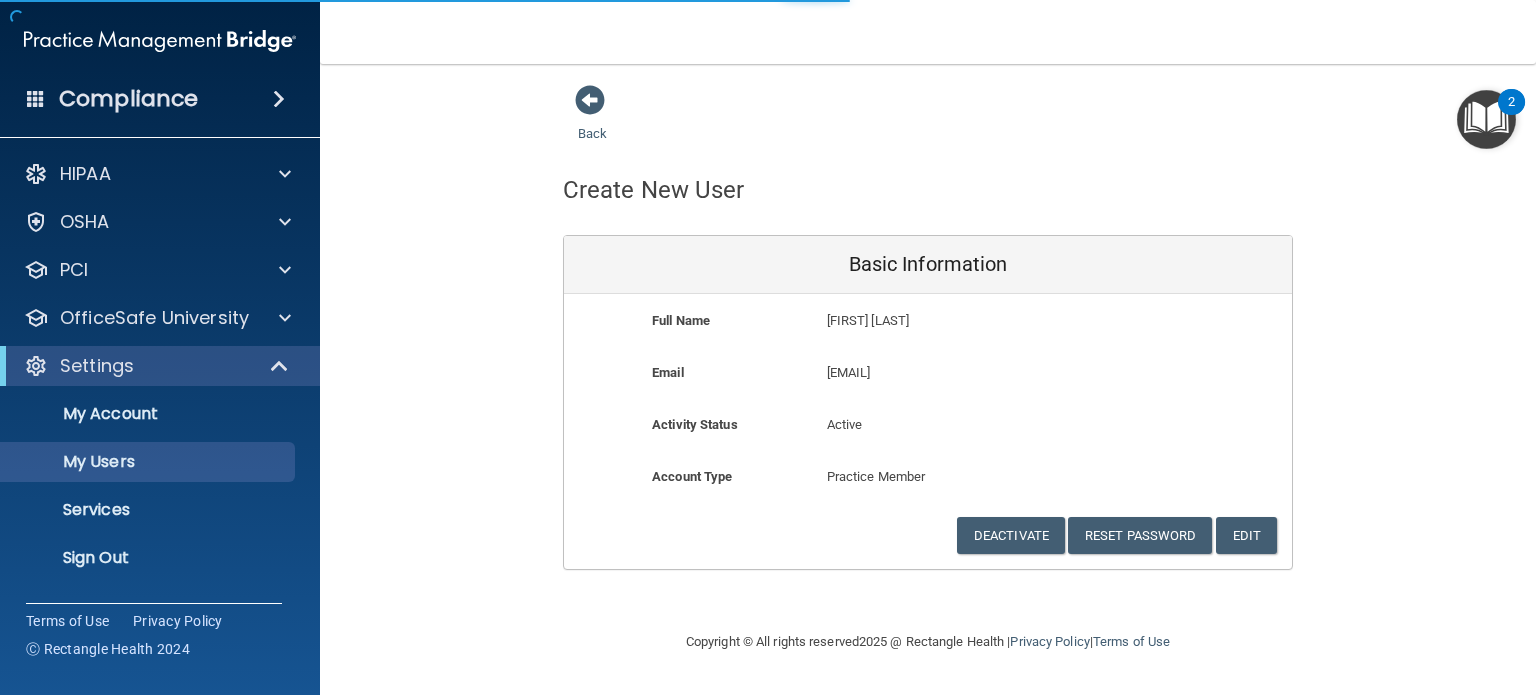 select on "20" 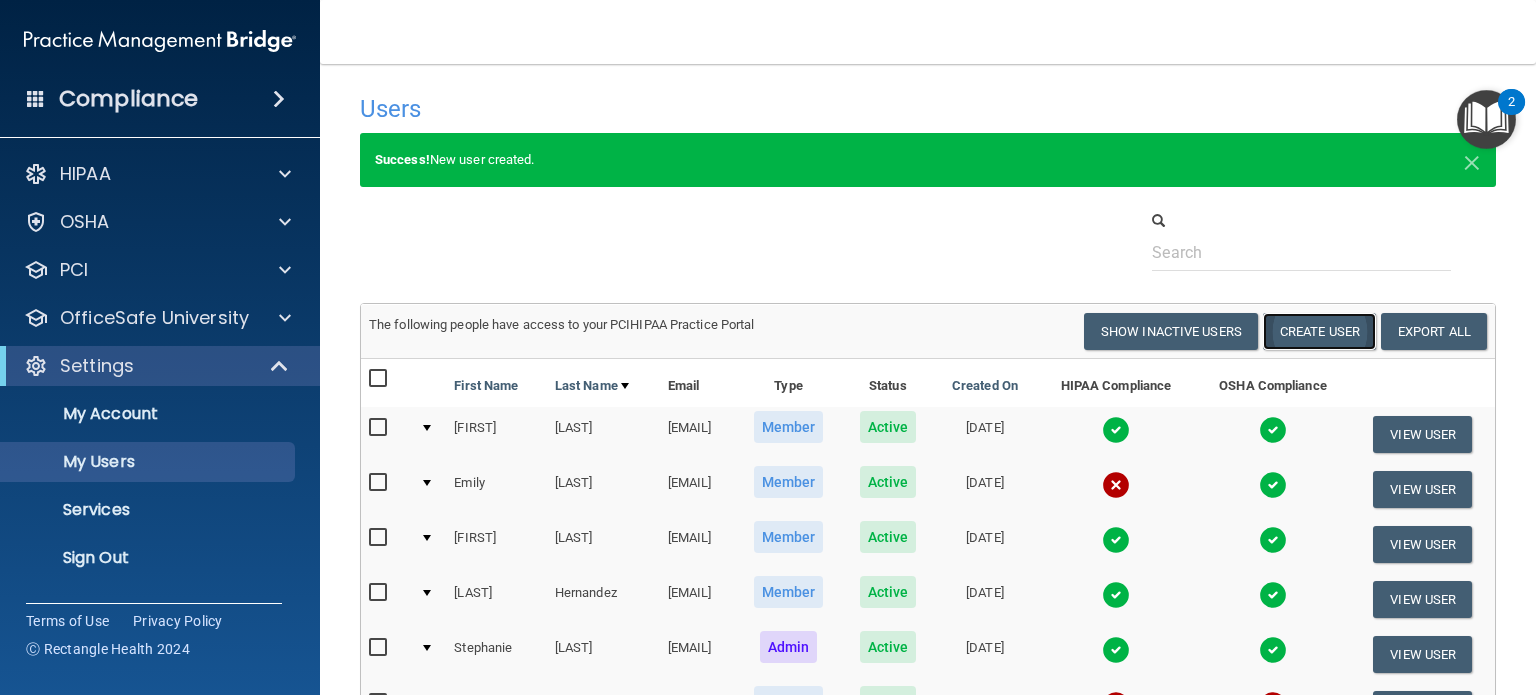 click on "Create User" at bounding box center (1319, 331) 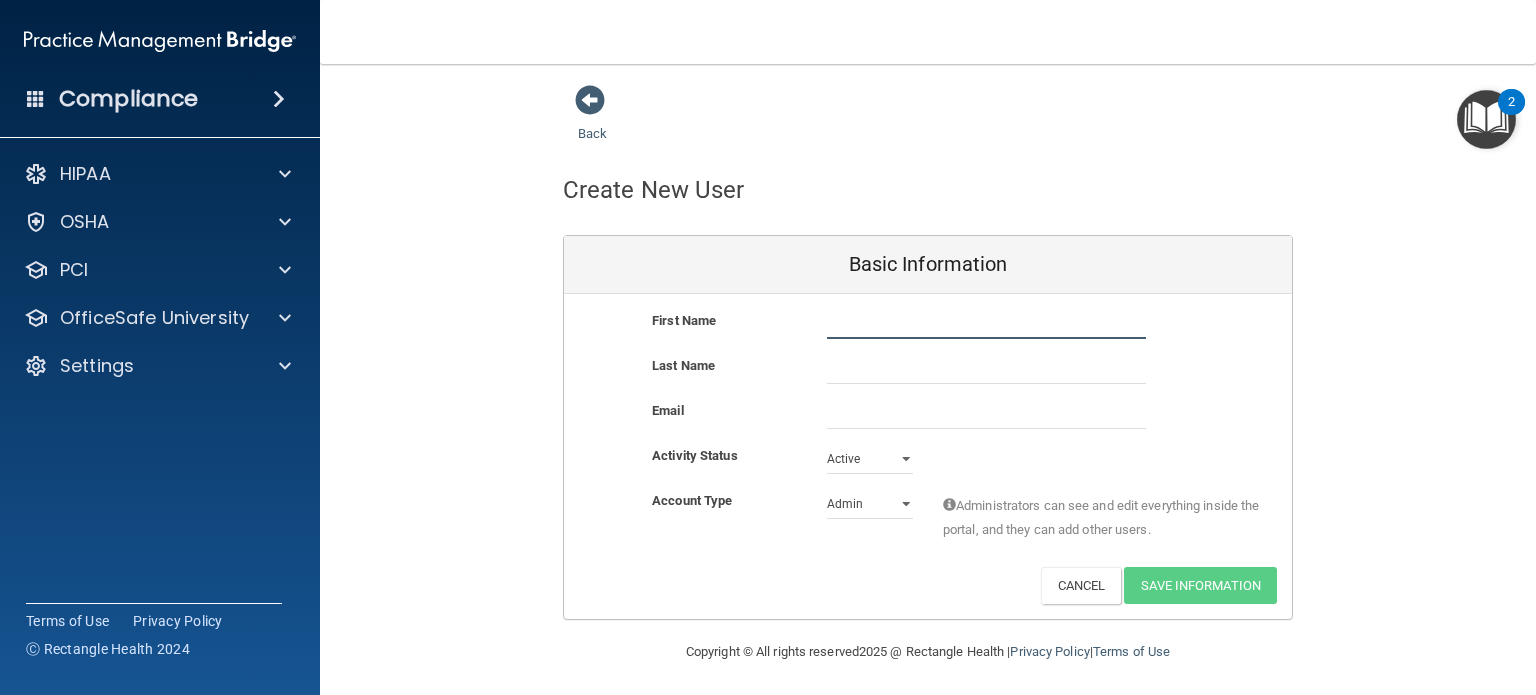click at bounding box center [986, 324] 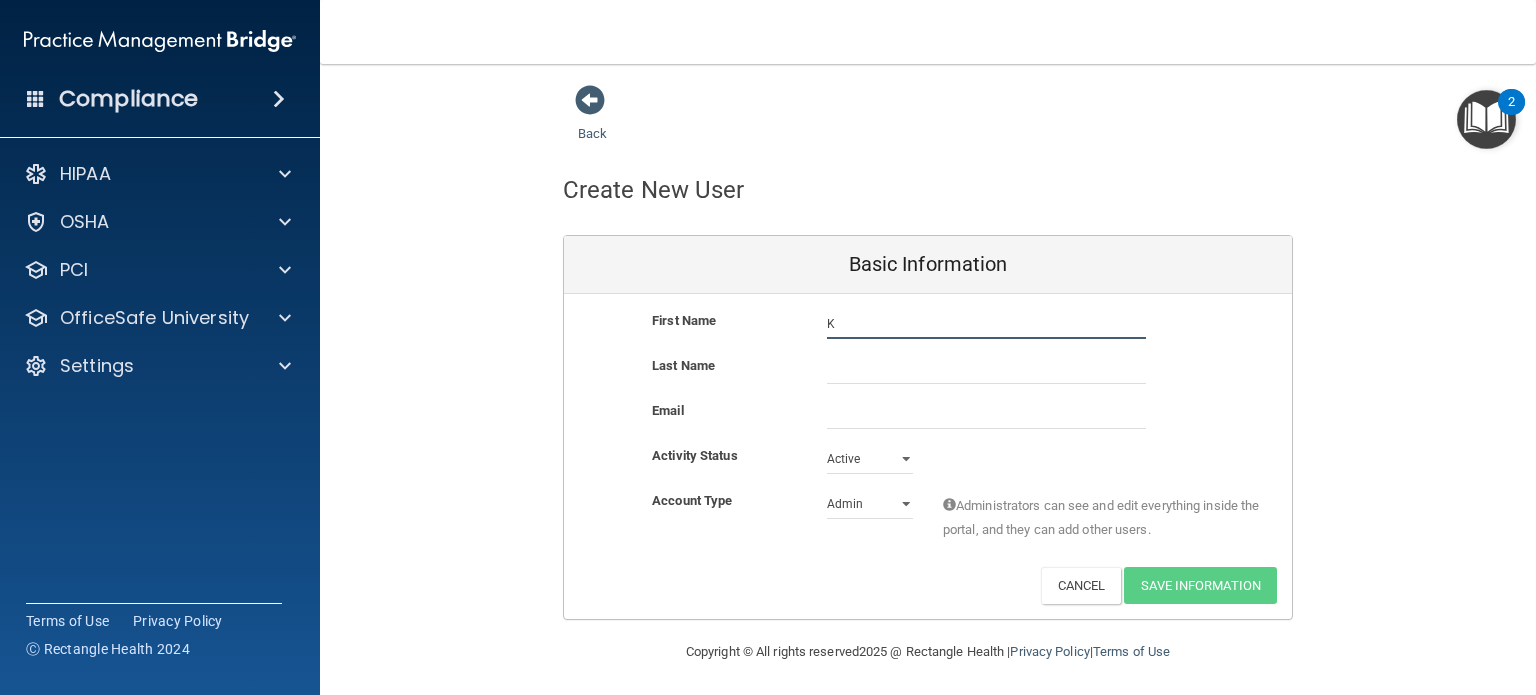 click on "K" at bounding box center [986, 324] 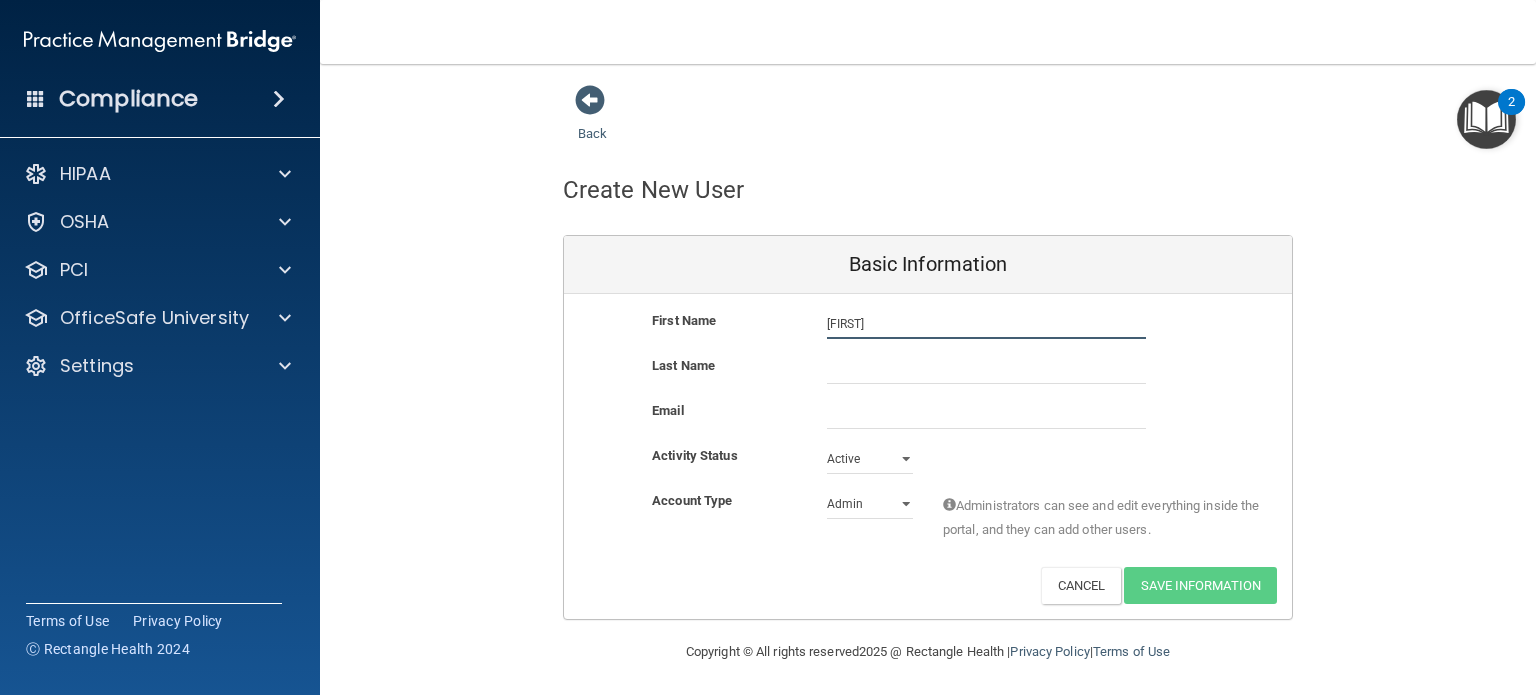 type on "Kaitlin" 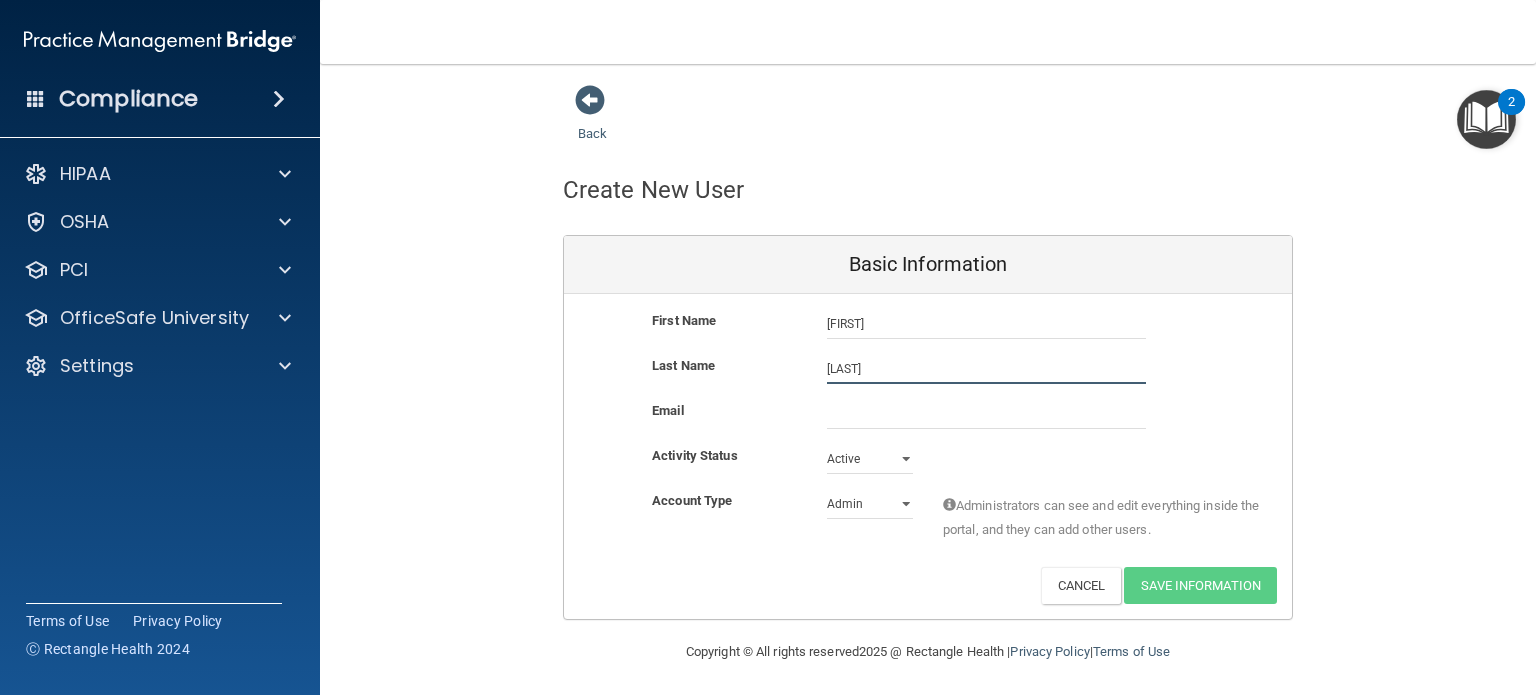 type on "Anderson" 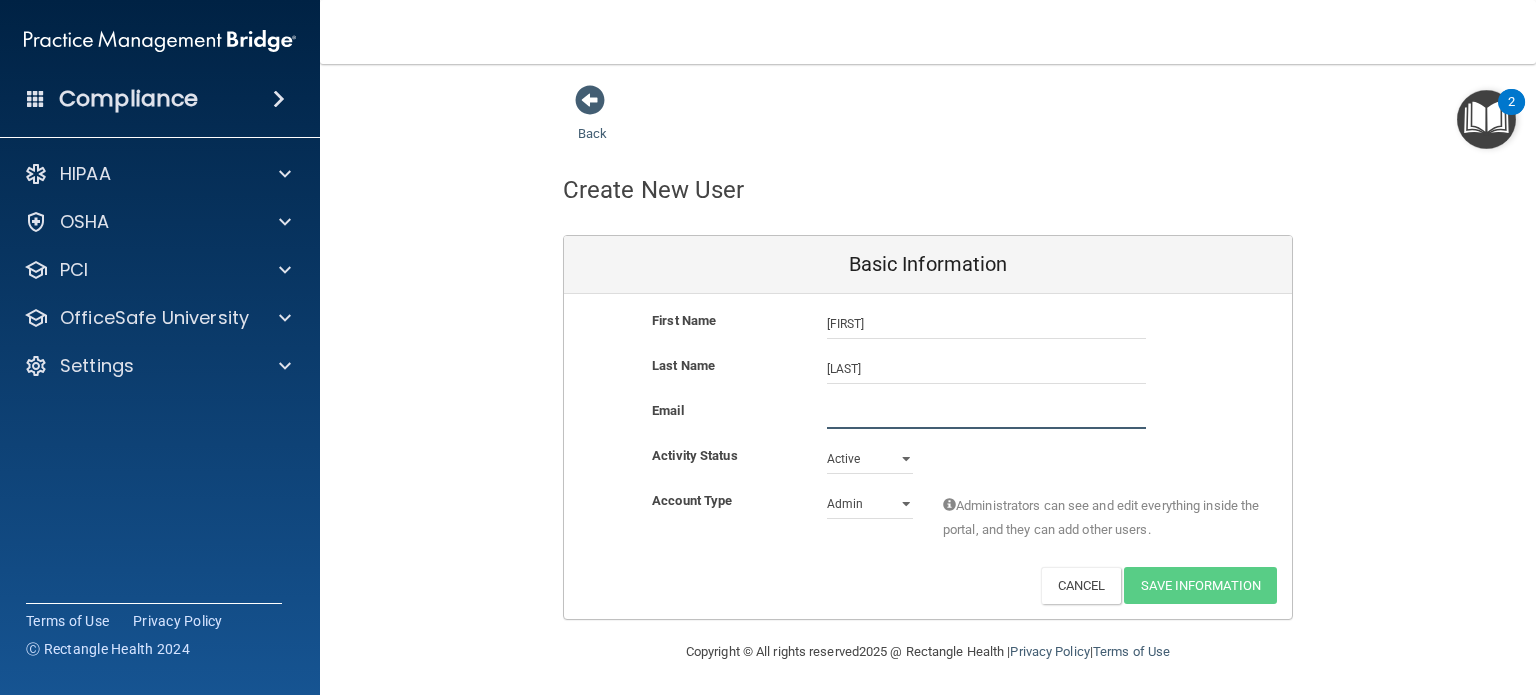 paste on "kaitlintichota76@gmail.com" 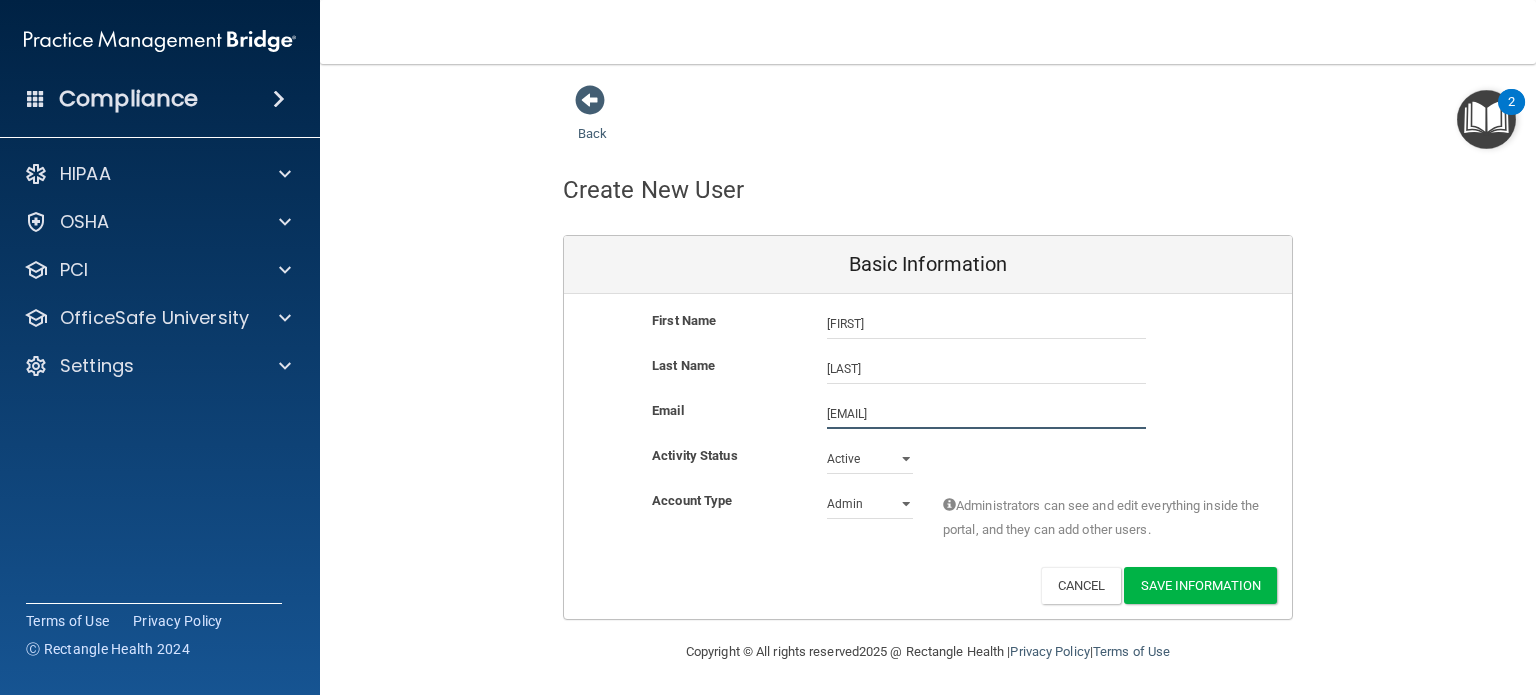 type on "kaitlintichota76@gmail.com" 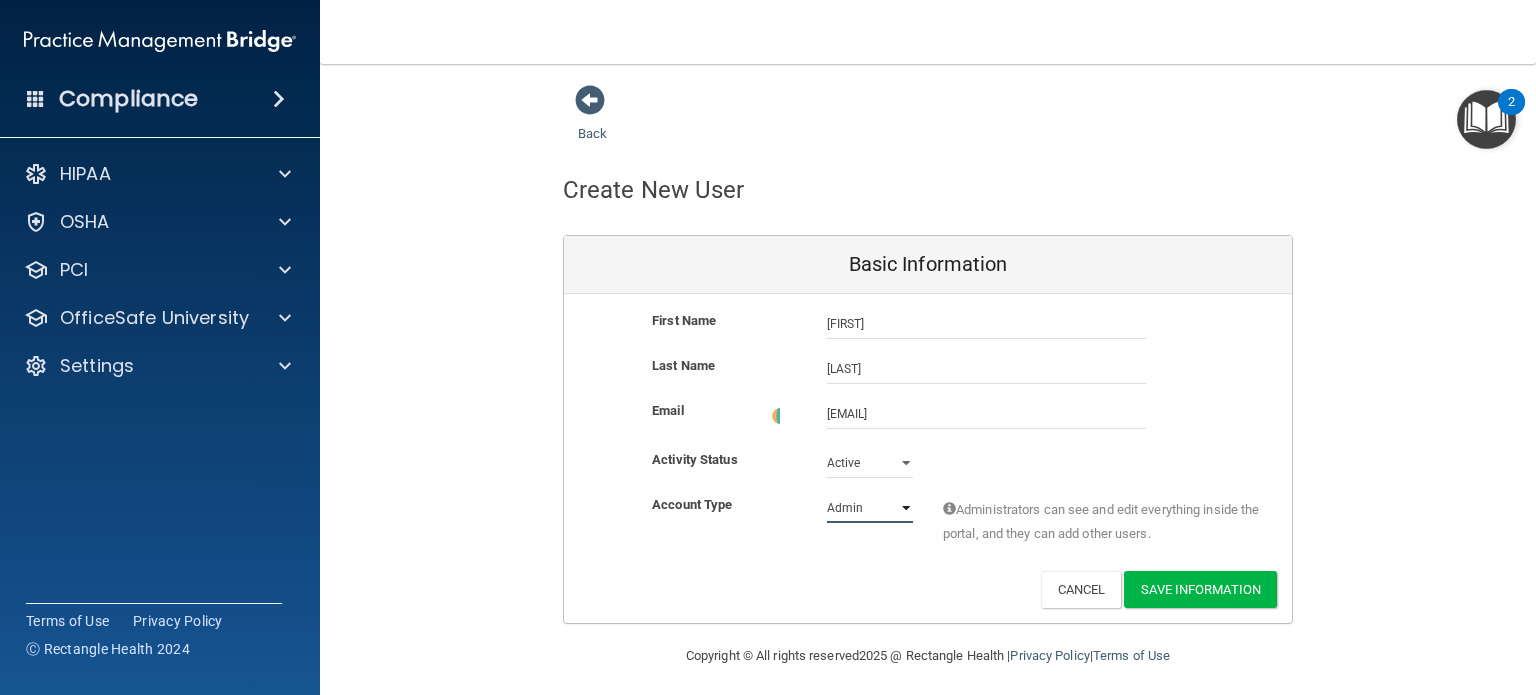 click on "Admin  Member" at bounding box center (870, 508) 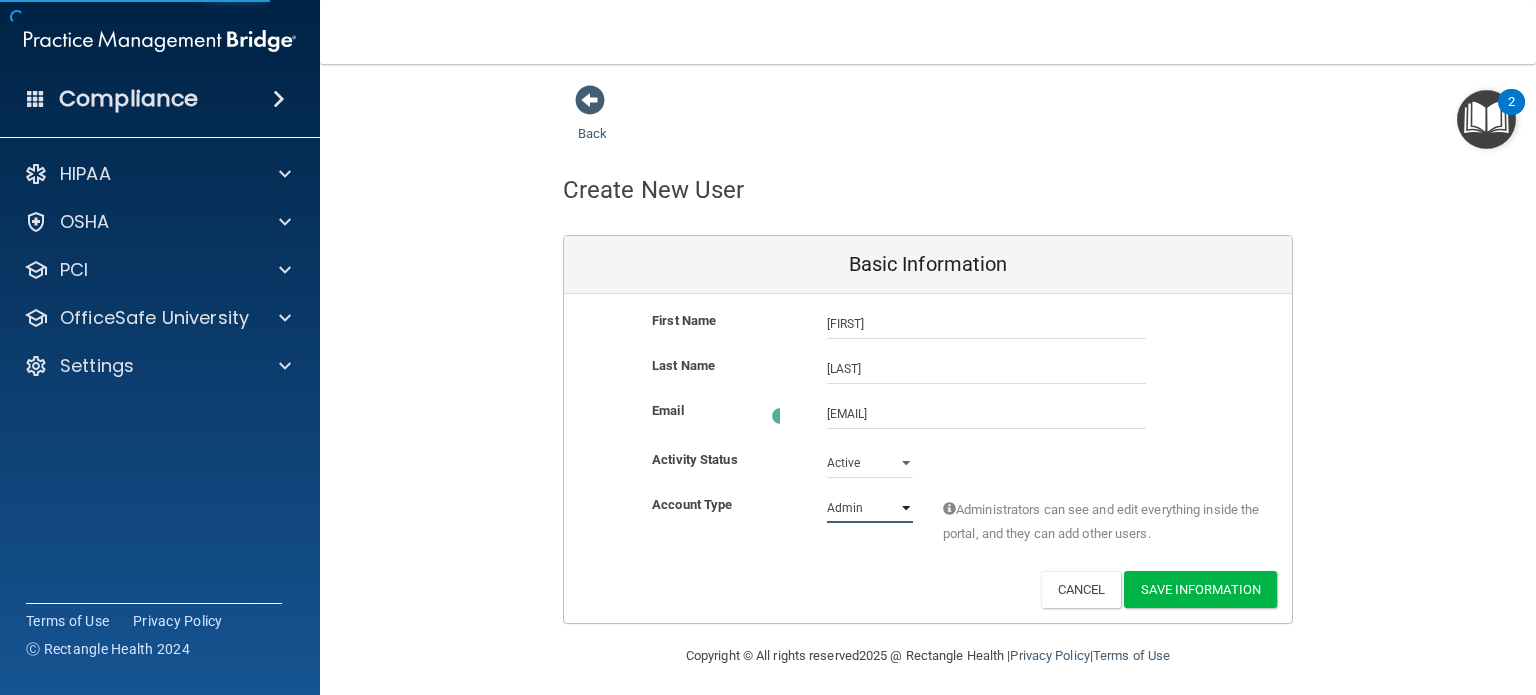 select on "practice_member" 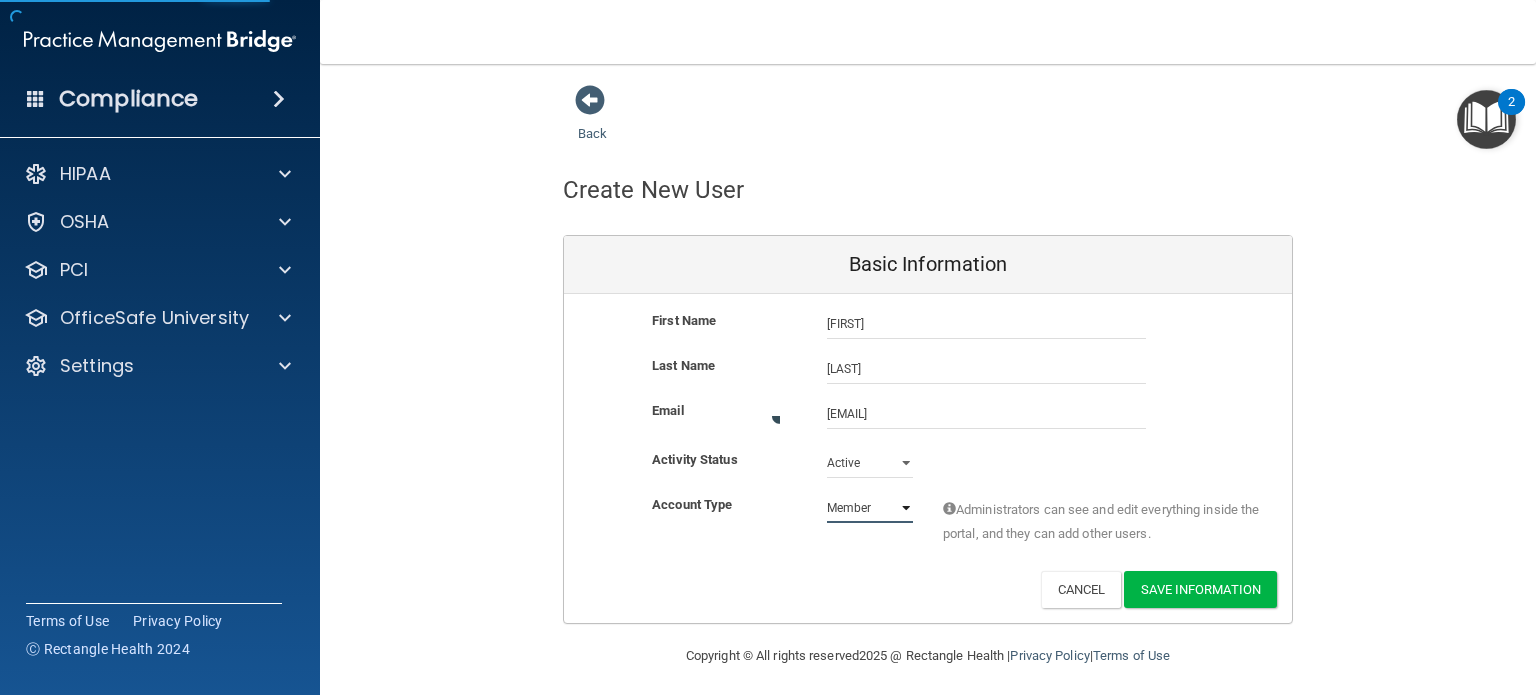 click on "Admin  Member" at bounding box center [870, 508] 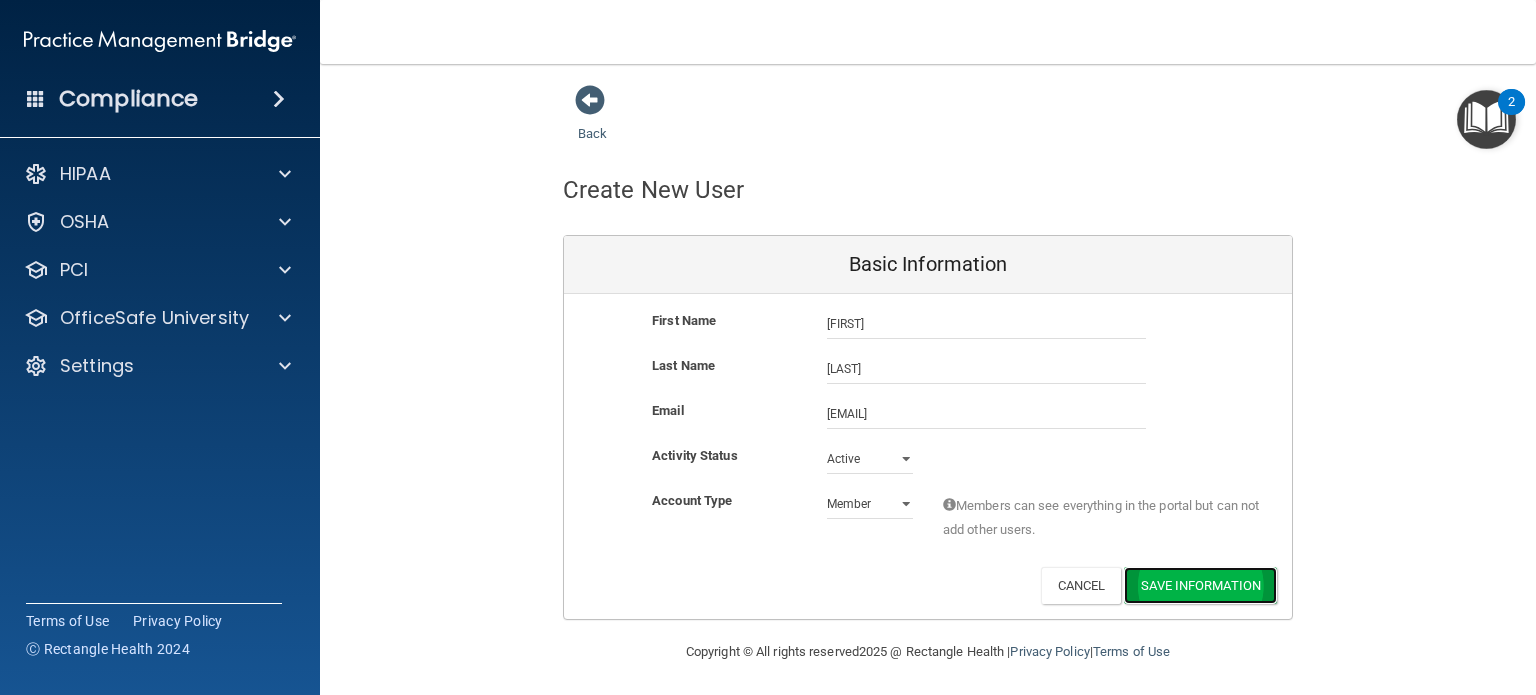 click on "Save Information" at bounding box center [1200, 585] 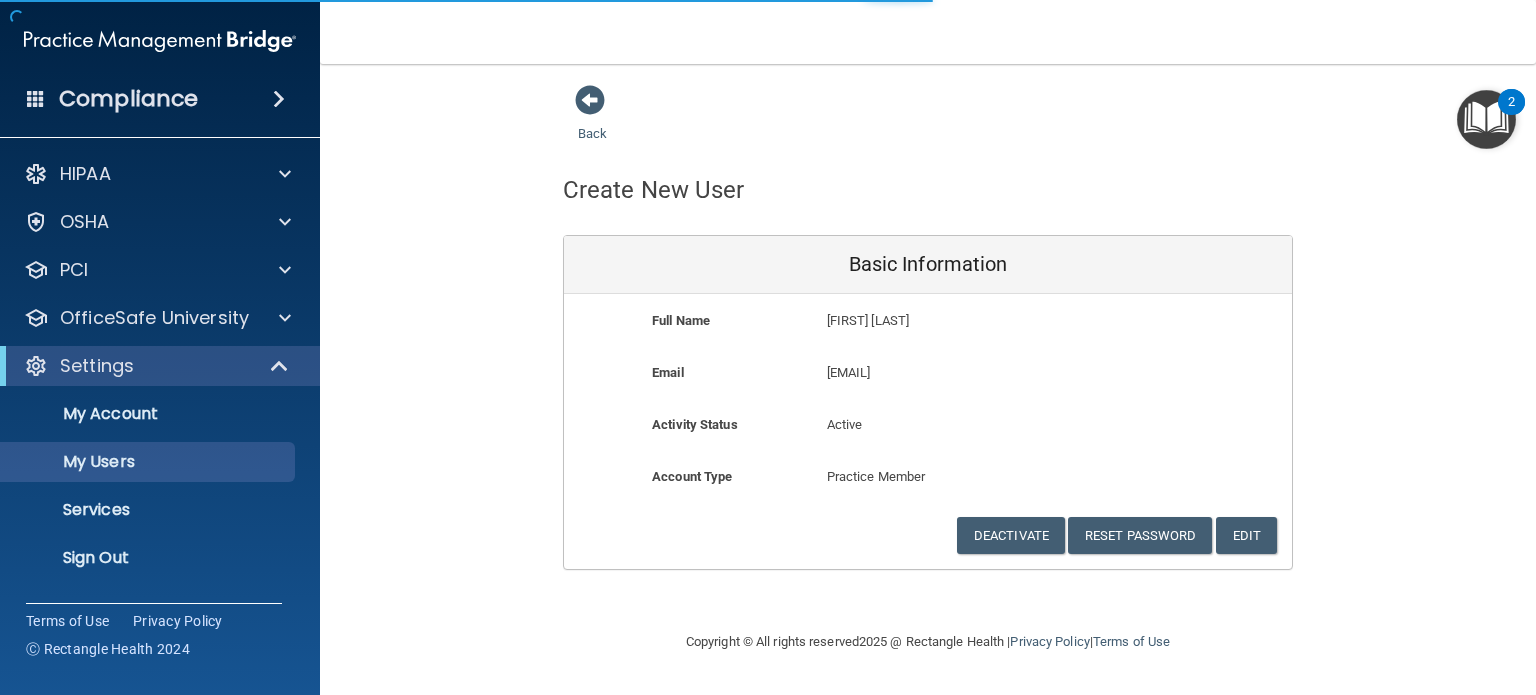 select on "20" 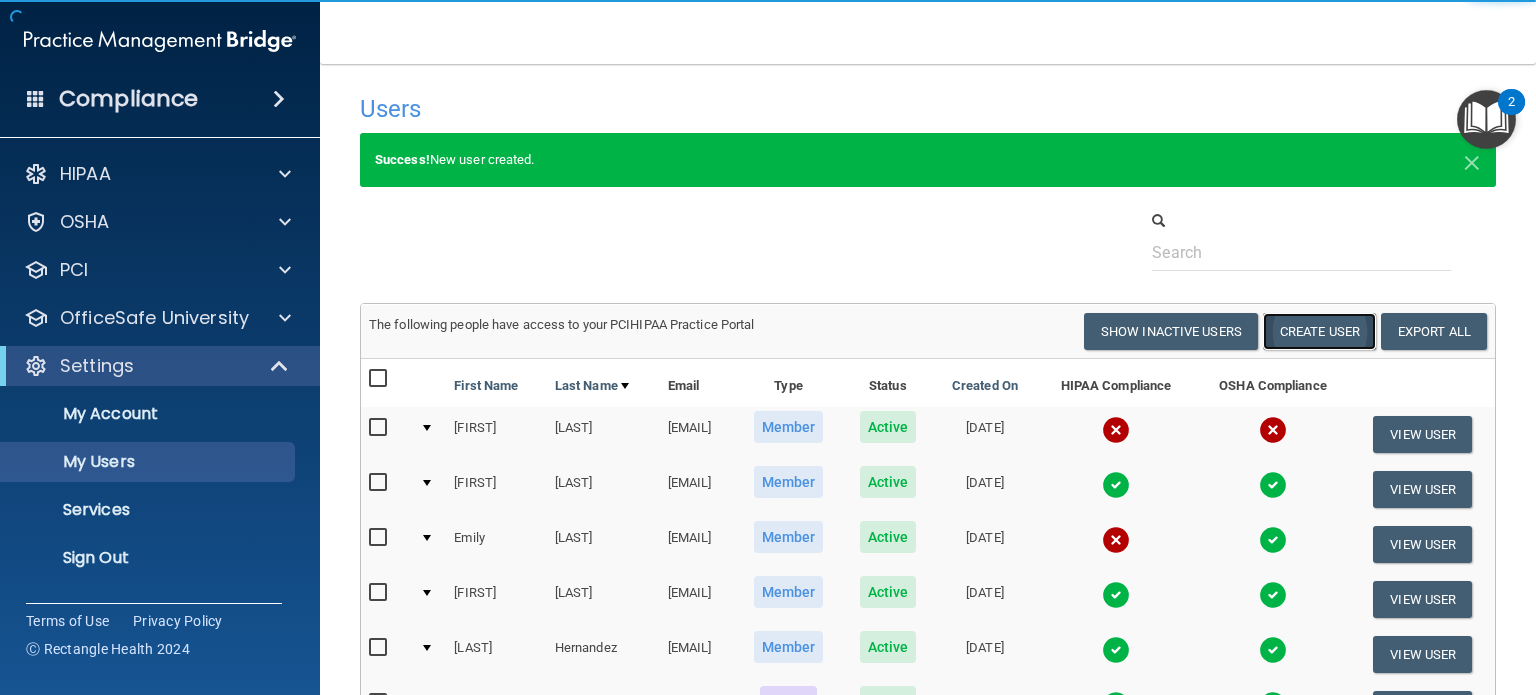 click on "Create User" at bounding box center (1319, 331) 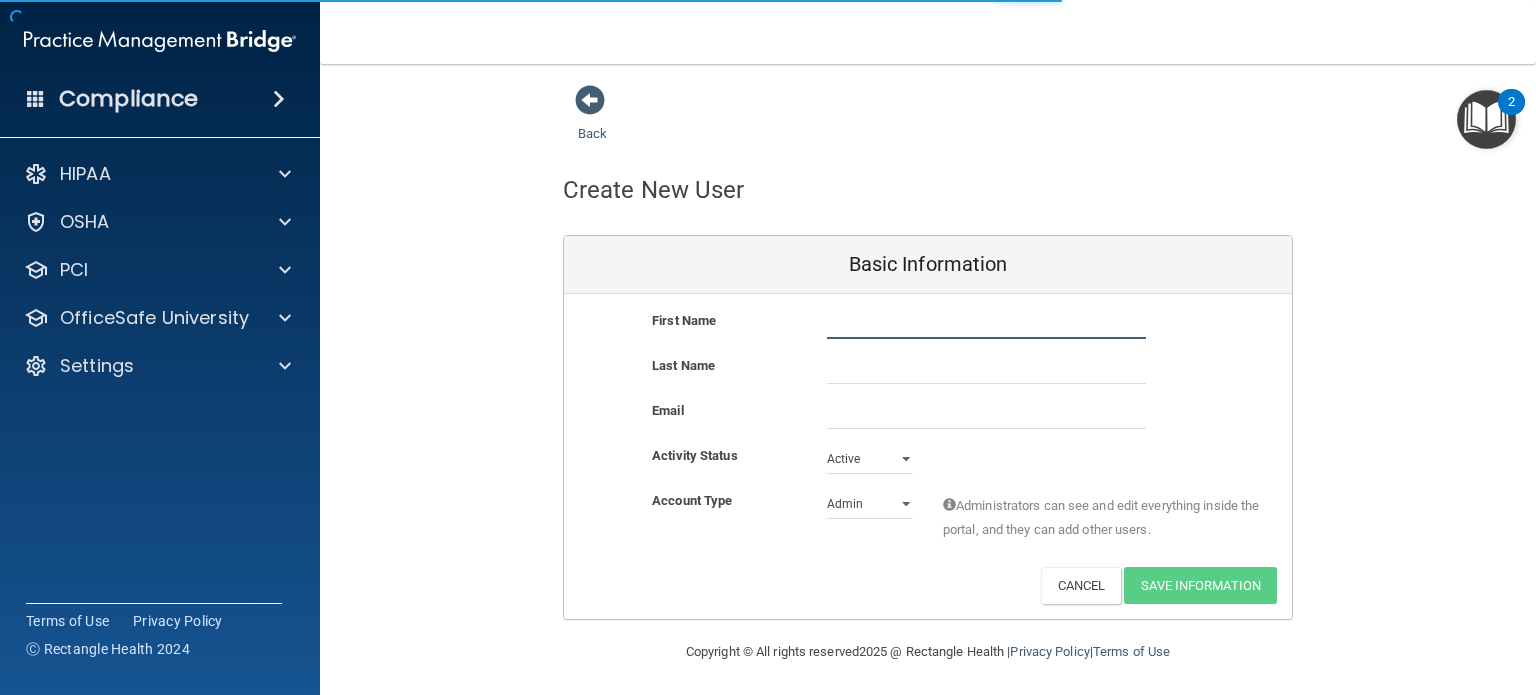 click at bounding box center (986, 324) 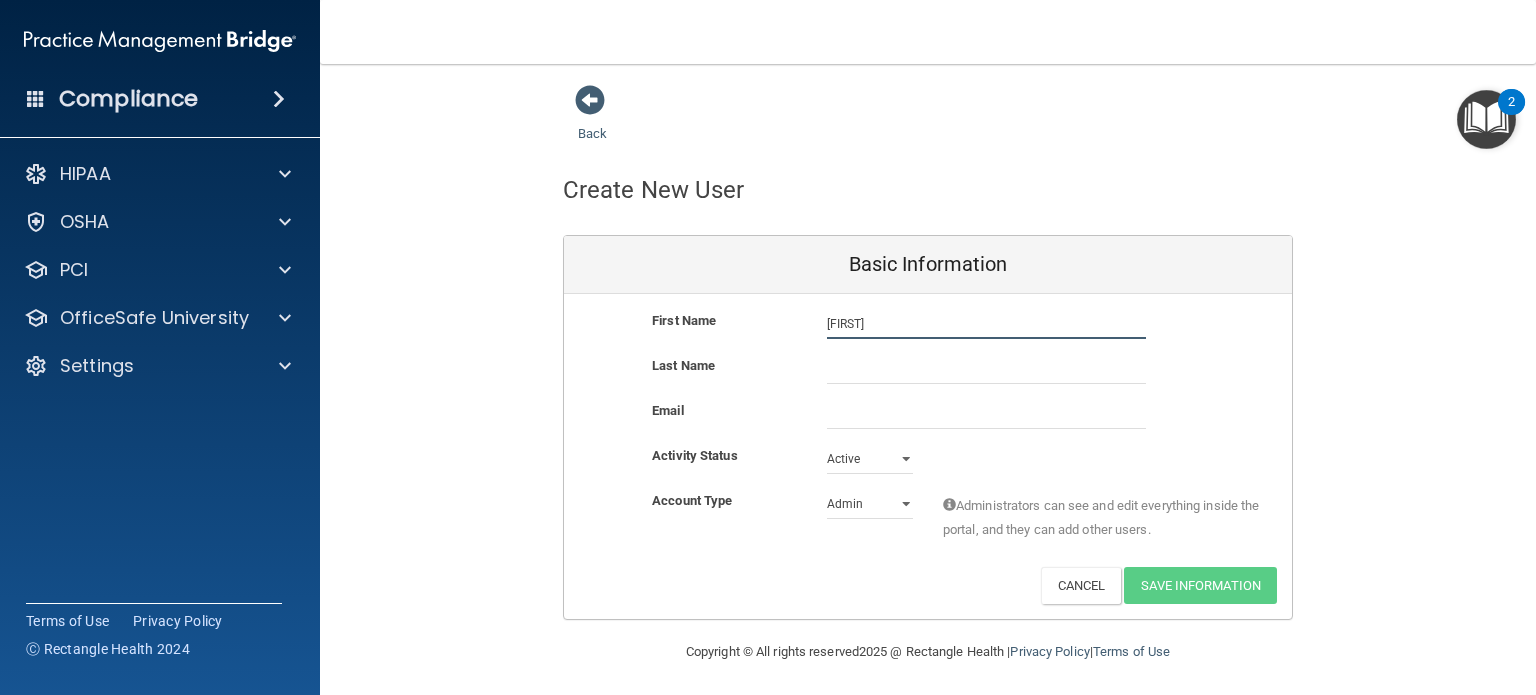 type on "Karen" 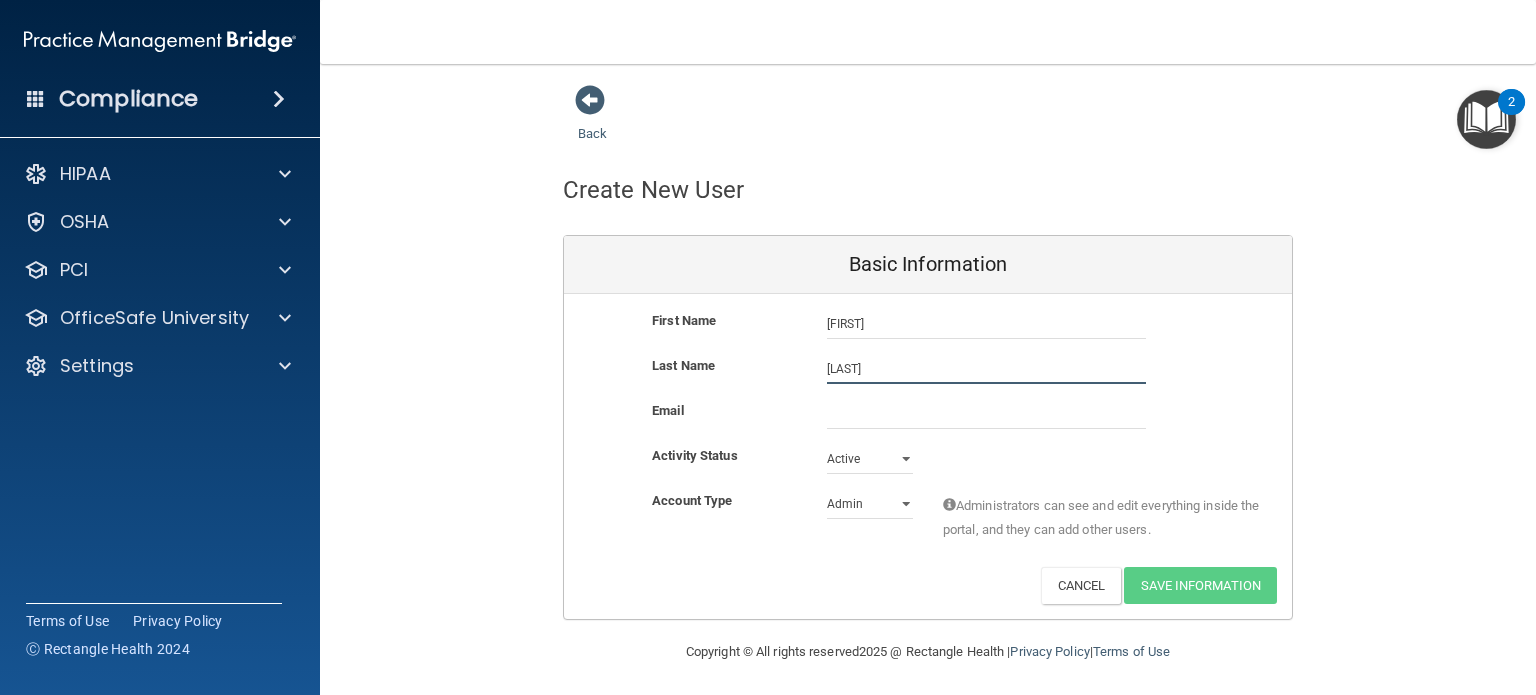 type on "Stiles" 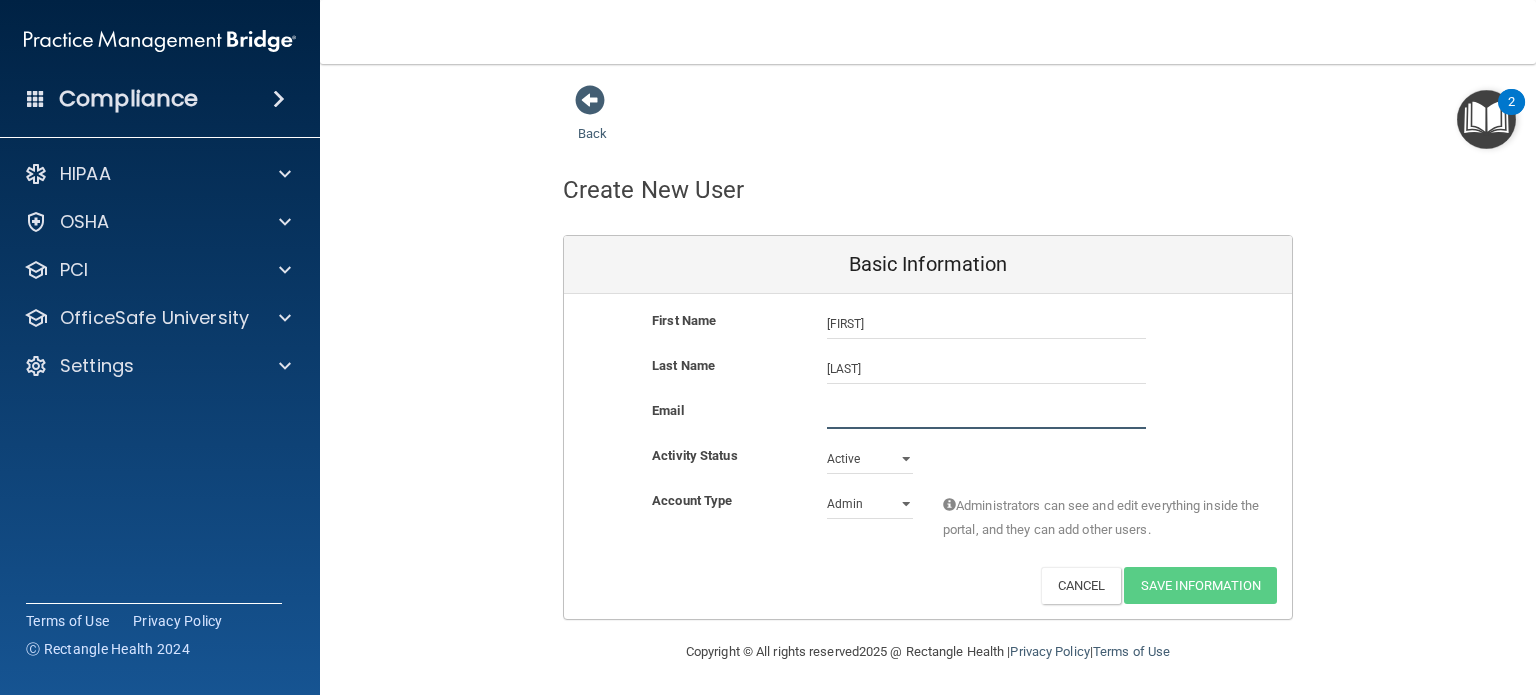 click at bounding box center [986, 414] 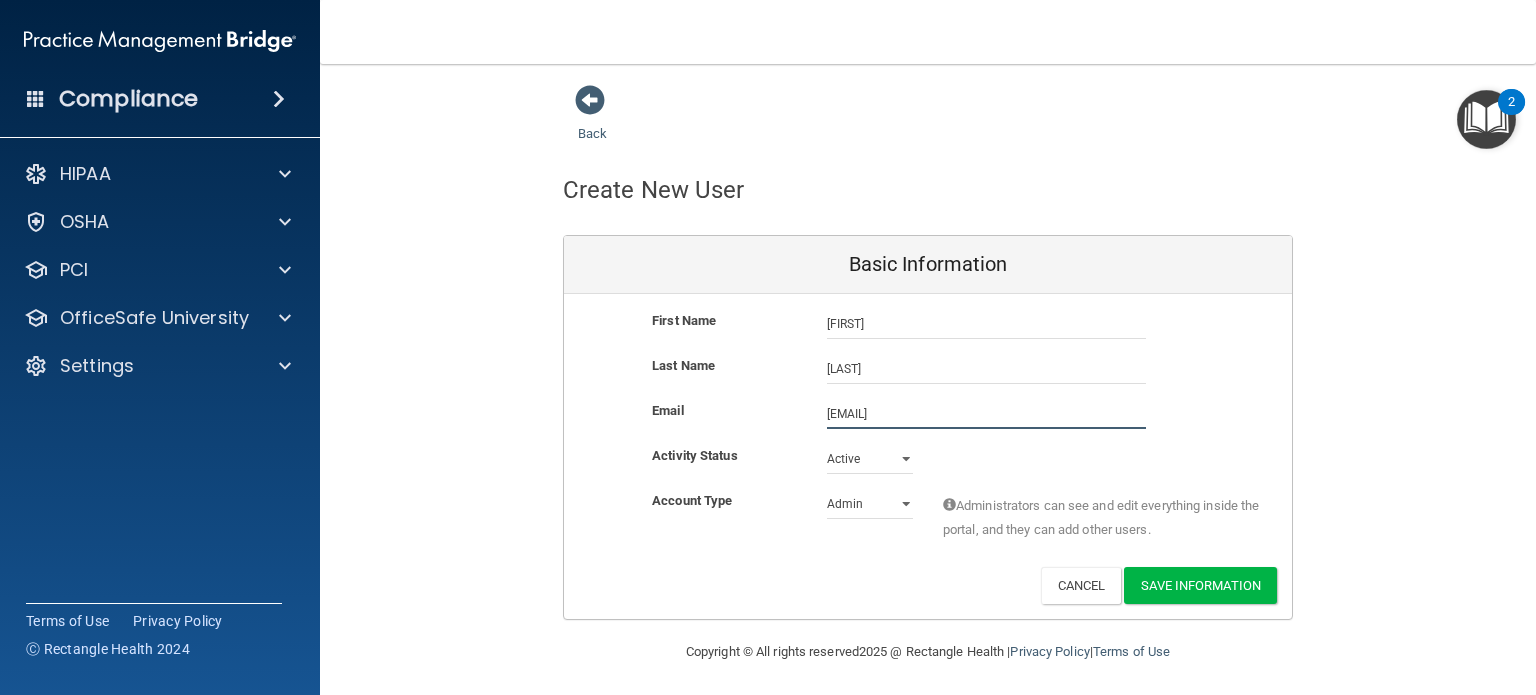 type on "Karenstiles2023@gmail.com" 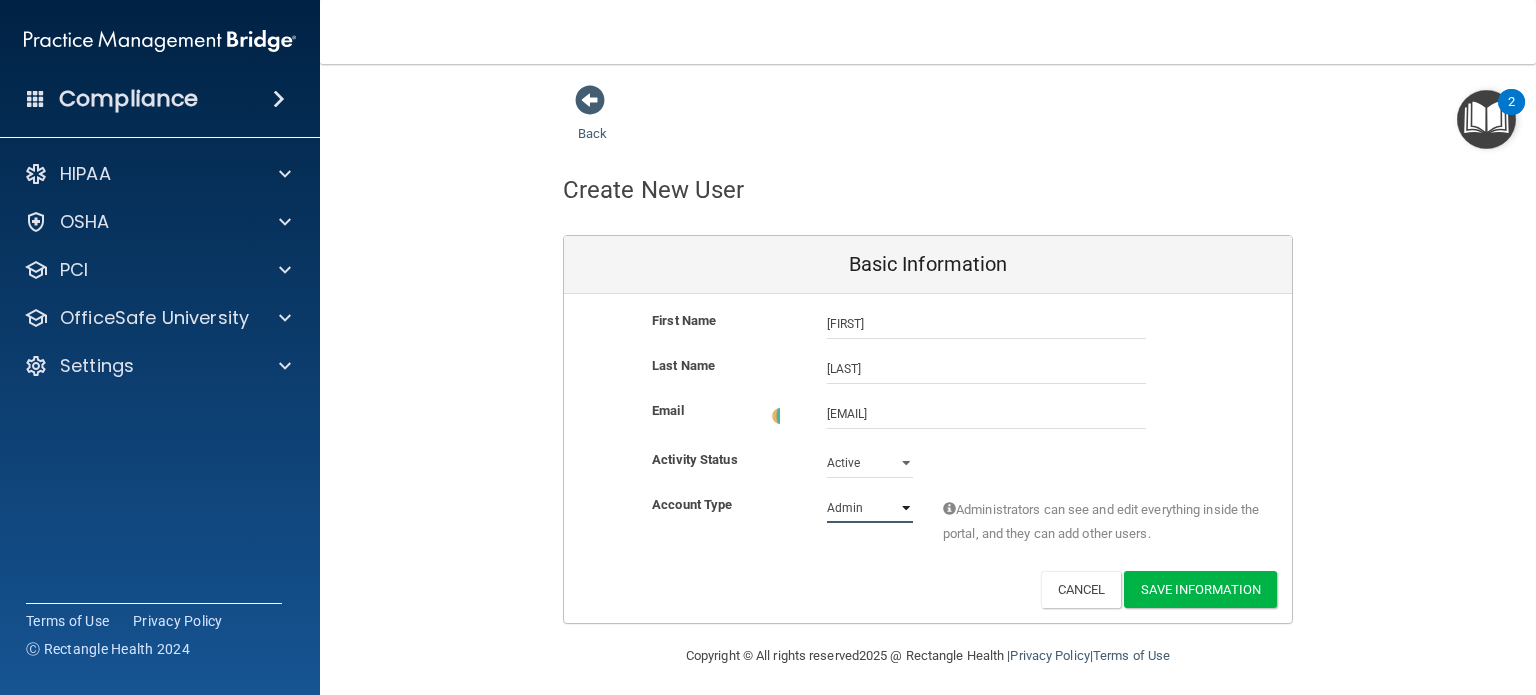 click on "Admin  Member" at bounding box center (870, 508) 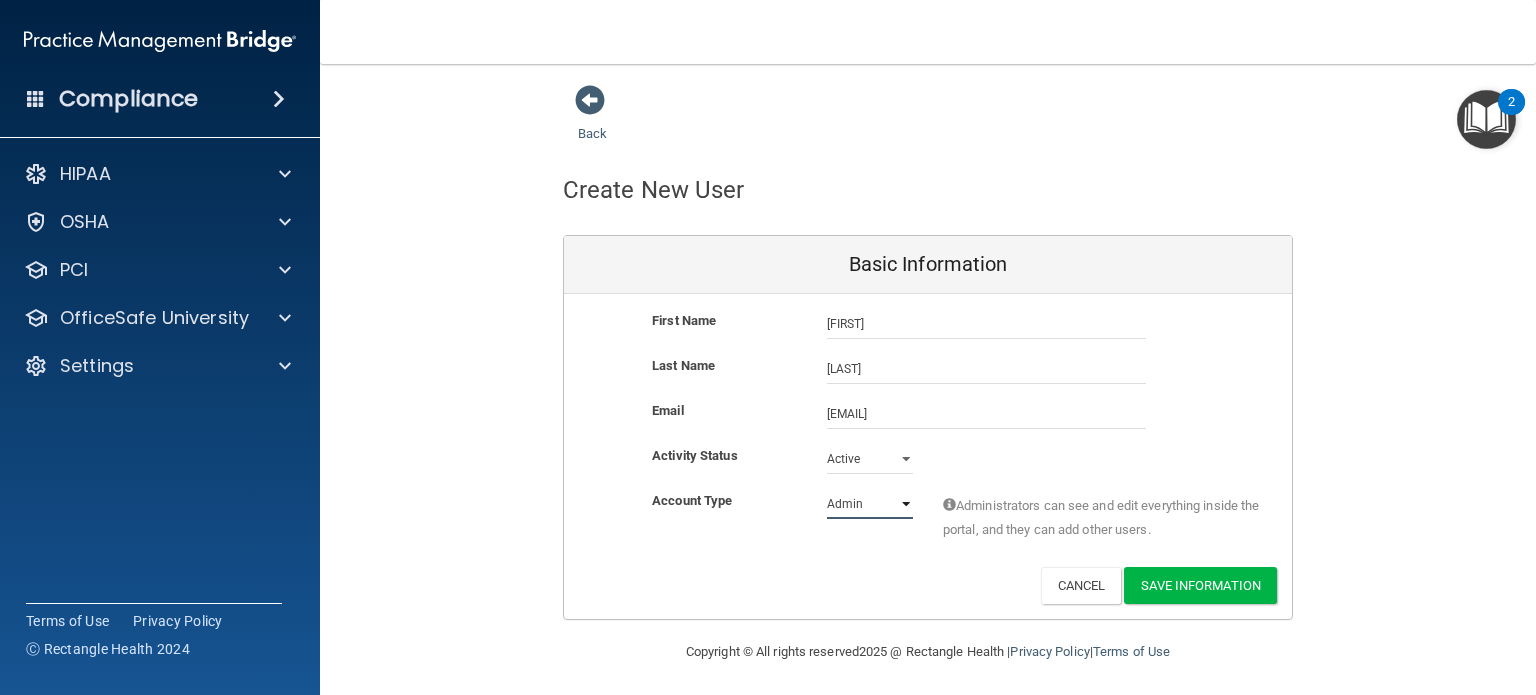 select on "practice_member" 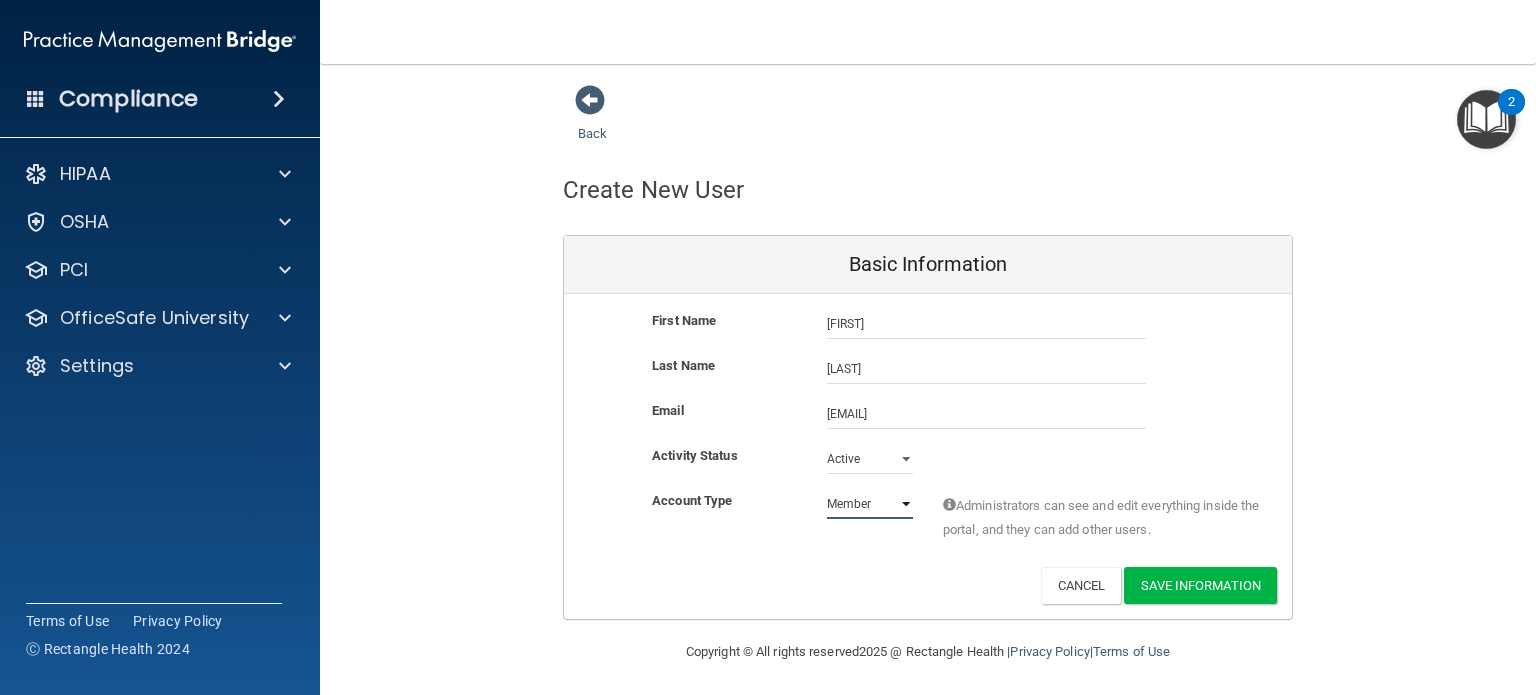 click on "Admin  Member" at bounding box center (870, 504) 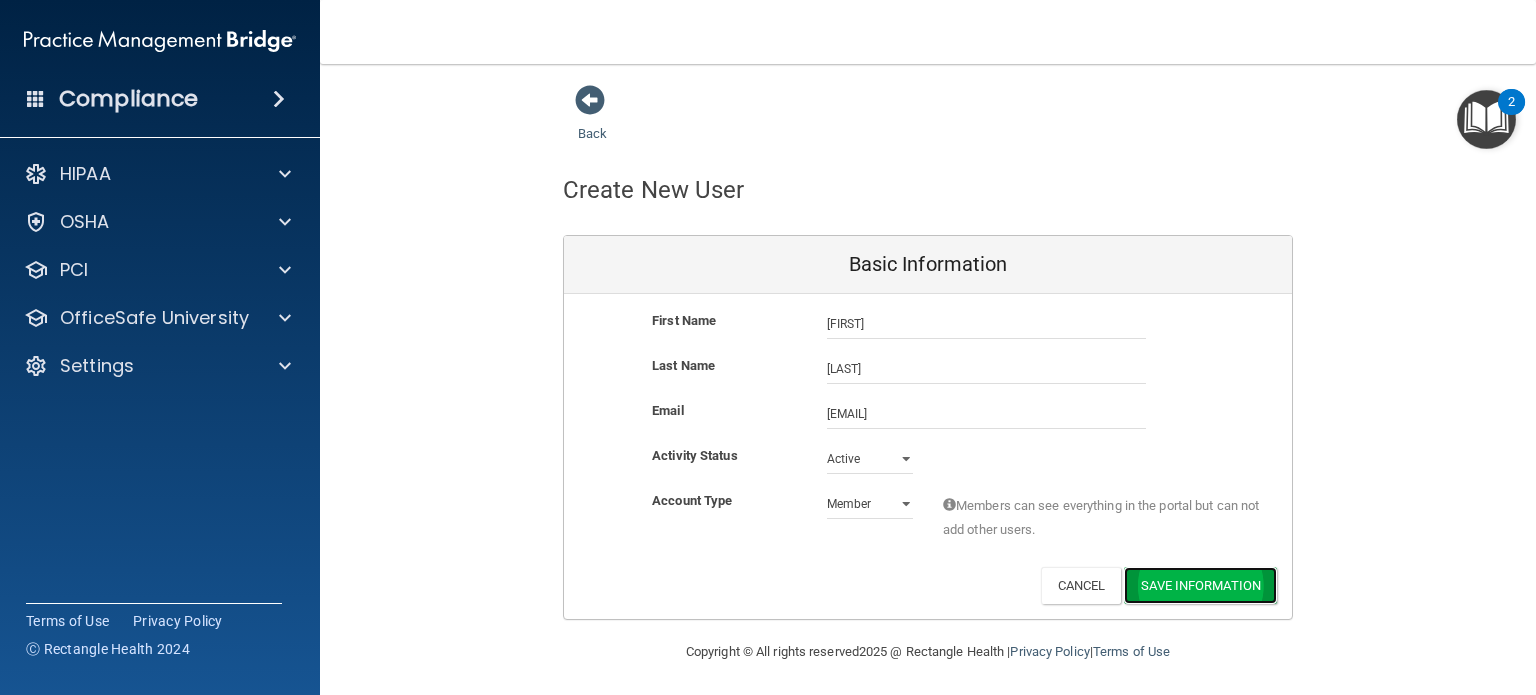 click on "Save Information" at bounding box center (1200, 585) 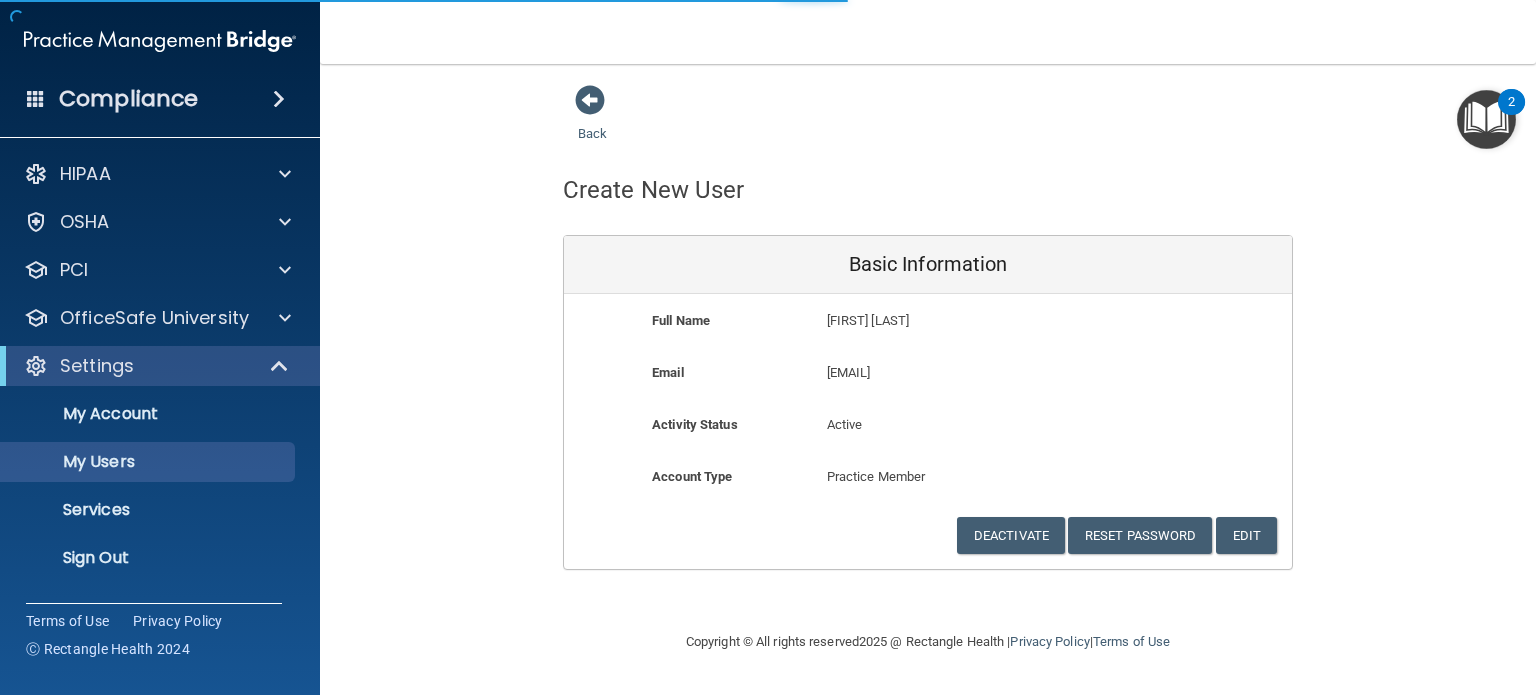 select on "20" 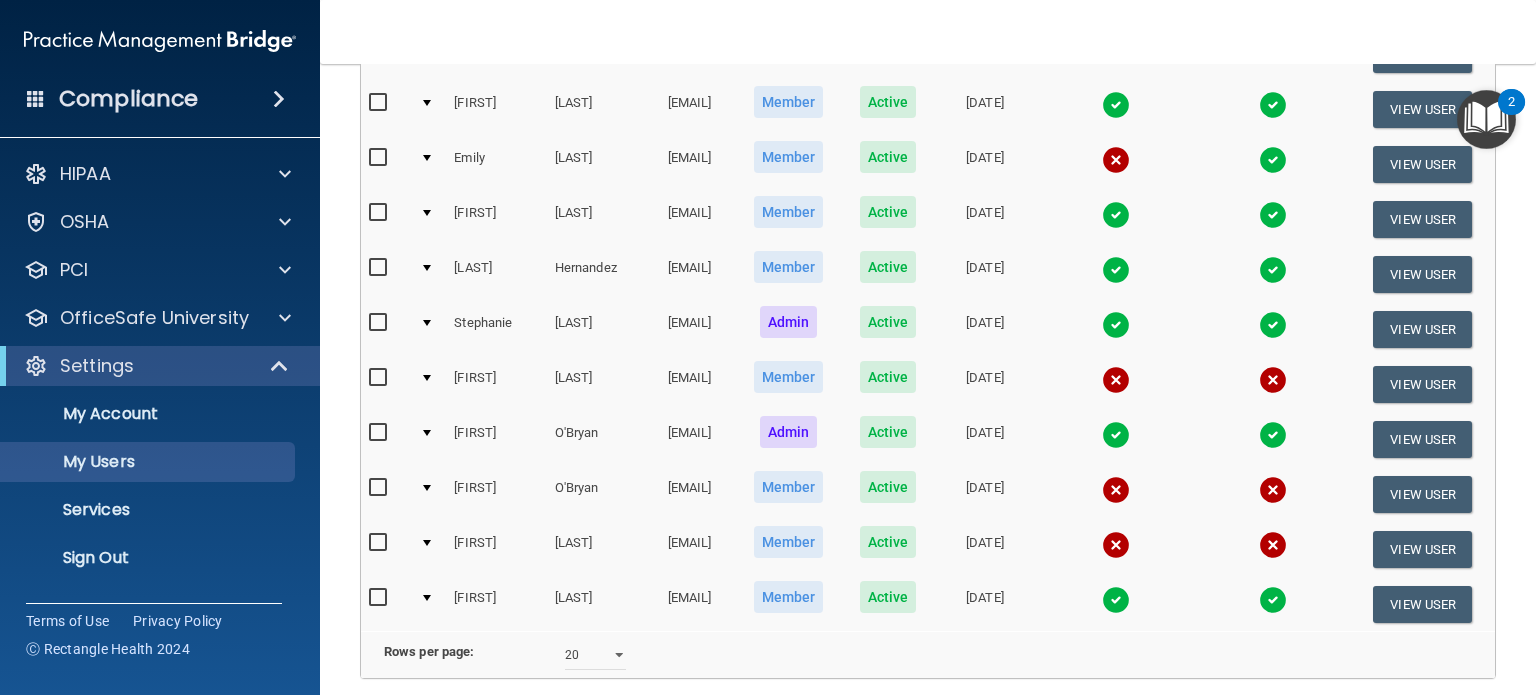 scroll, scrollTop: 368, scrollLeft: 0, axis: vertical 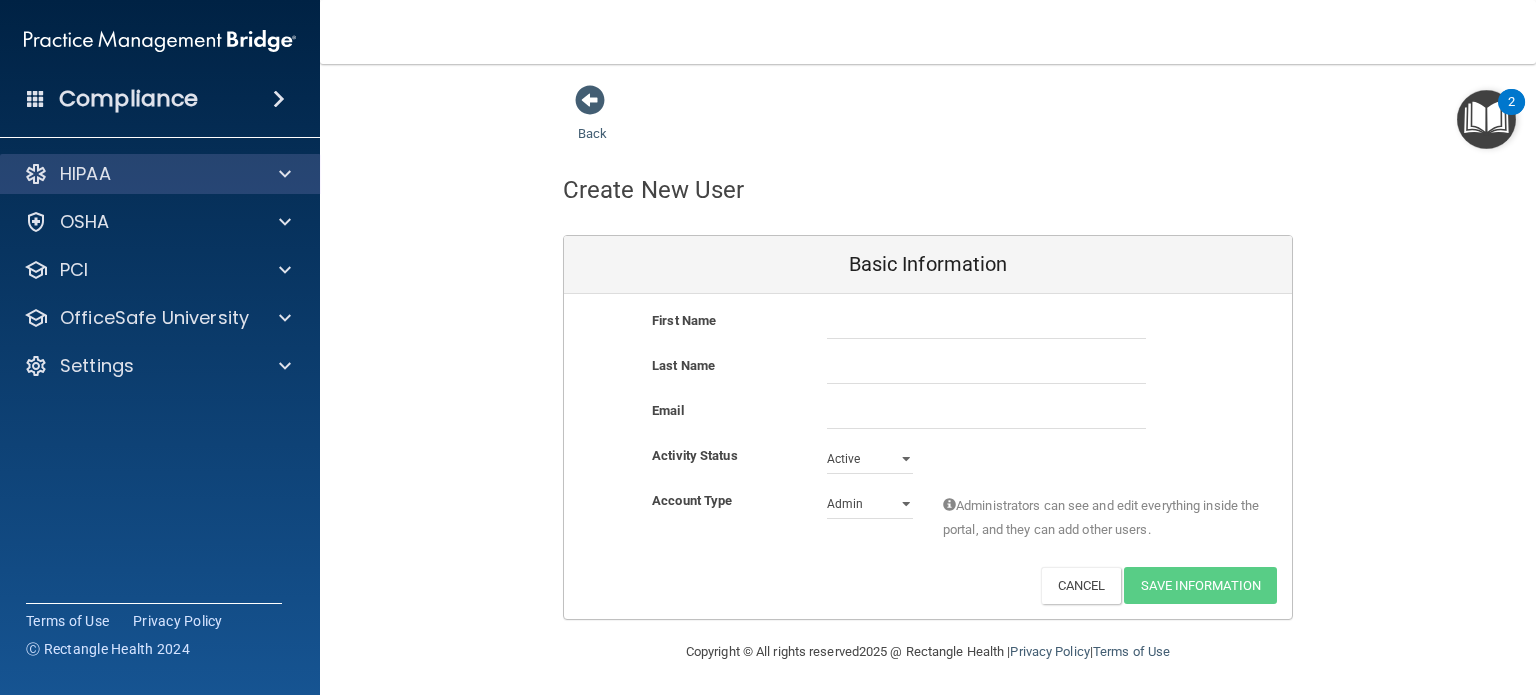 click on "HIPAA" at bounding box center [160, 174] 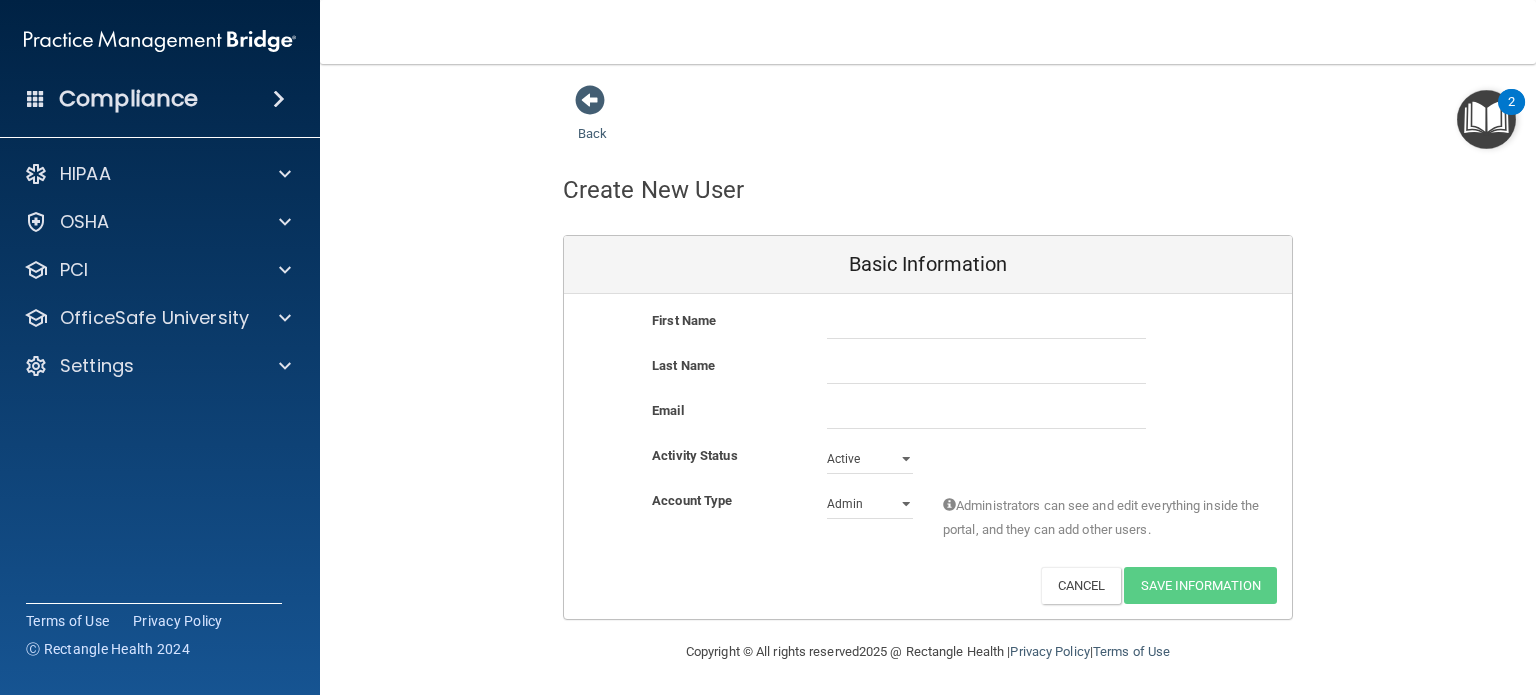 click on "Compliance" at bounding box center (128, 99) 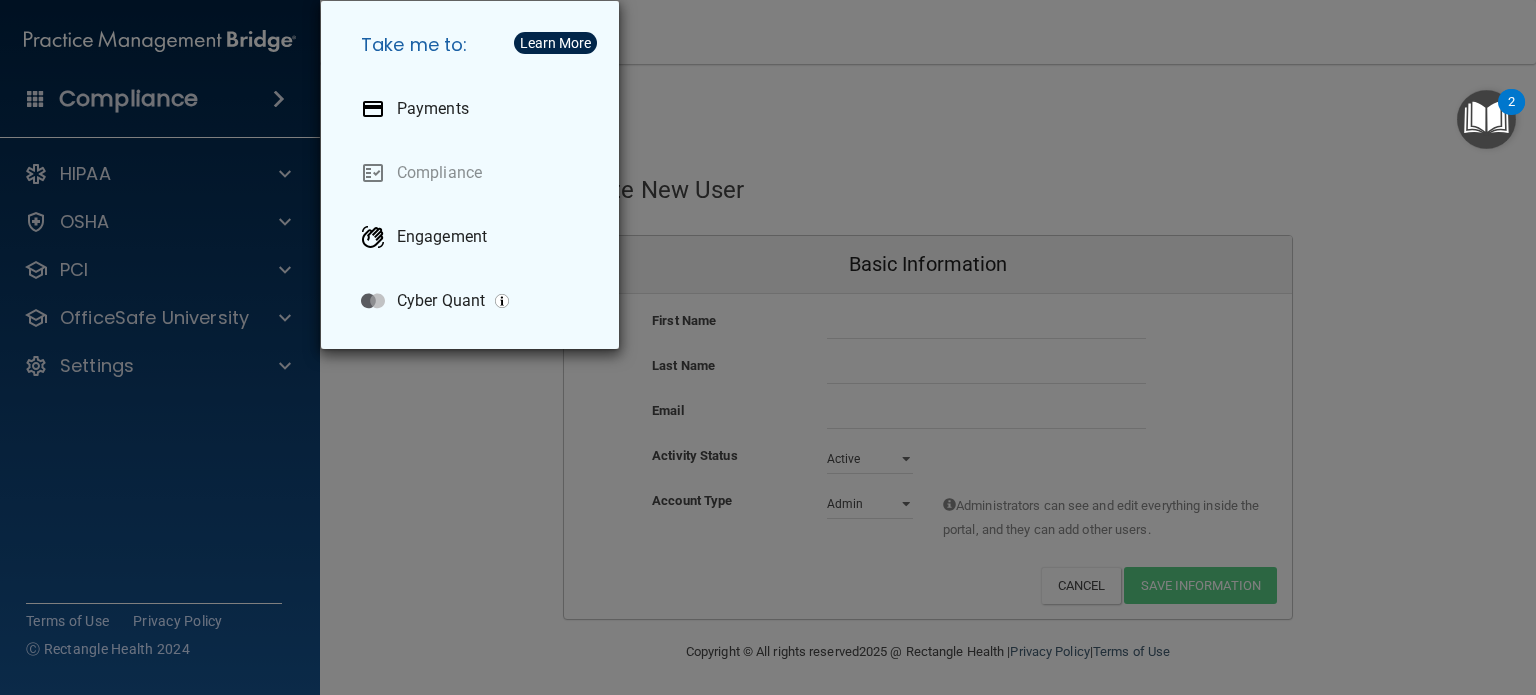 click on "Take me to:             Payments                   Compliance                     Engagement                     Cyber Quant" at bounding box center (768, 347) 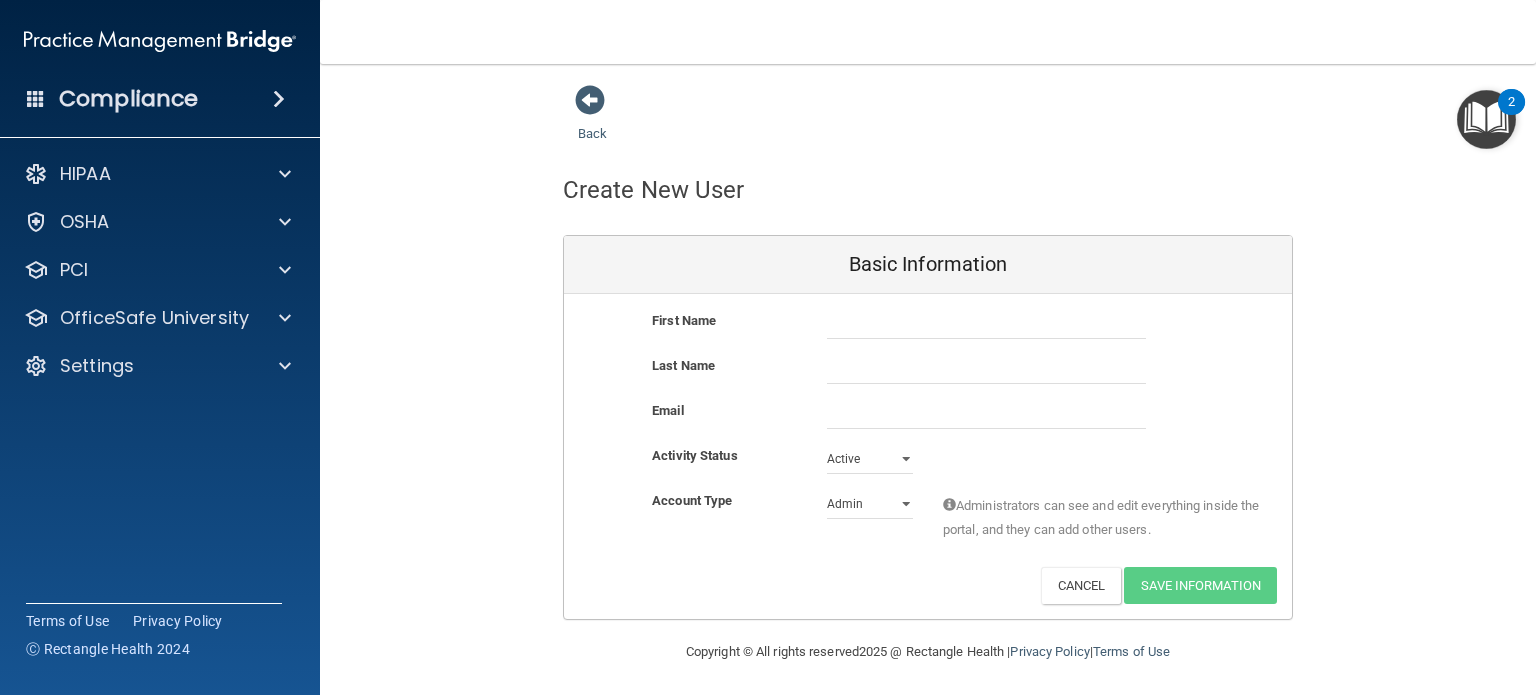 click at bounding box center (36, 98) 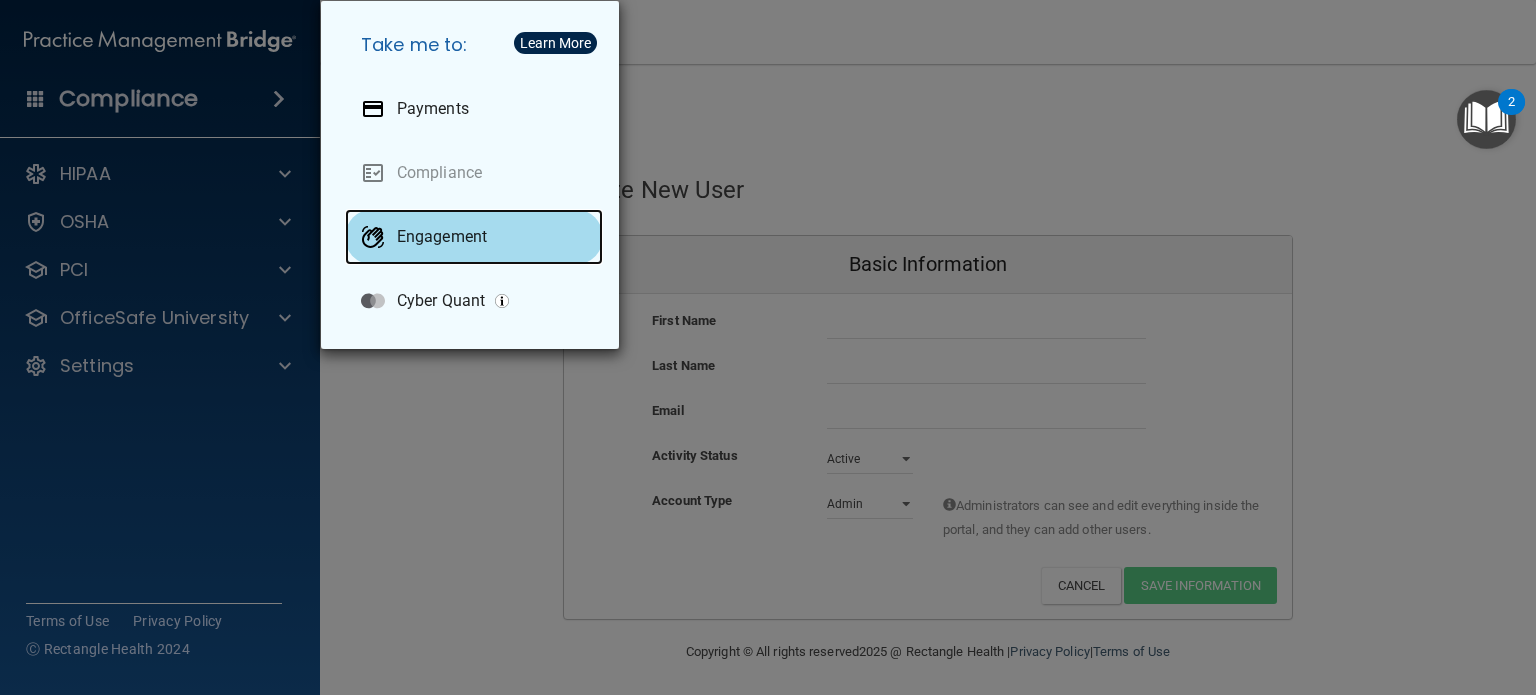 click on "Engagement" at bounding box center (442, 237) 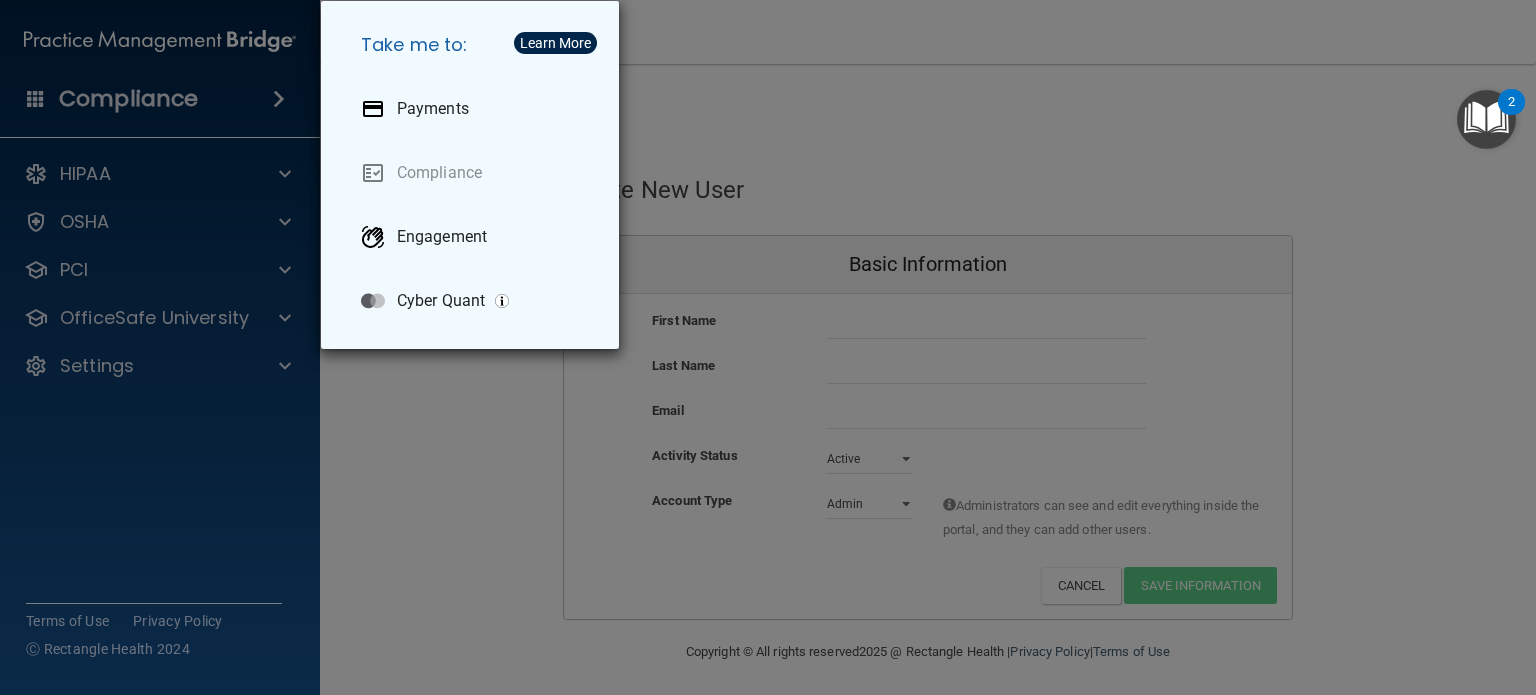 click on "Take me to:             Payments                   Compliance                     Engagement                     Cyber Quant" at bounding box center [768, 347] 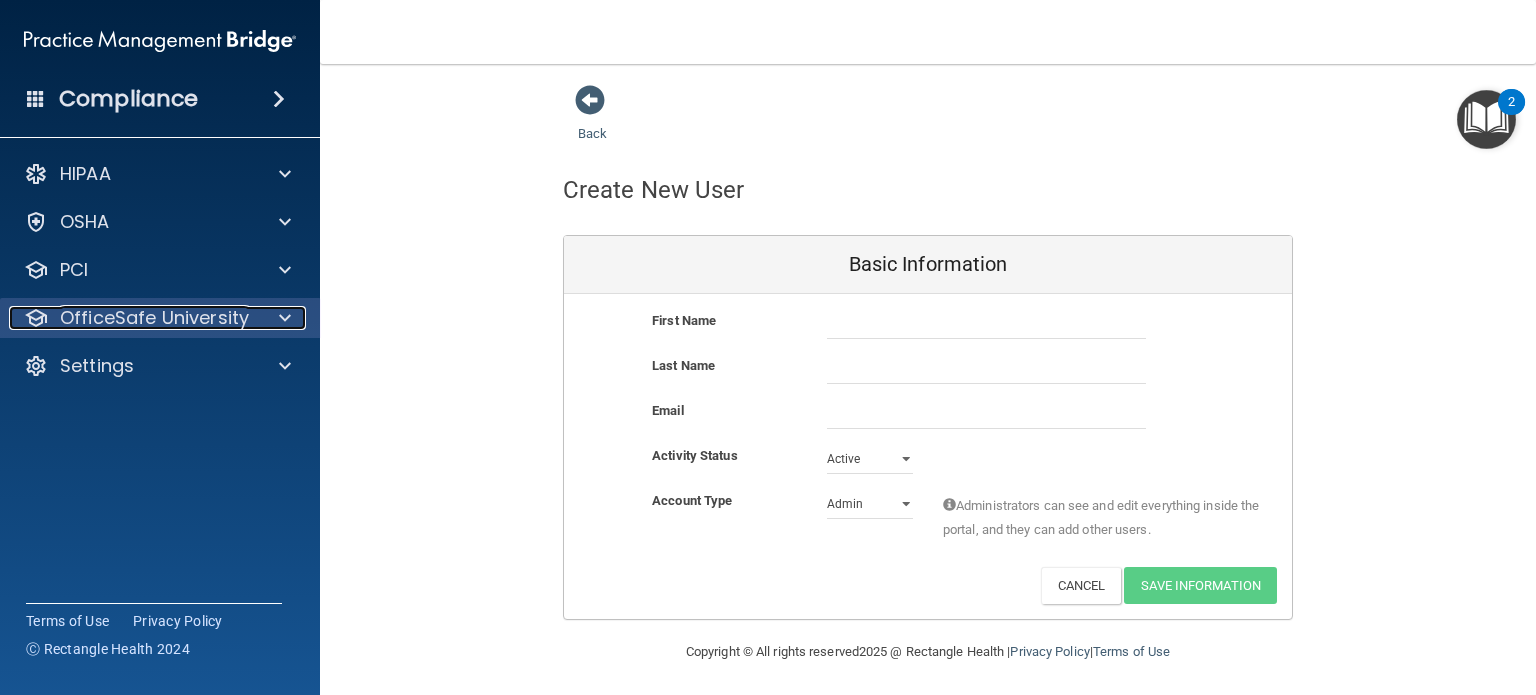 click on "OfficeSafe University" at bounding box center (154, 318) 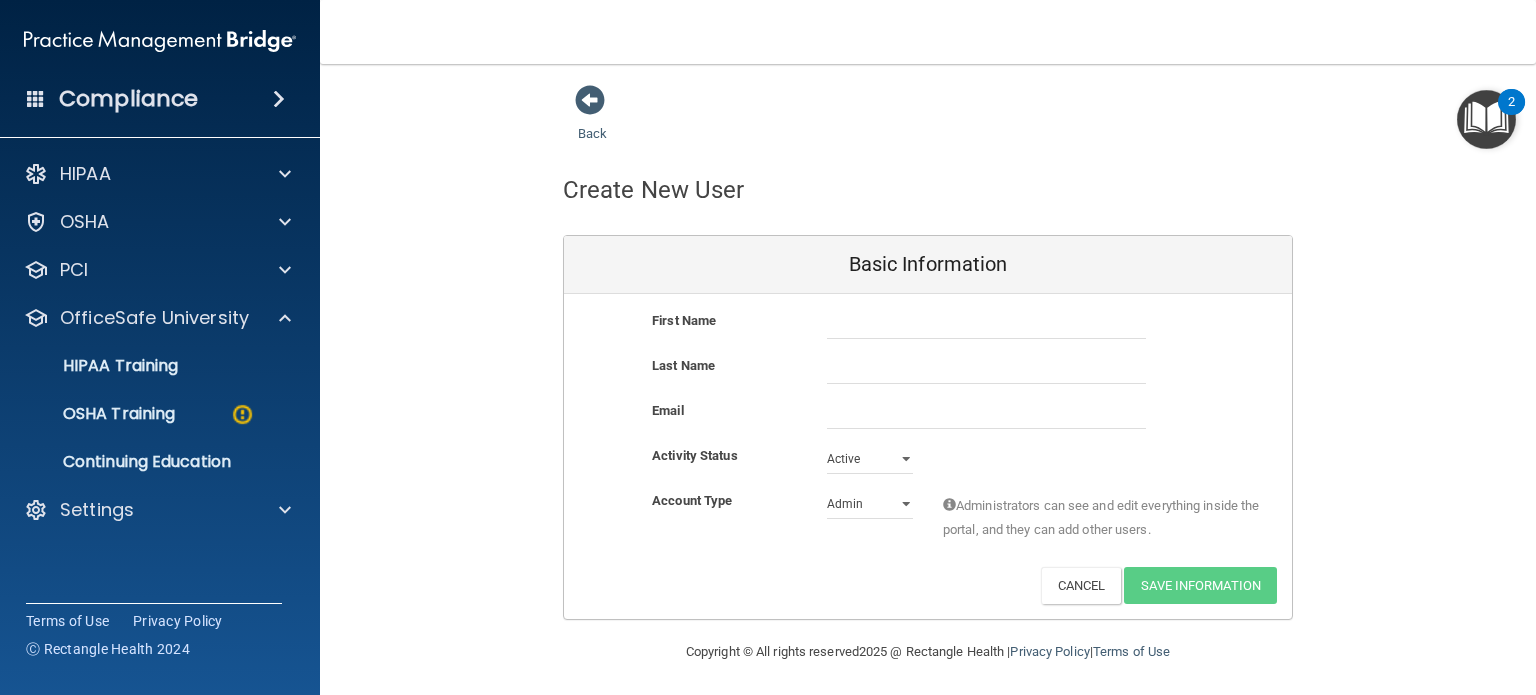 click at bounding box center [36, 98] 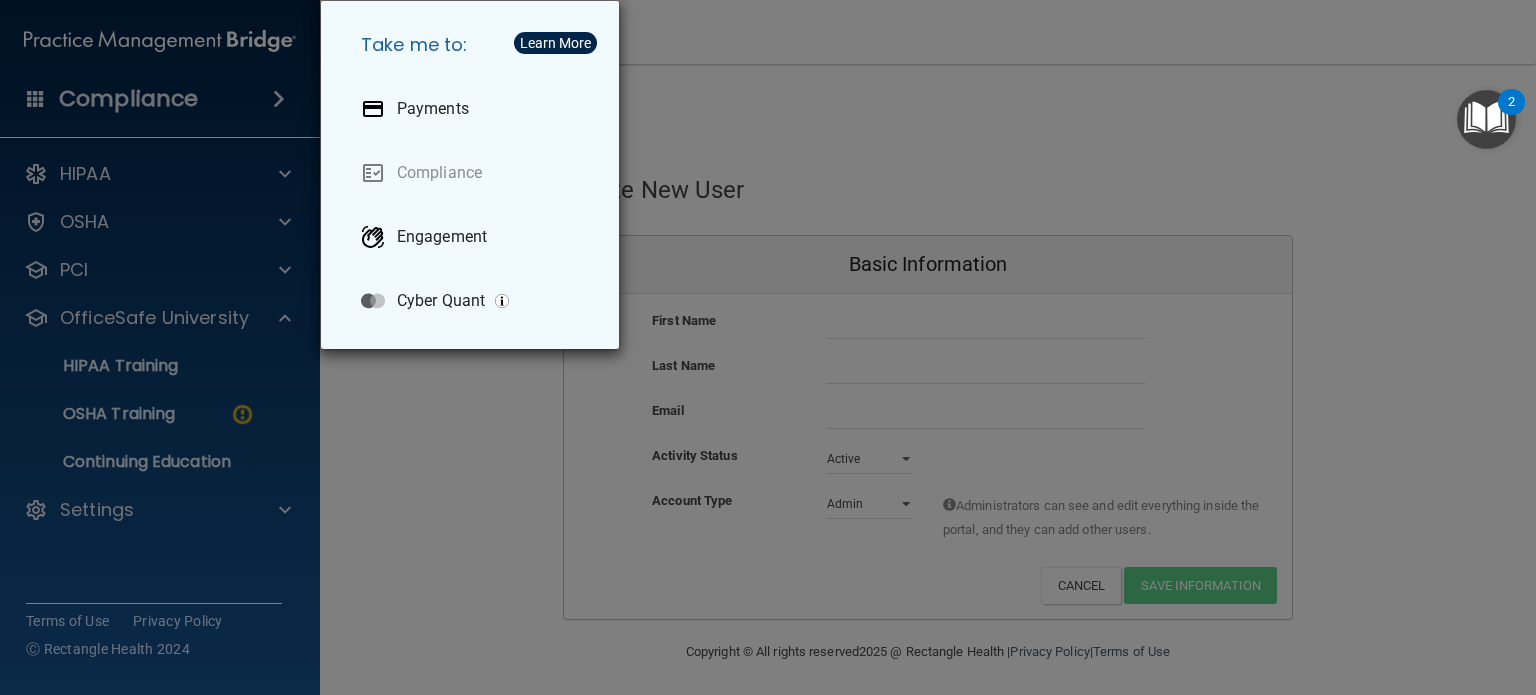 click on "Take me to:             Payments                   Compliance                     Engagement                     Cyber Quant" at bounding box center (768, 347) 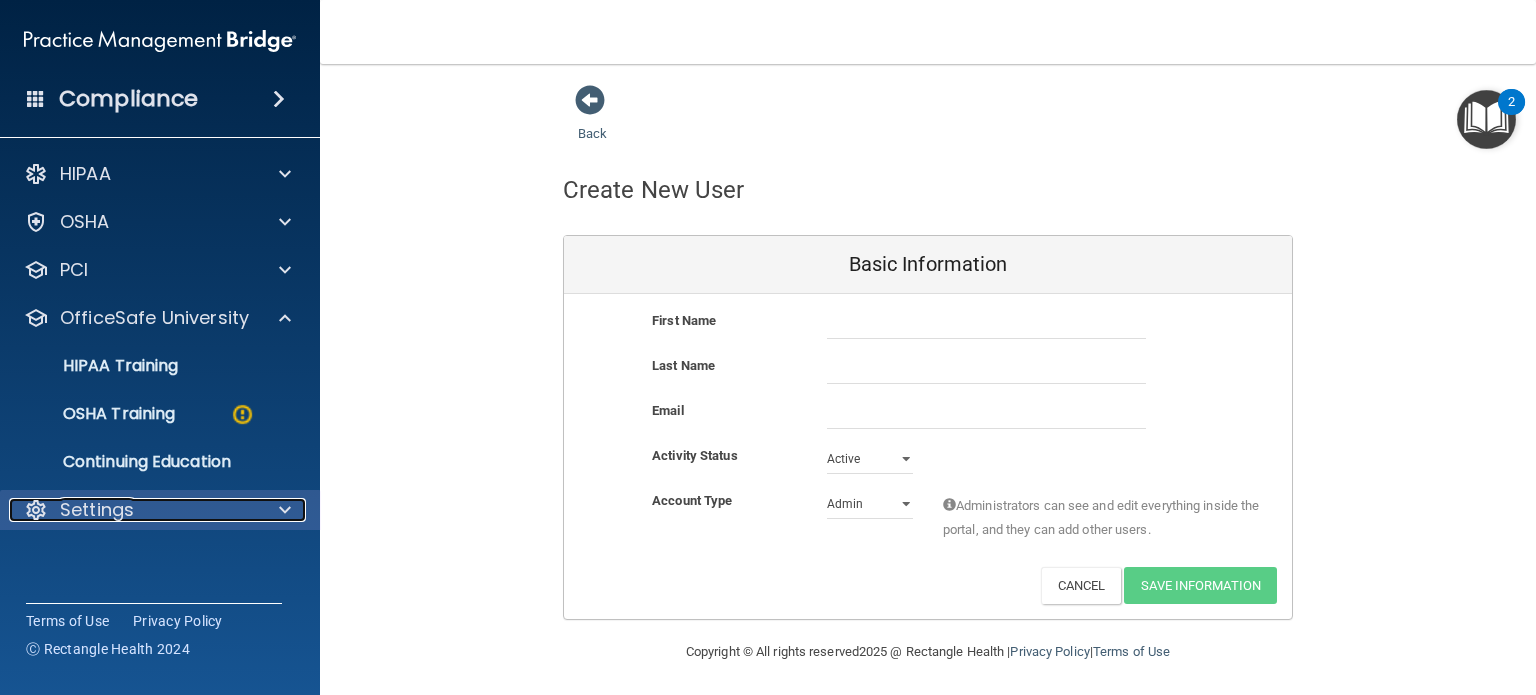 click on "Settings" at bounding box center (97, 510) 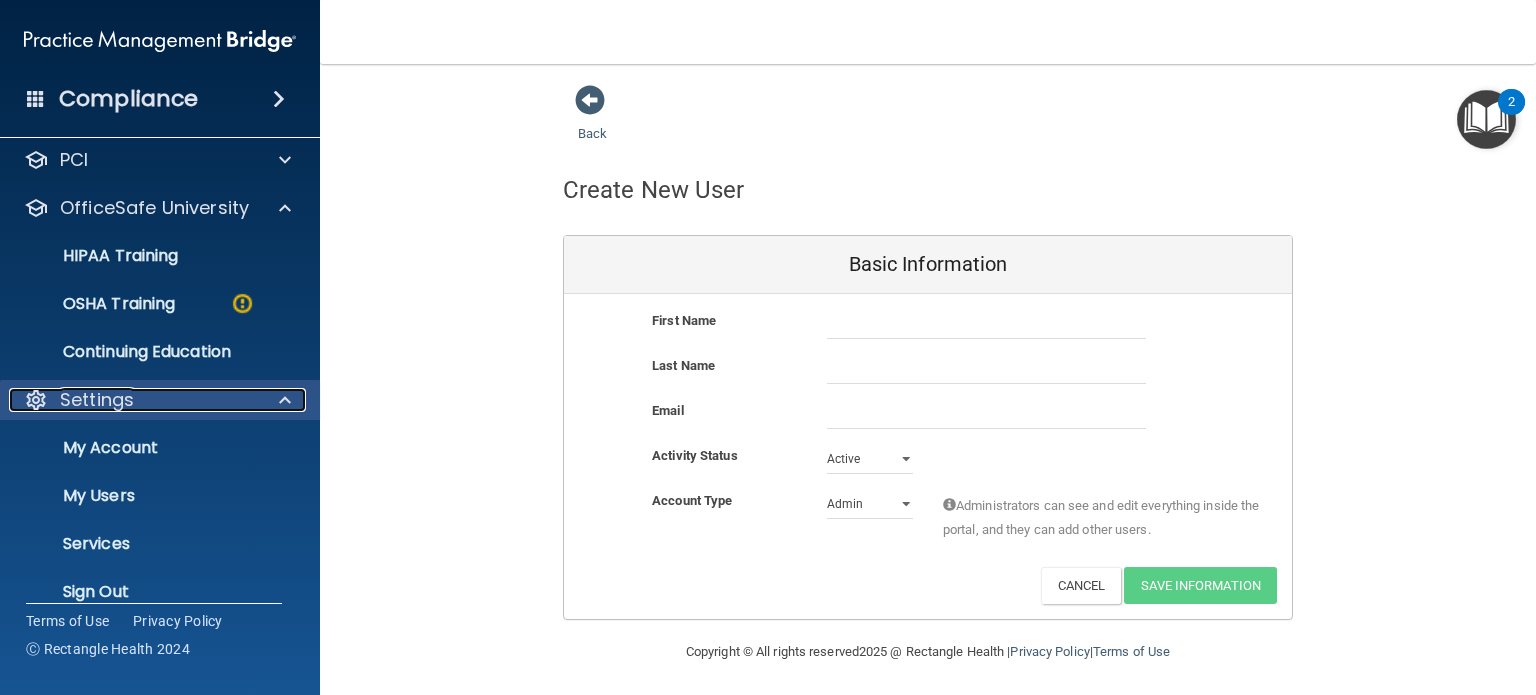 scroll, scrollTop: 134, scrollLeft: 0, axis: vertical 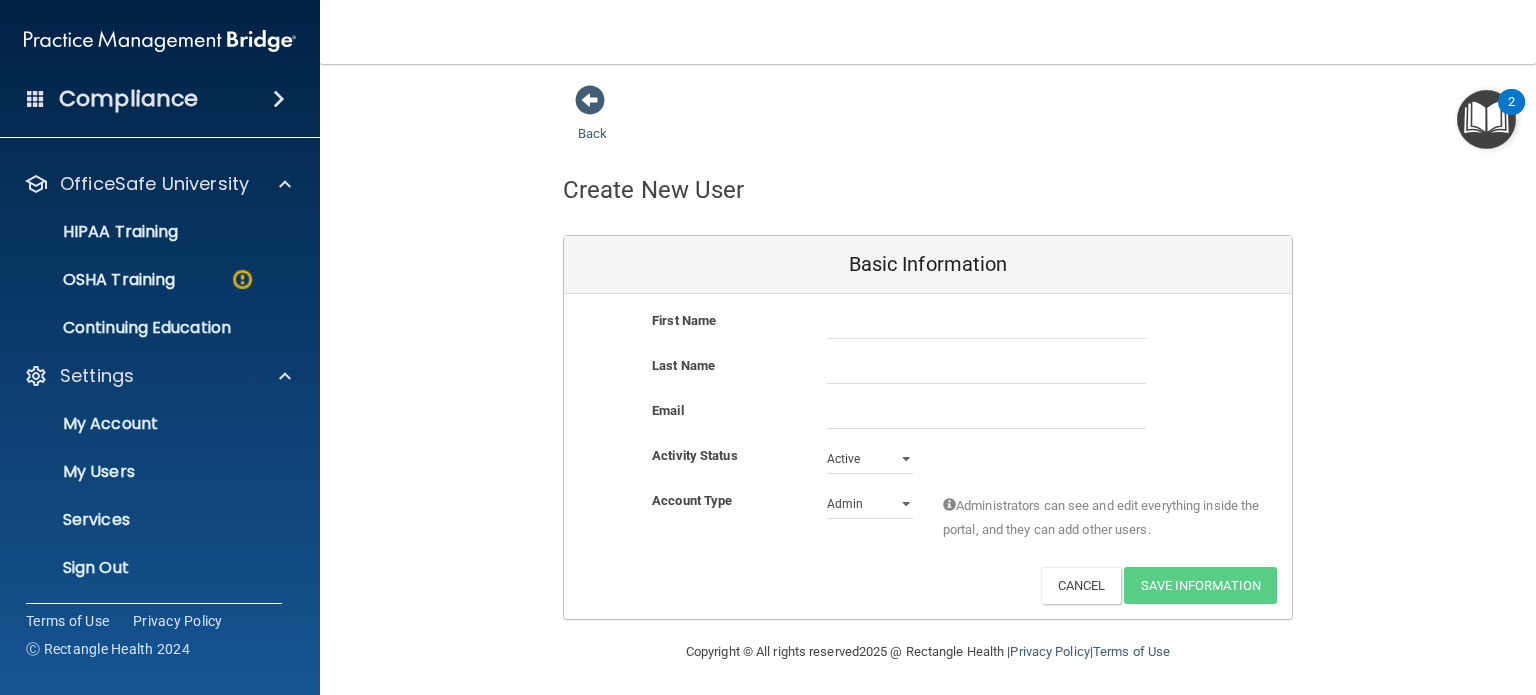 click on "Back              Create New User            Basic Information              First Name                             Last Name                           Email                                   Activity Status            Active          Active  Inactive                    Account Type        Practice Admin                  Admin  Member          Financial Institution          Business Associate Admin  Business Associate Member         Administrators can see and edit everything inside the portal, and they can add other users.                        Deactivate    Reset Password   Edit     Cancel   Save Information                   You've successfully edited `s Information.               Error! The user couldn't be saved.                 You've successfully saved {is_new? 'New User' : 'User Basic'} Information." at bounding box center (928, 352) 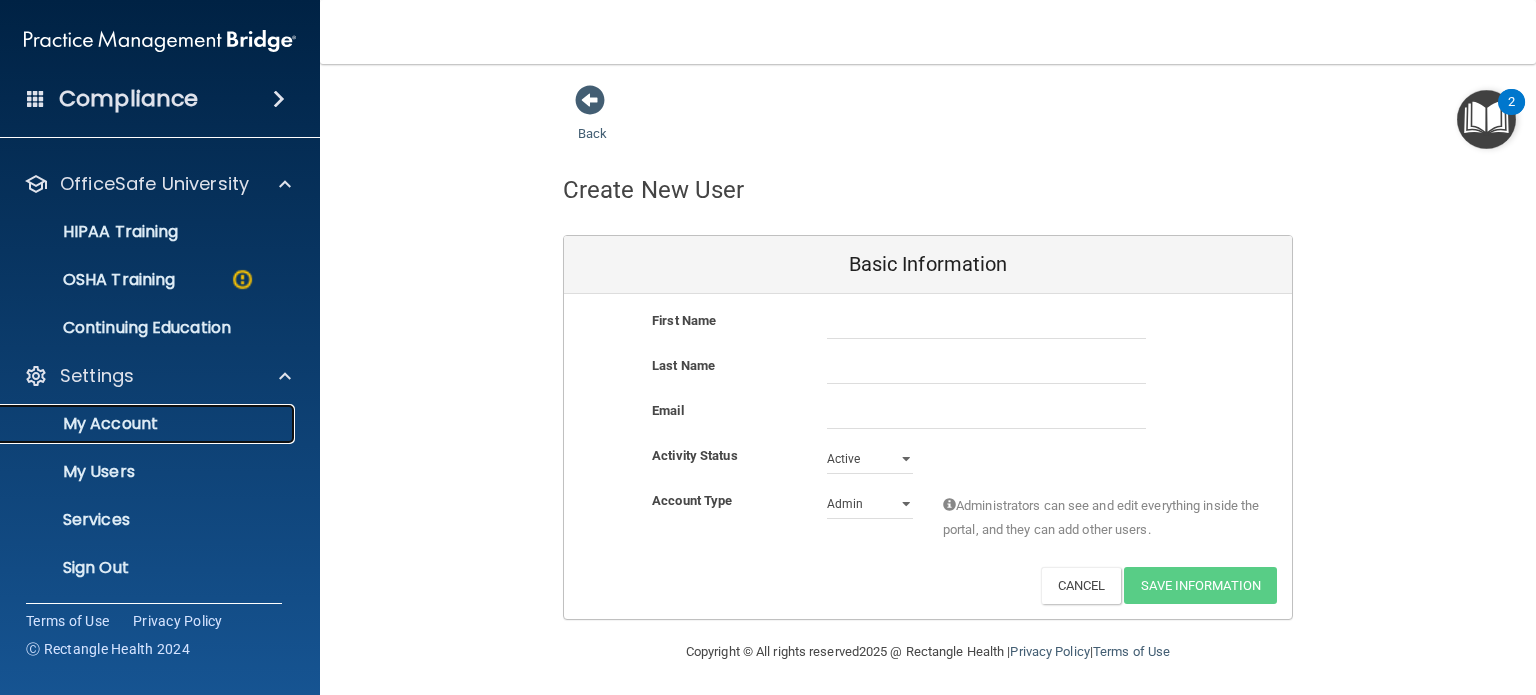 click on "My Account" at bounding box center [149, 424] 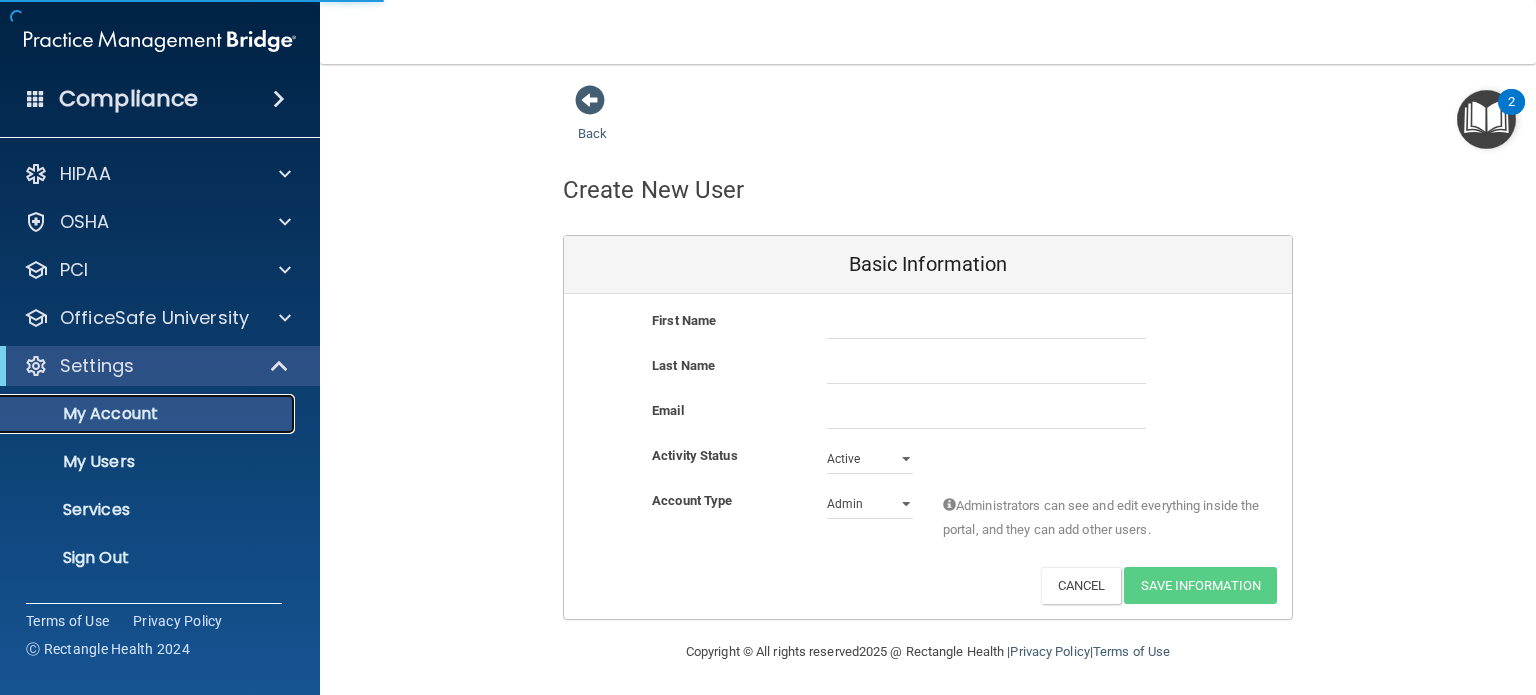 scroll, scrollTop: 0, scrollLeft: 0, axis: both 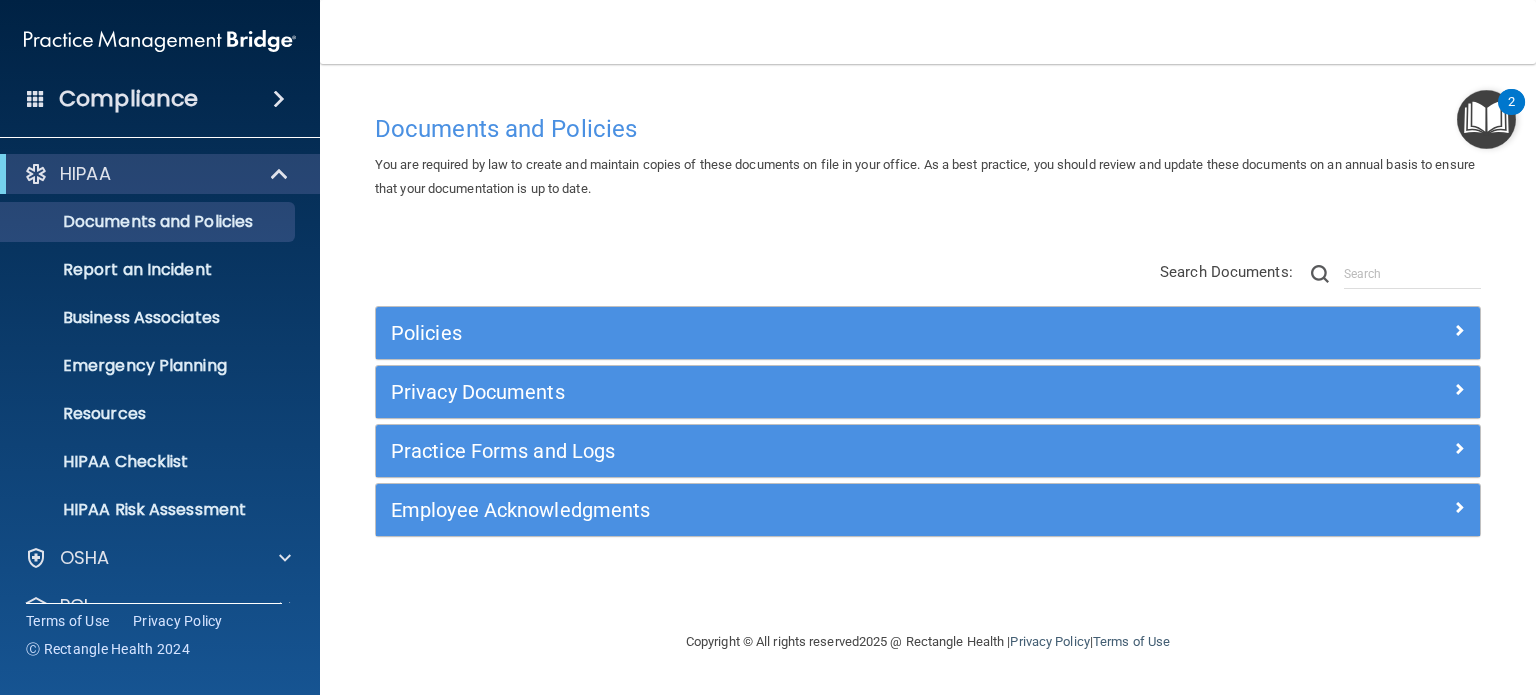 click on "You are required by law to create and maintain copies of these documents on file in your office. As a best practice, you should review and update these documents on an annual basis to ensure that your documentation is up to date." at bounding box center (925, 176) 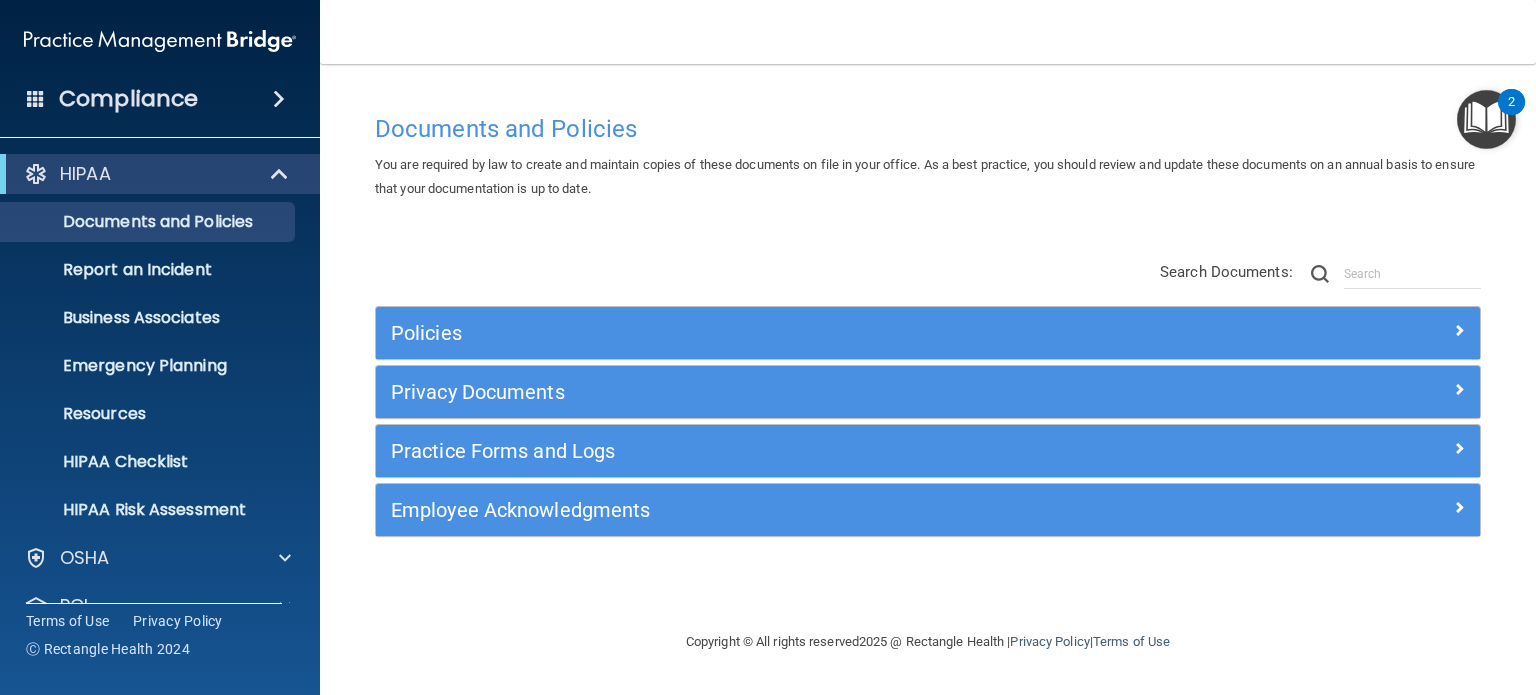 click at bounding box center [1486, 119] 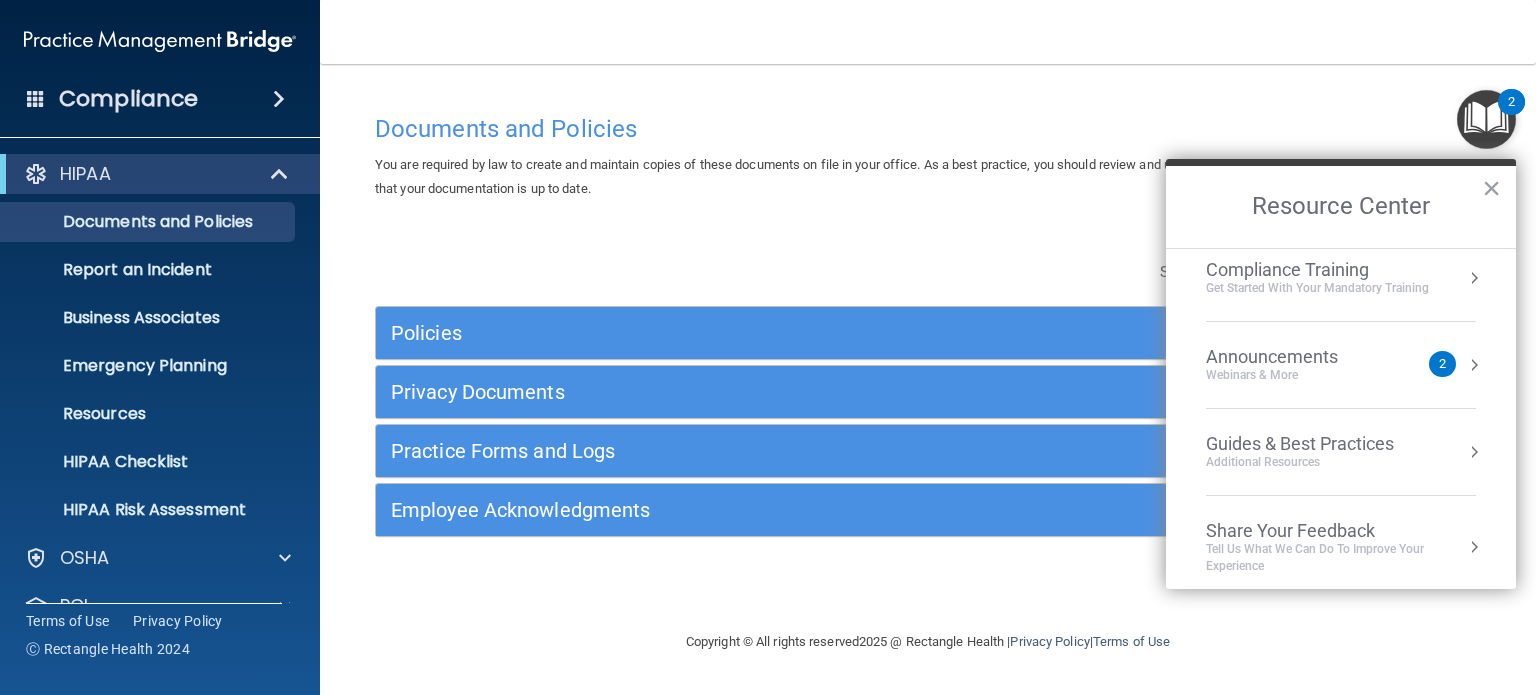 scroll, scrollTop: 283, scrollLeft: 0, axis: vertical 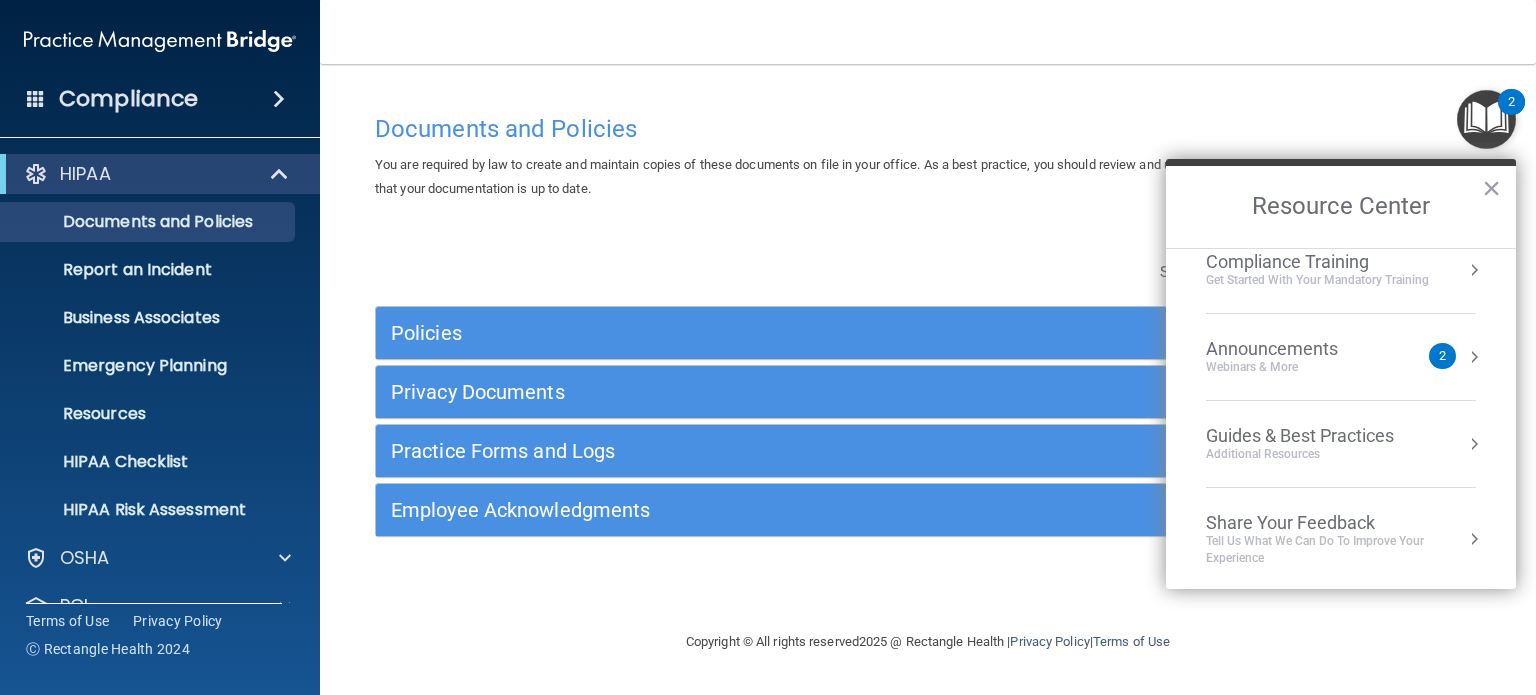 click on "Announcements Webinars & More 2" at bounding box center [1341, 357] 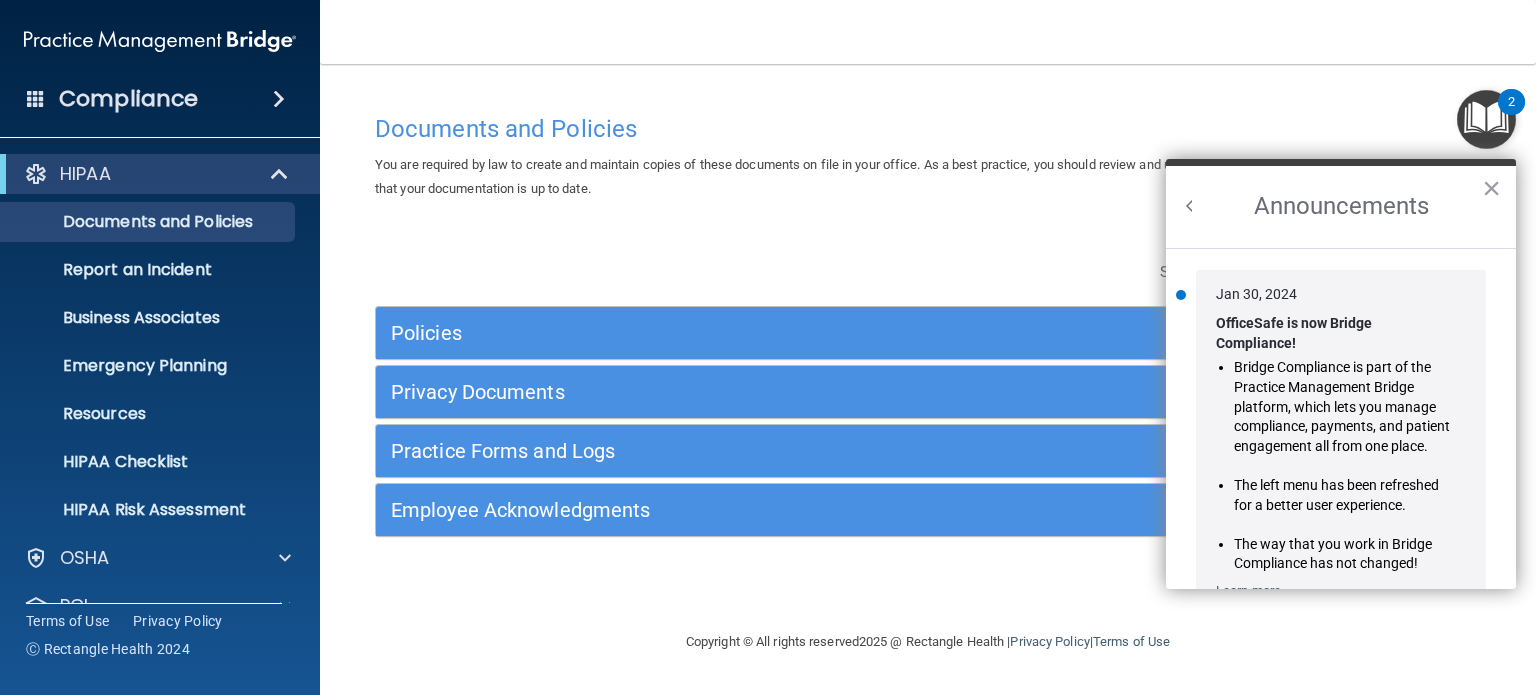 scroll, scrollTop: 0, scrollLeft: 0, axis: both 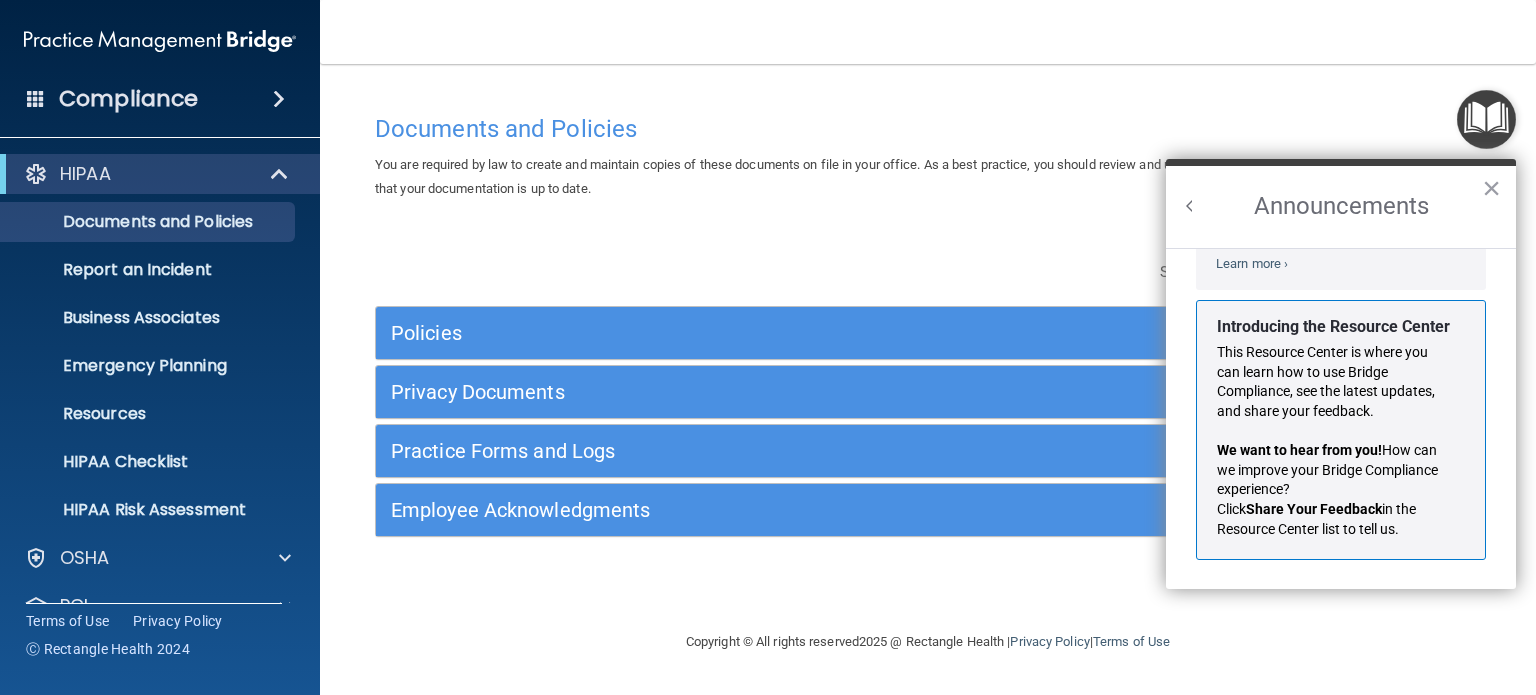 click at bounding box center [1190, 206] 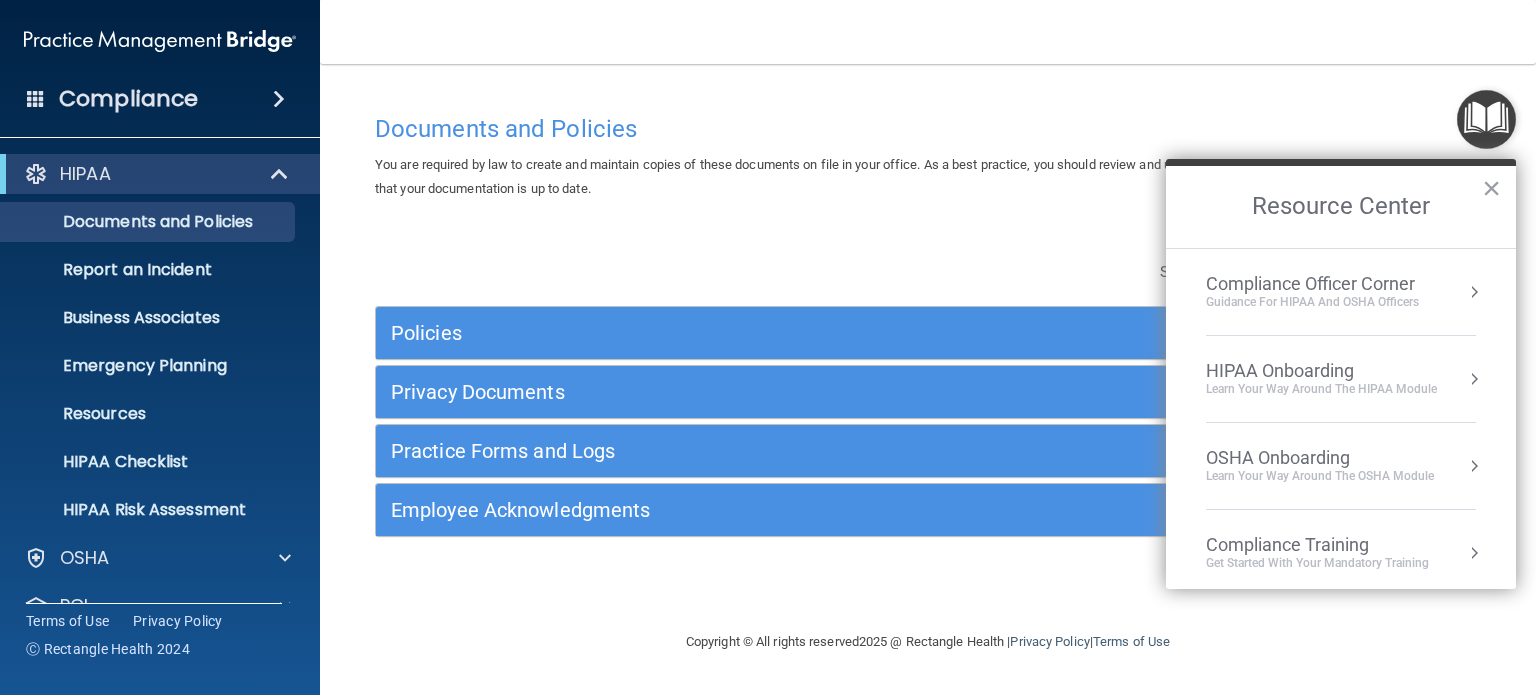 scroll, scrollTop: 301, scrollLeft: 0, axis: vertical 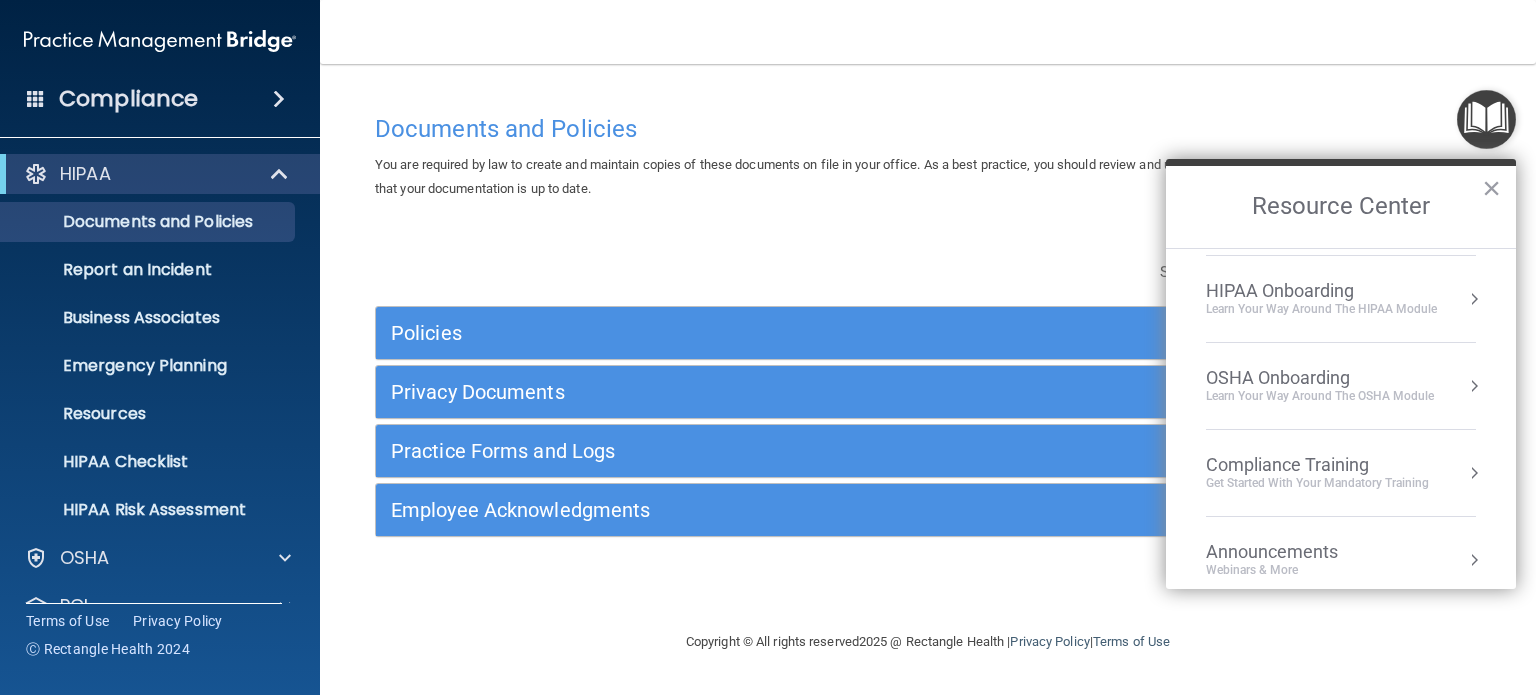 click on "Compliance Training" at bounding box center (1317, 465) 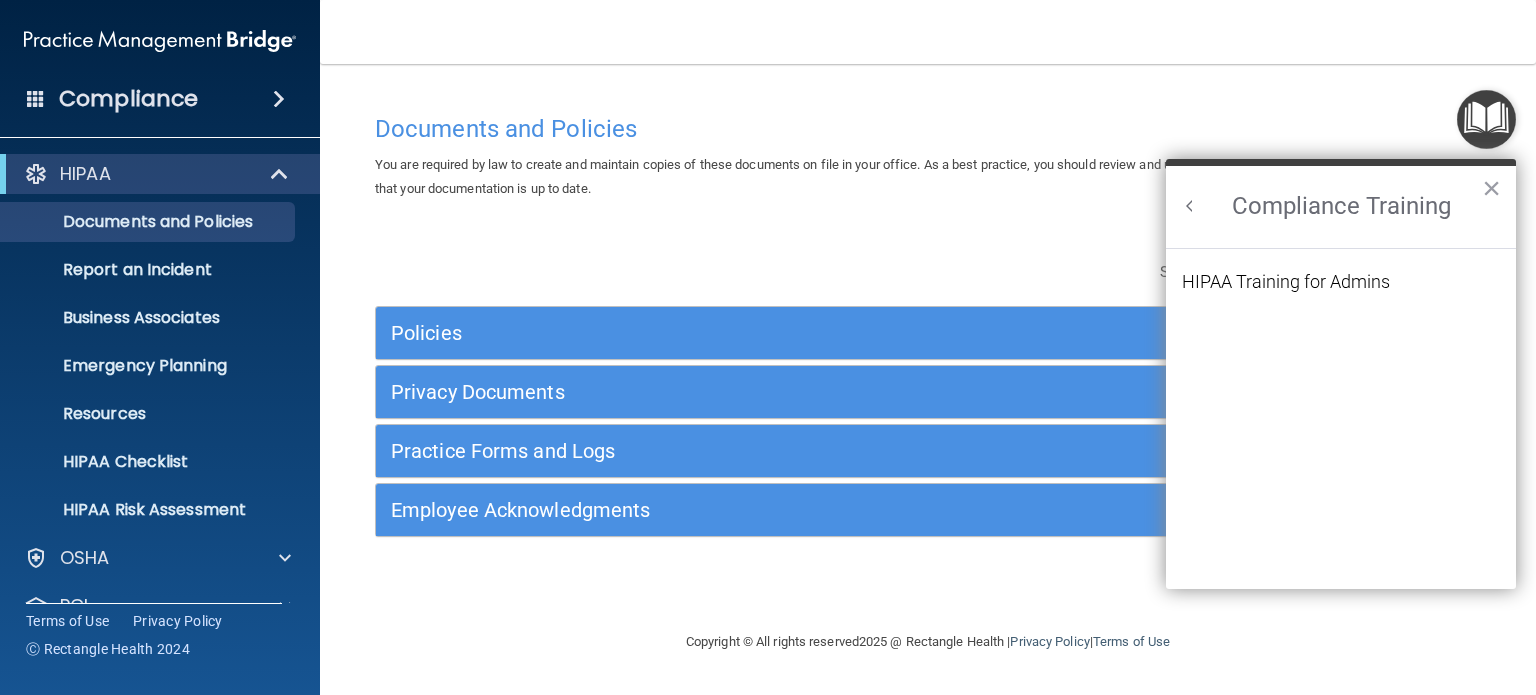 scroll, scrollTop: 0, scrollLeft: 0, axis: both 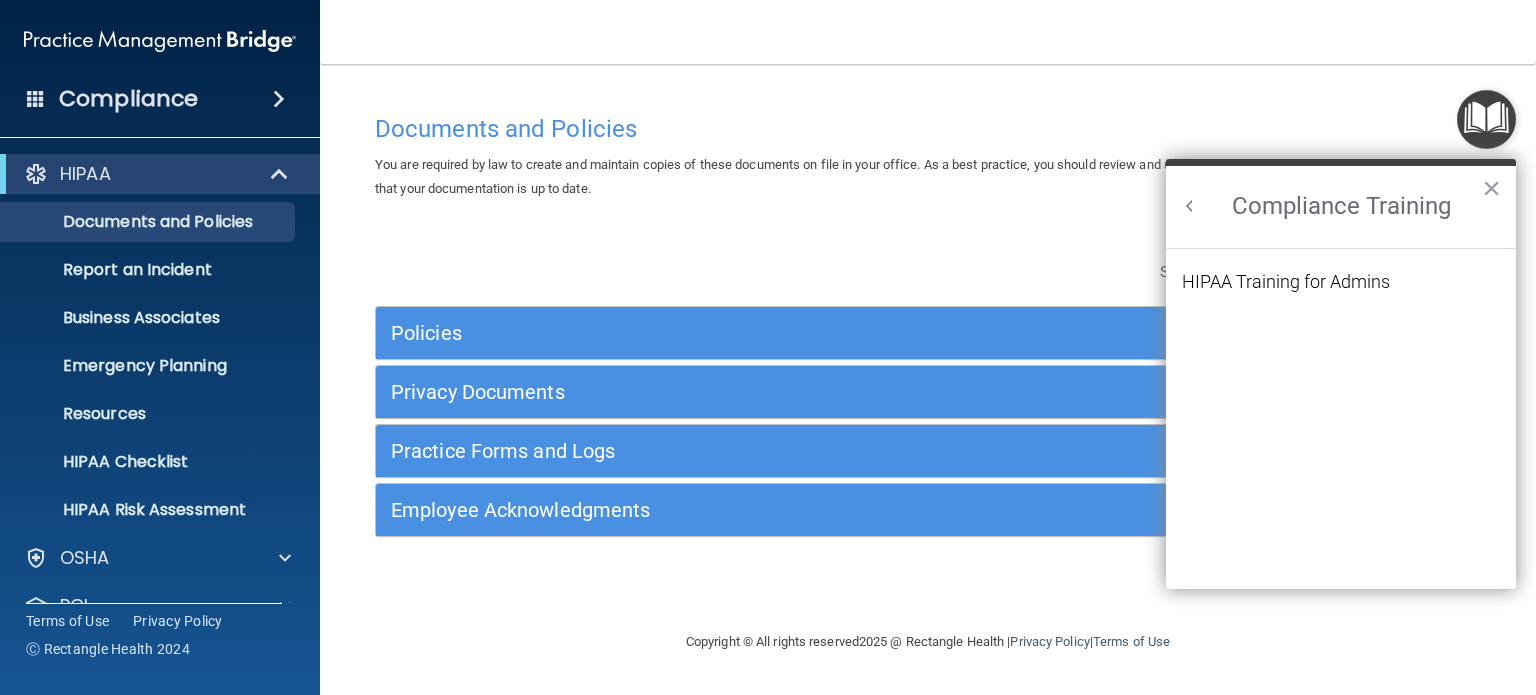click at bounding box center [1190, 206] 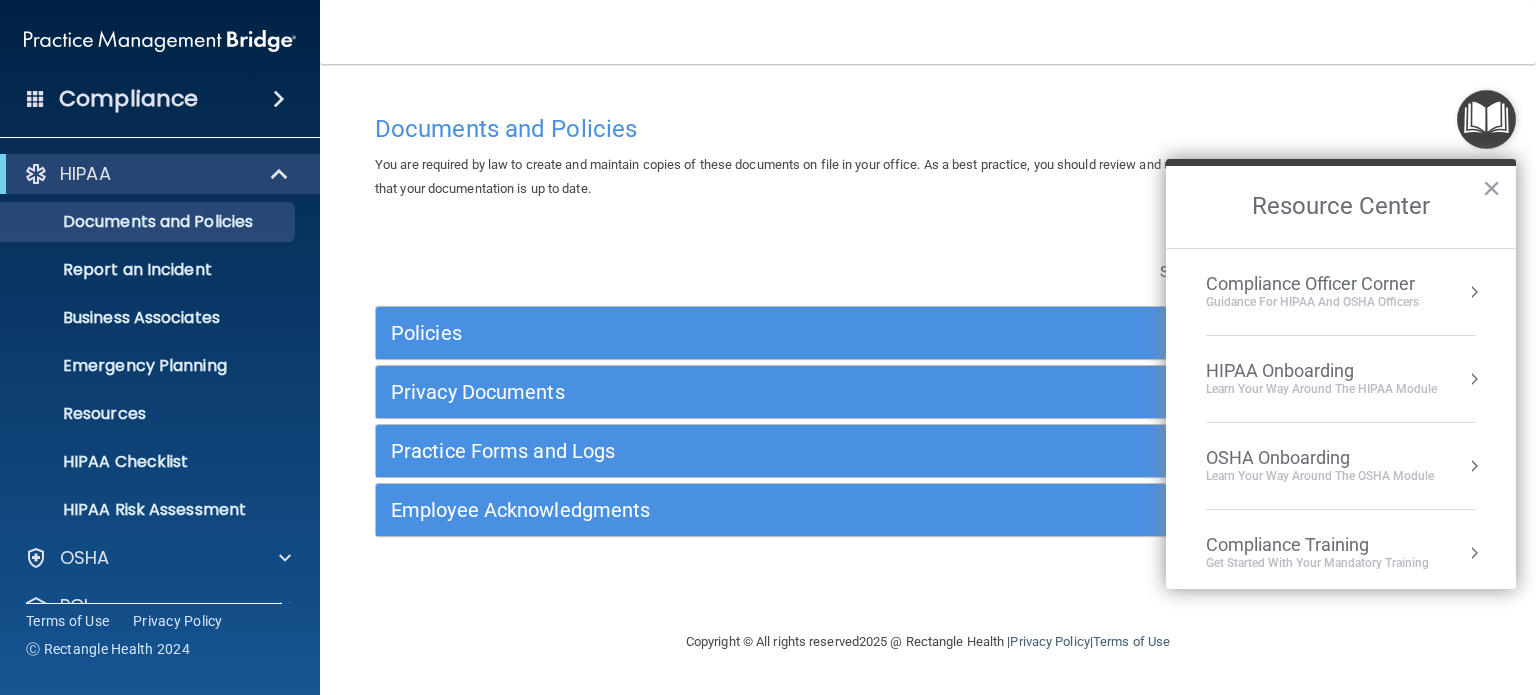 click on "Policies
Select All   (Unselect 0)    Unselect All            Print Selected (0)                       Acceptable Use Policy                         Policy that defines acceptable and unacceptable use of electronic devices and network resources in conjunction with its established culture of ethical and lawful behavior, openness, trust, and integrity.                     Business Associates Policy                         Policy that describes the obligations of business associates and the requirements for contracting with business associates.                     Complaint Process Policy                         Policy to provide a process for patients and responsible parties to make complaints concerning privacy and security practices.                     Document Destruction Policy                                             Documentation Retention Policy                                             Employee Access to PHI Policy" at bounding box center (928, 400) 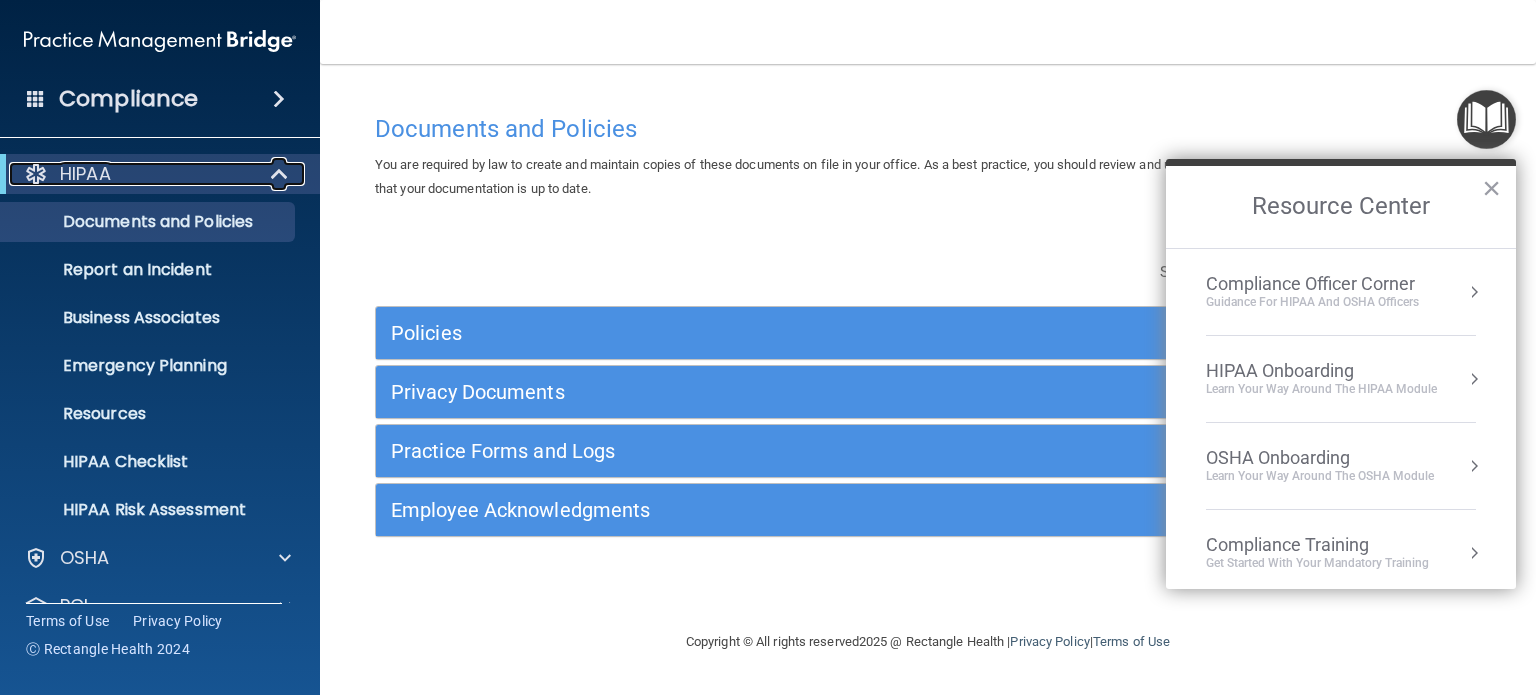 click at bounding box center (281, 174) 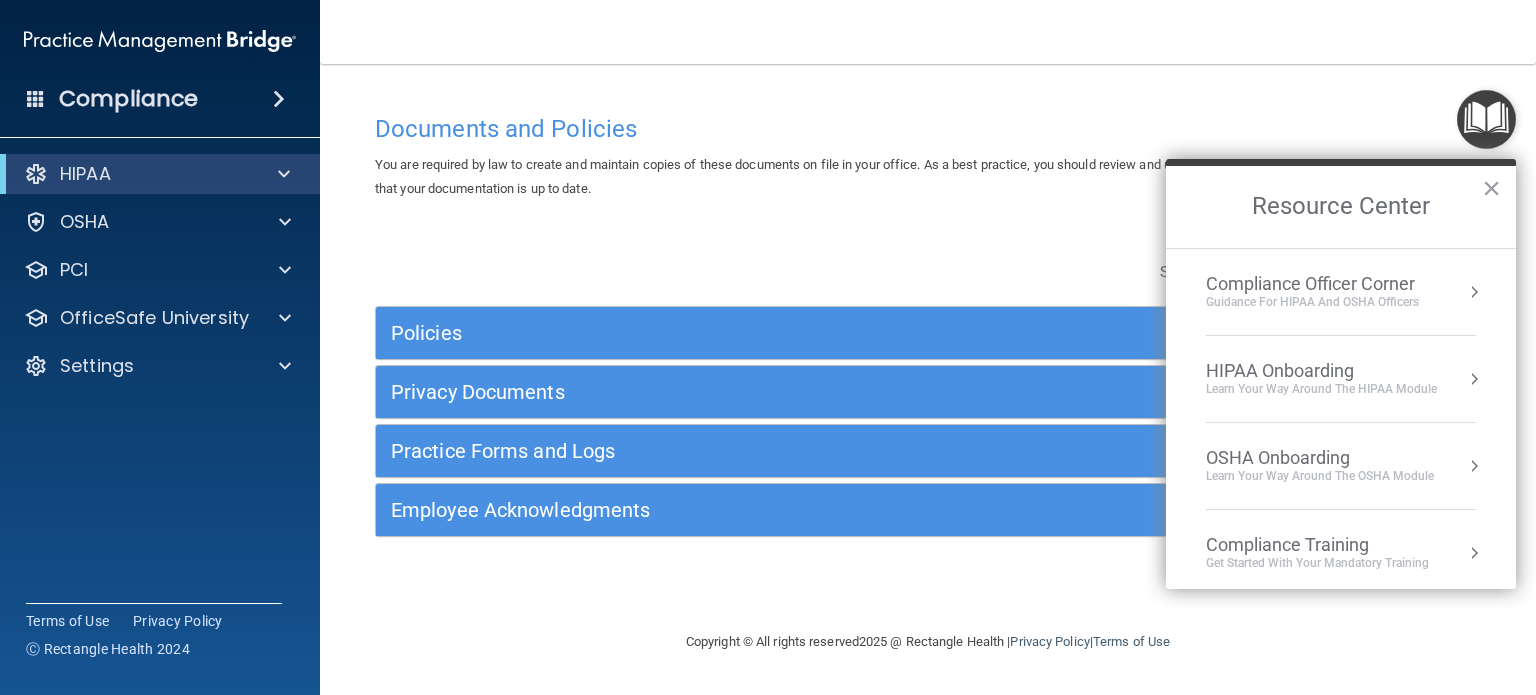 click at bounding box center [279, 99] 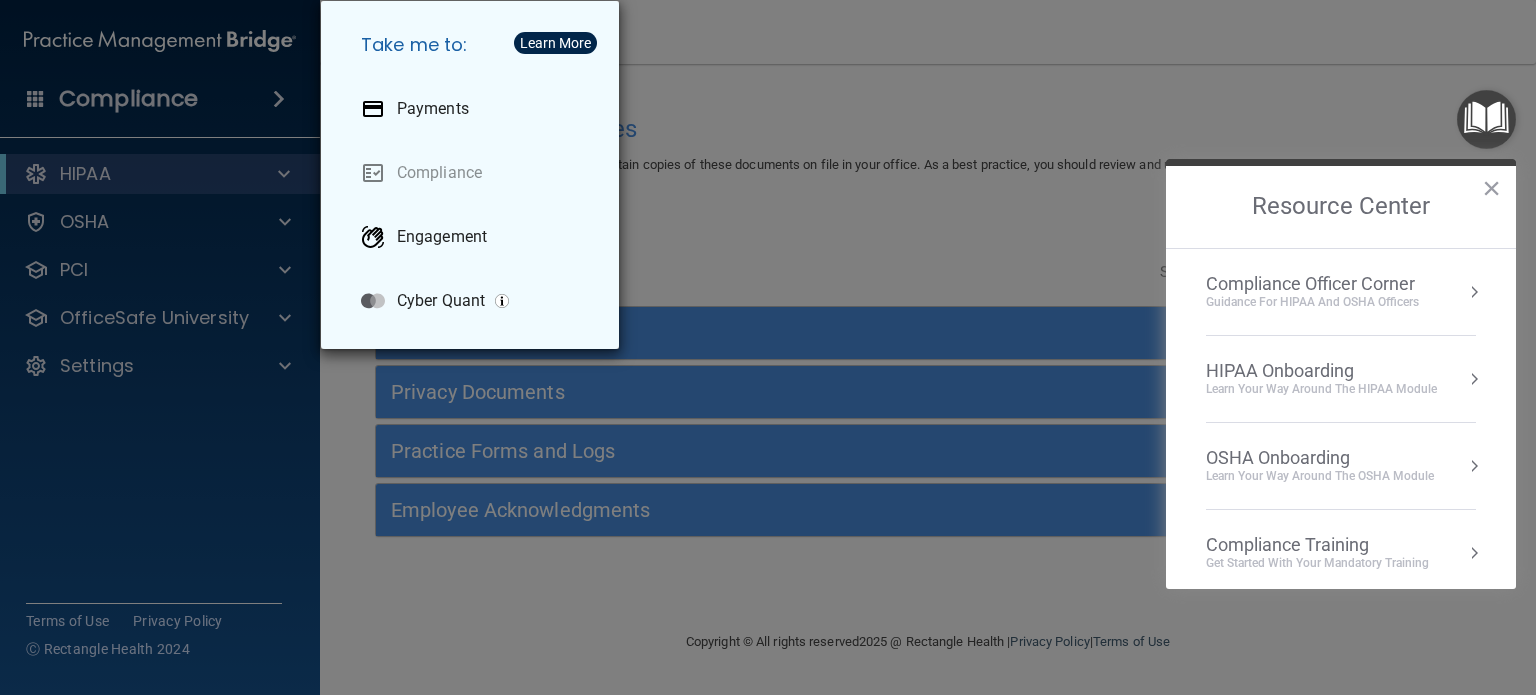 click on "Take me to:             Payments                   Compliance                     Engagement                     Cyber Quant" at bounding box center [768, 347] 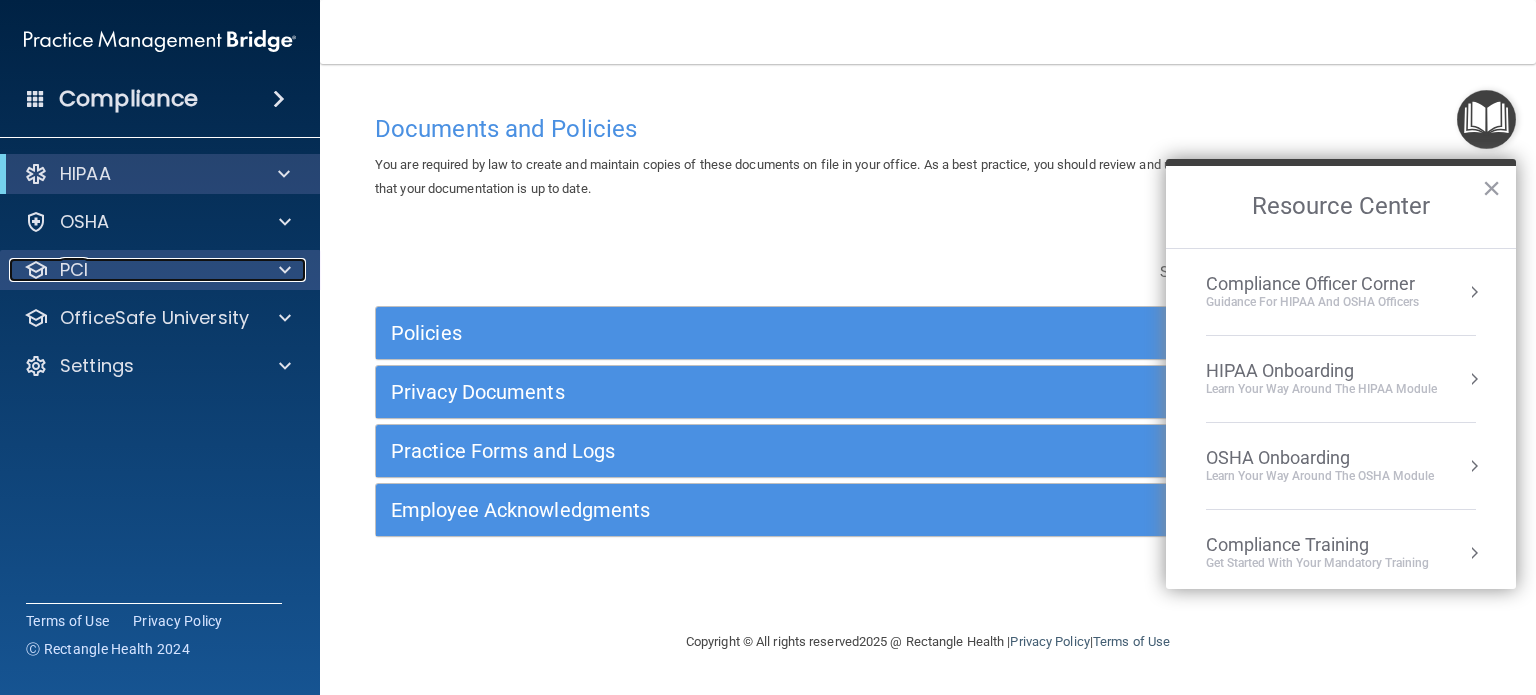 click at bounding box center [285, 270] 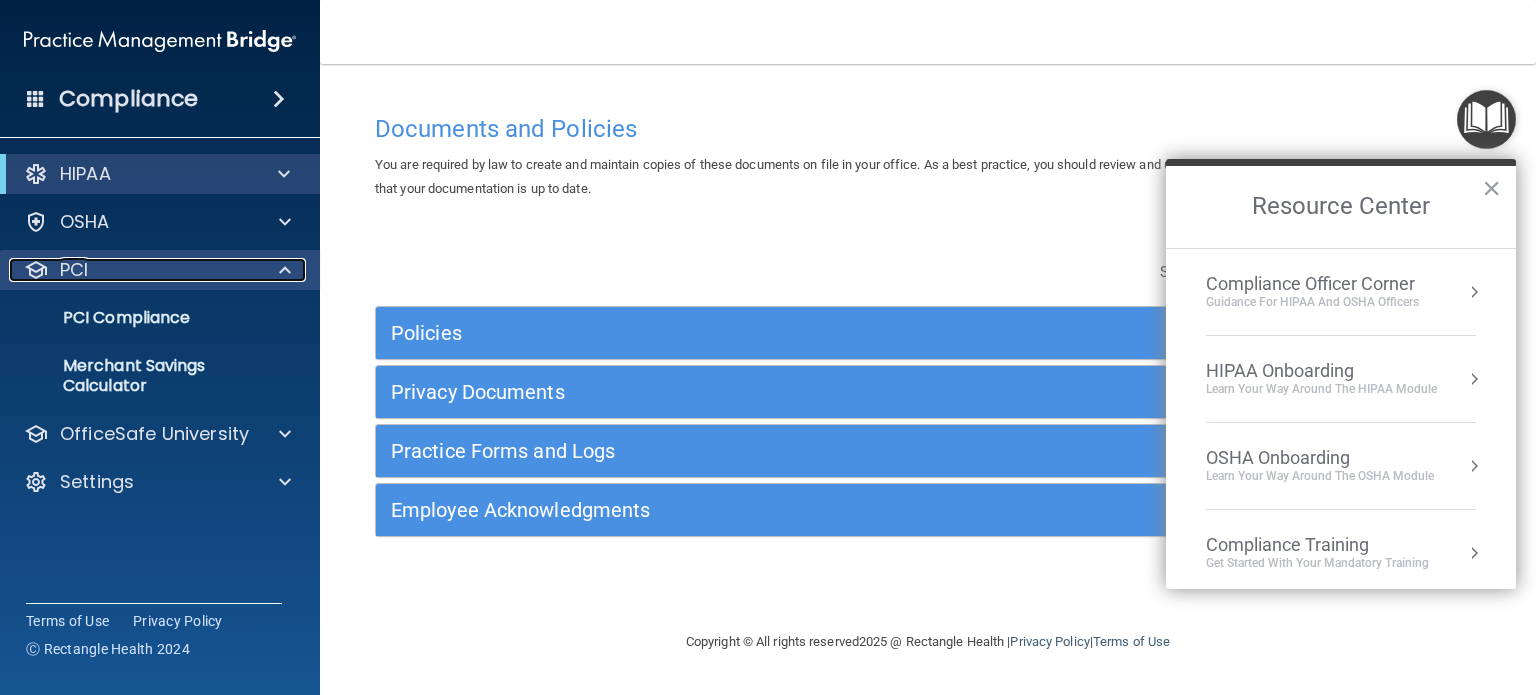 click at bounding box center (285, 270) 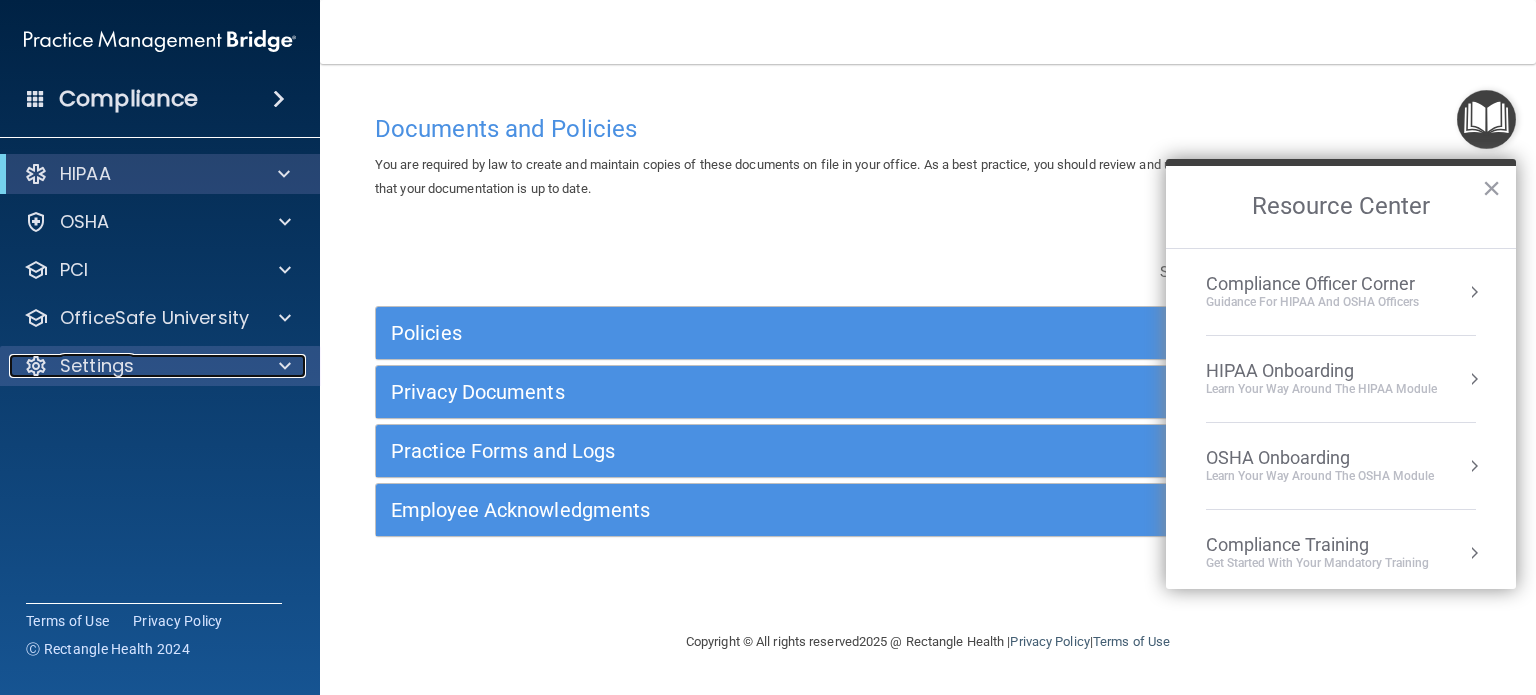 click at bounding box center [285, 366] 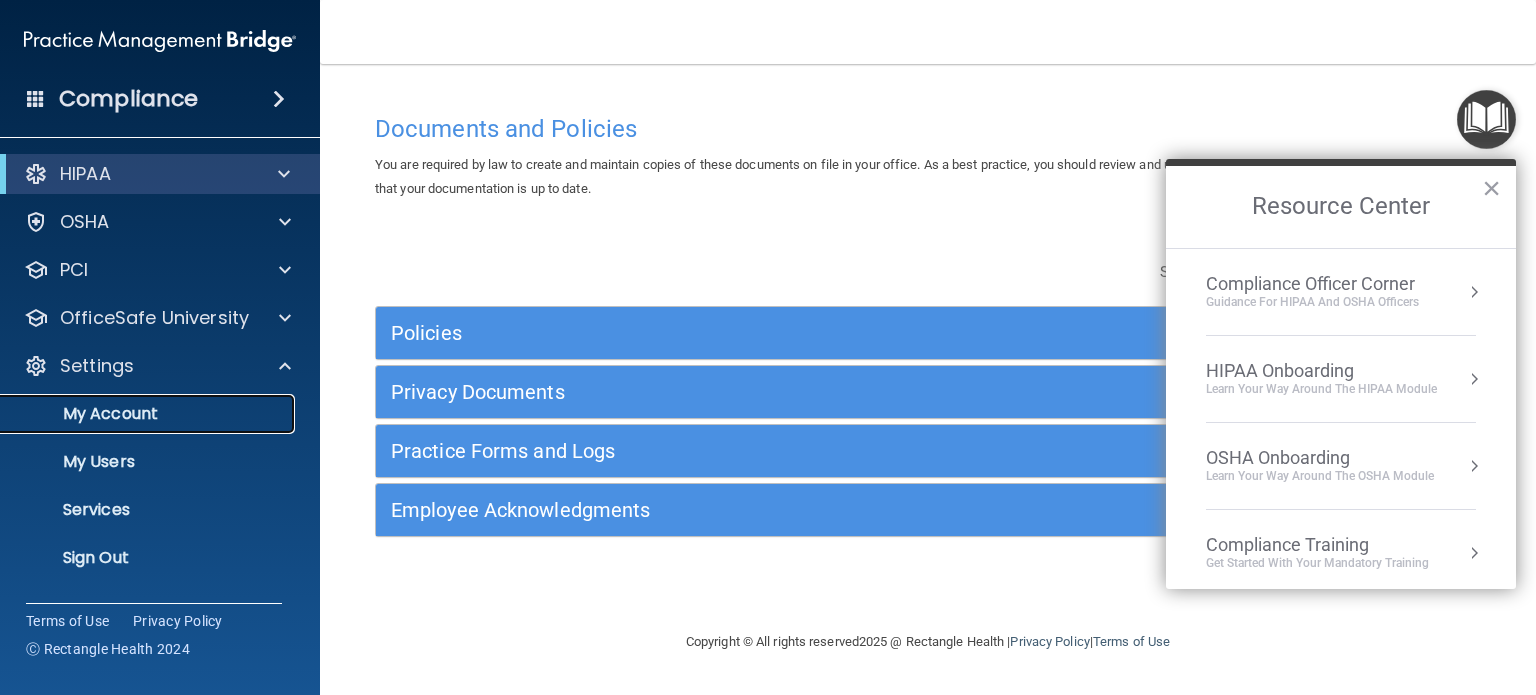 click on "My Account" at bounding box center [149, 414] 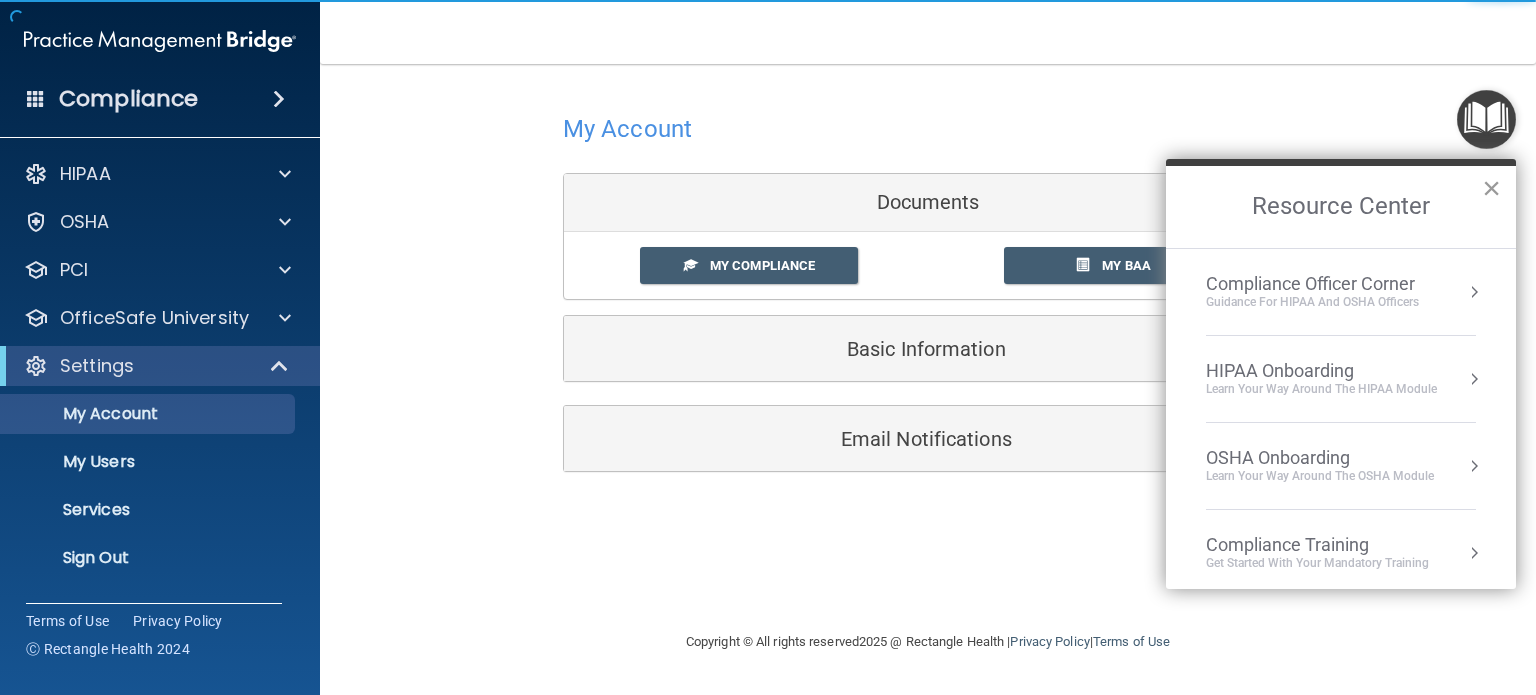 click on "×" at bounding box center (1491, 188) 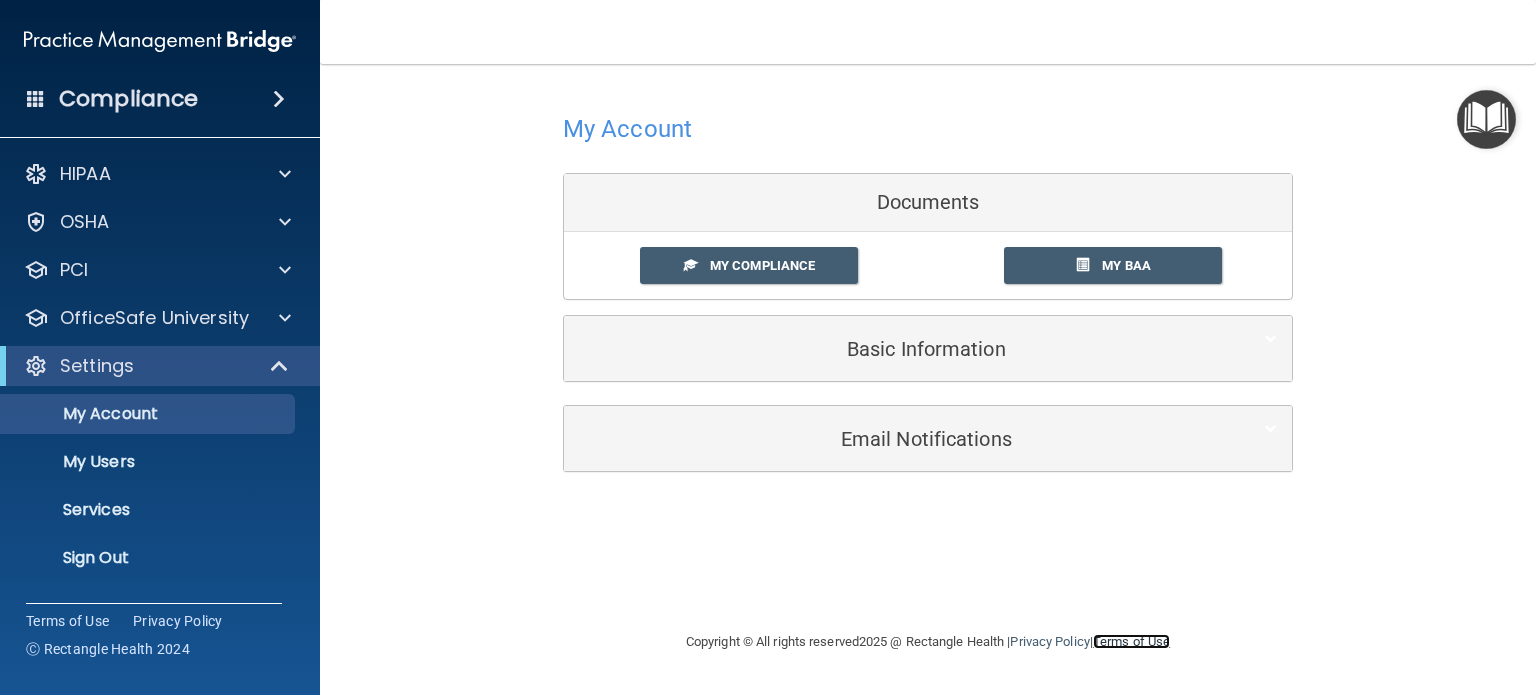 click on "Terms of Use" at bounding box center (1131, 641) 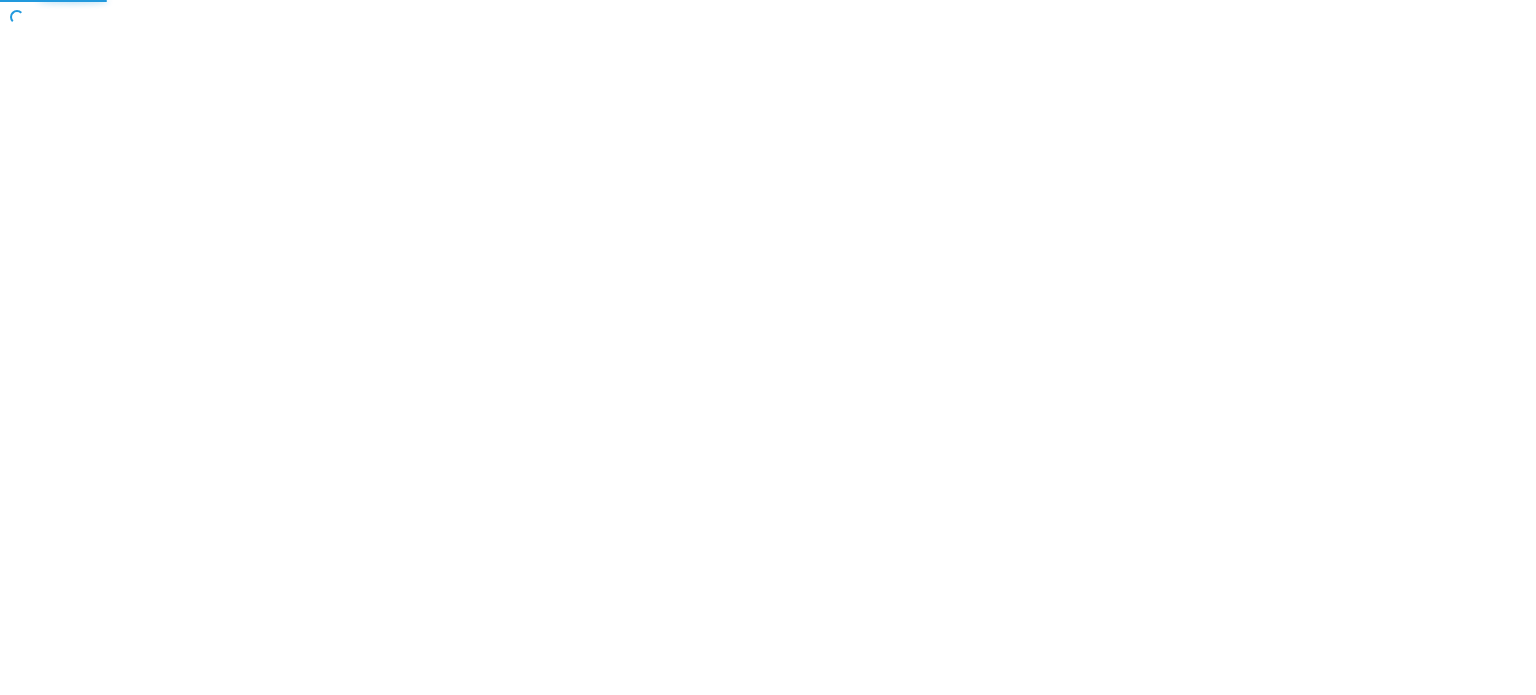 scroll, scrollTop: 0, scrollLeft: 0, axis: both 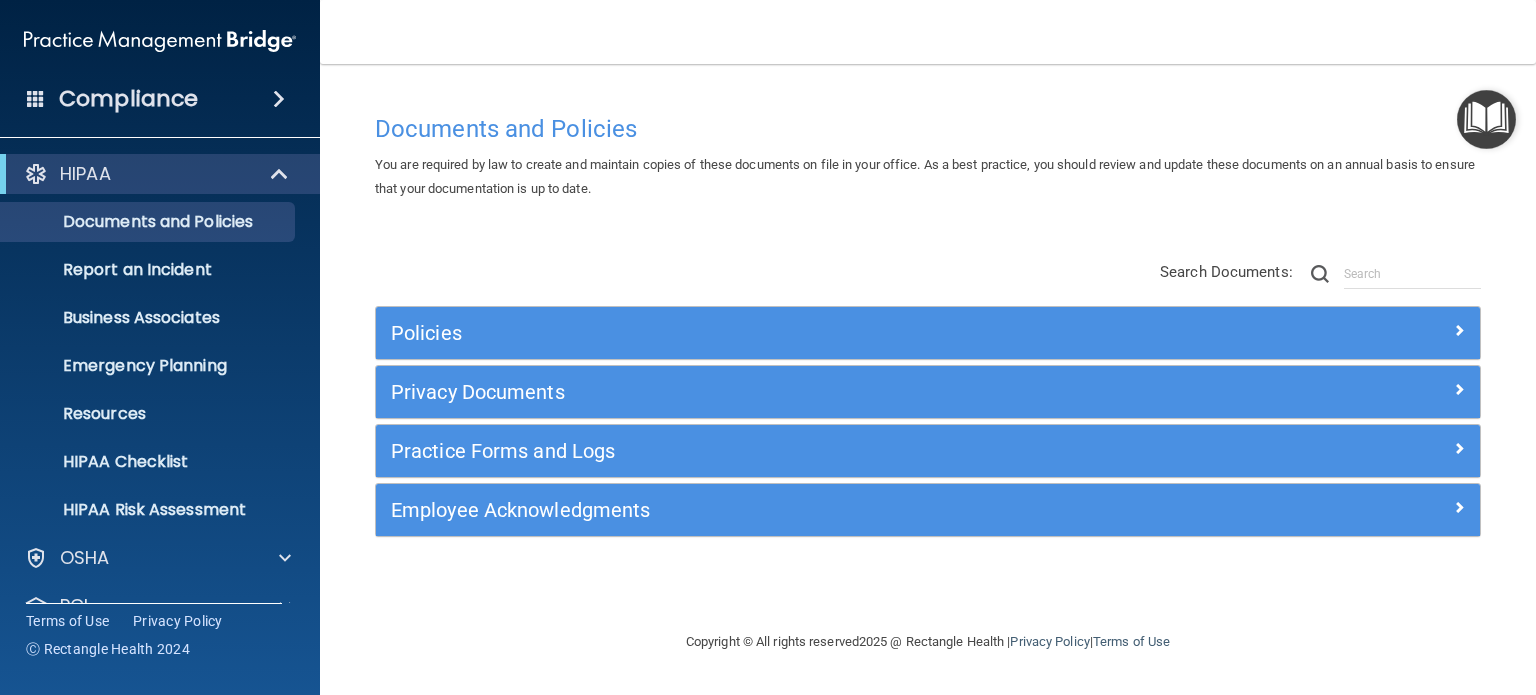 click on "Compliance" at bounding box center [128, 99] 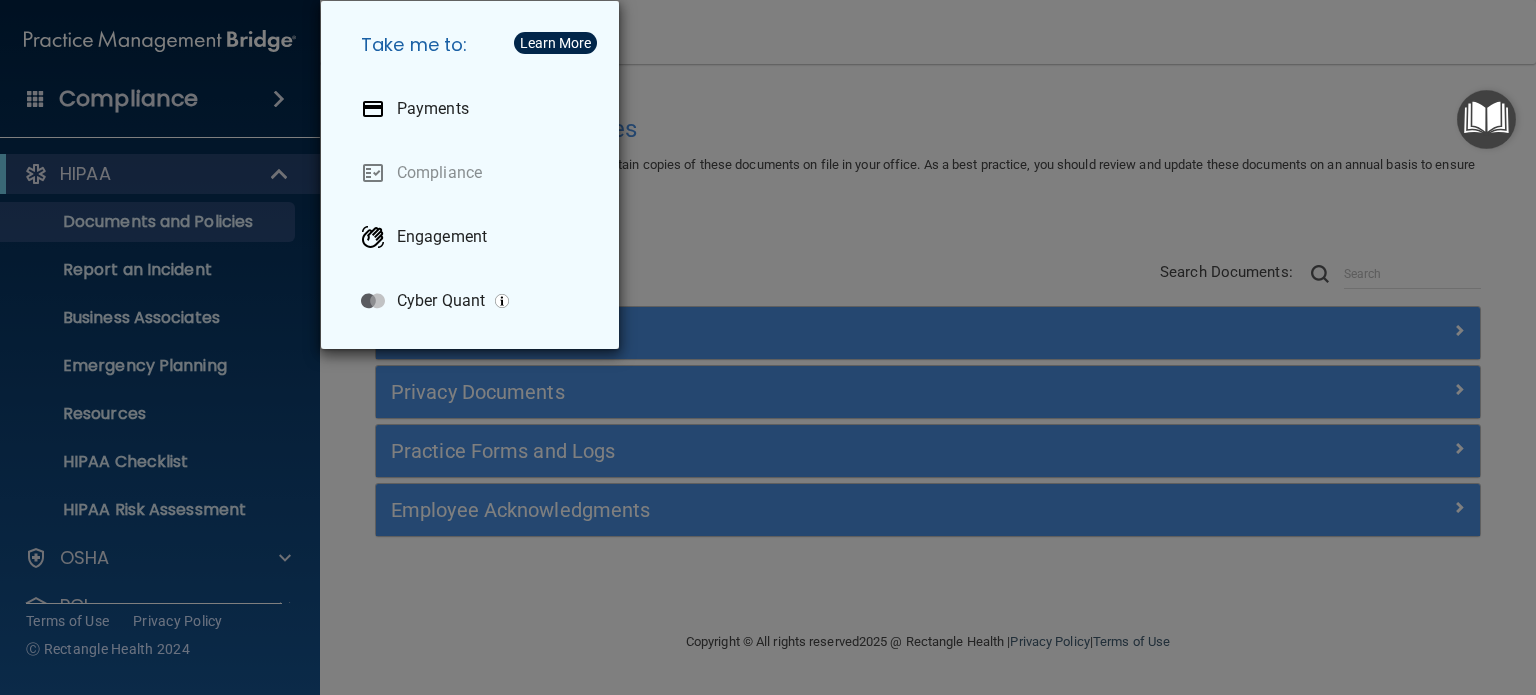 click on "Take me to:             Payments                   Compliance                     Engagement                     Cyber Quant" at bounding box center (768, 347) 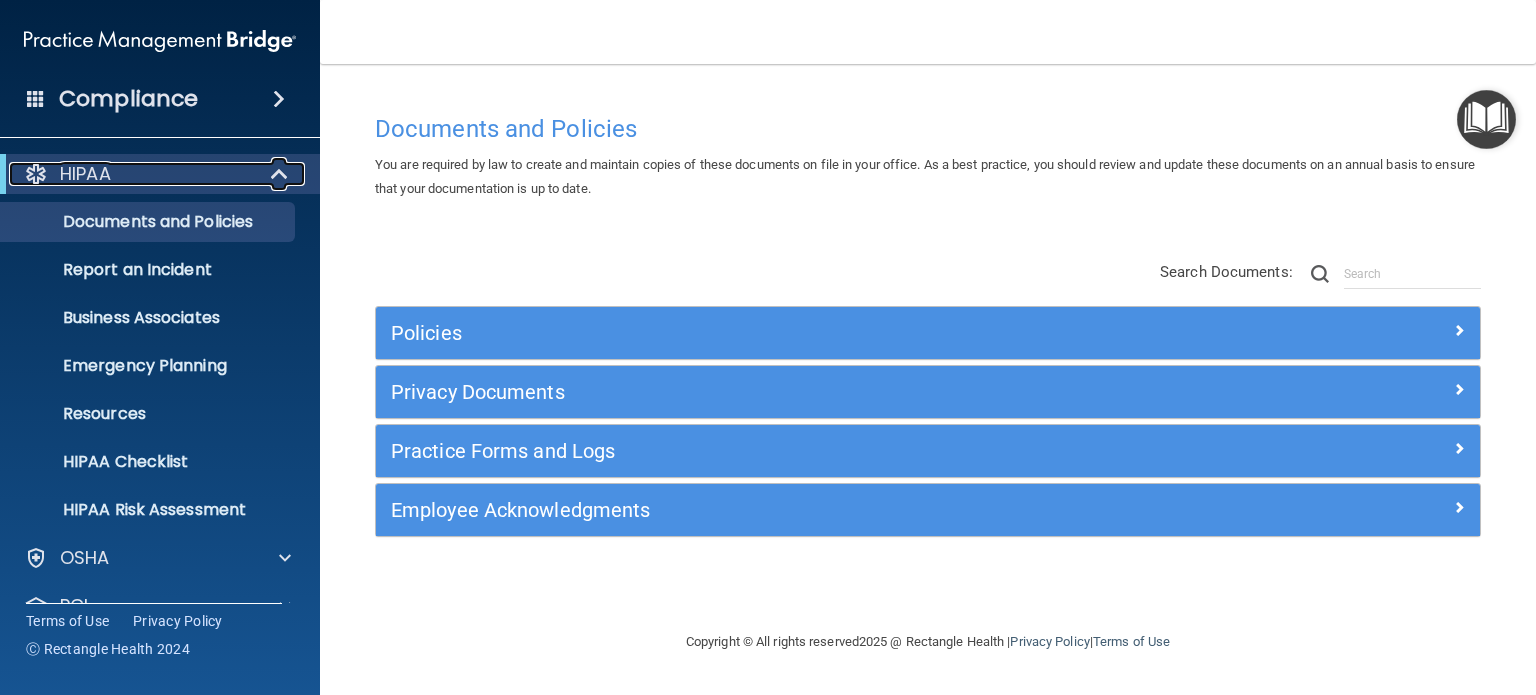click at bounding box center (281, 174) 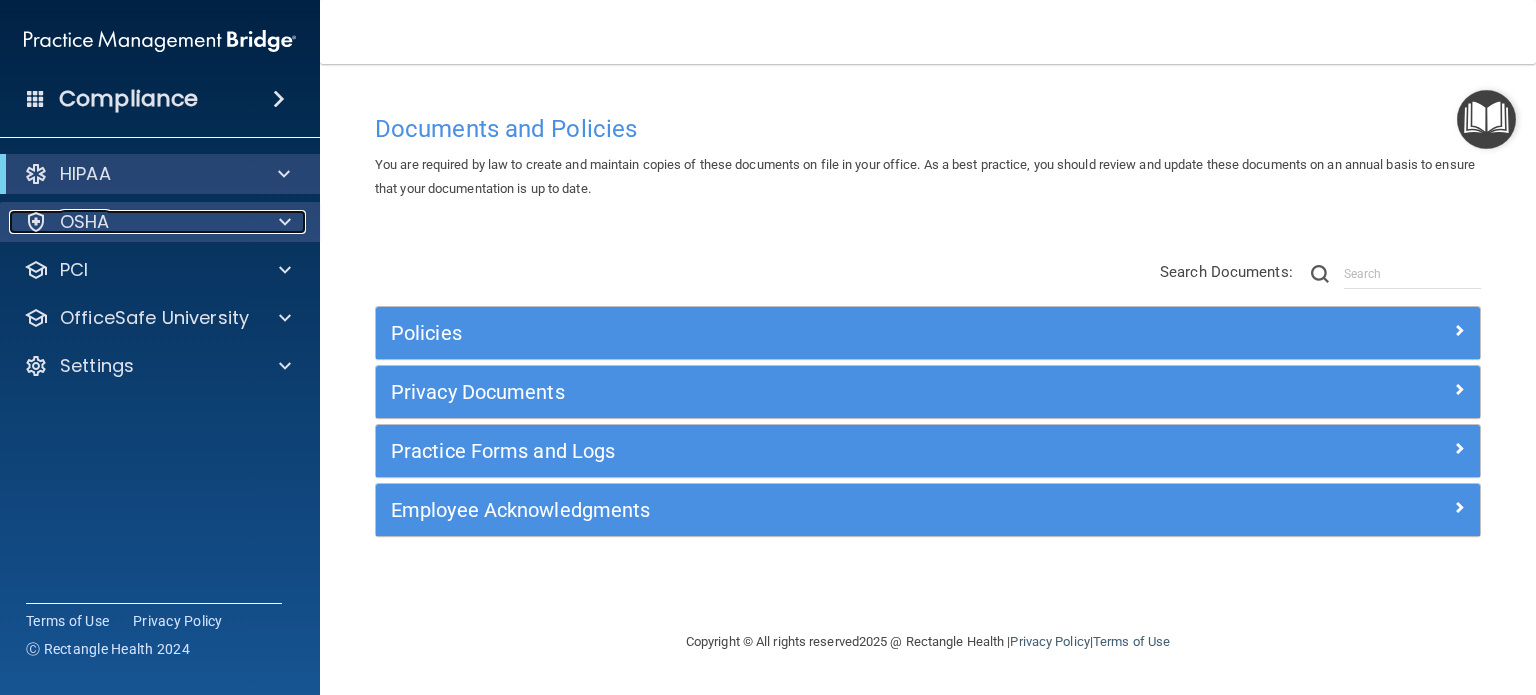 click at bounding box center [285, 222] 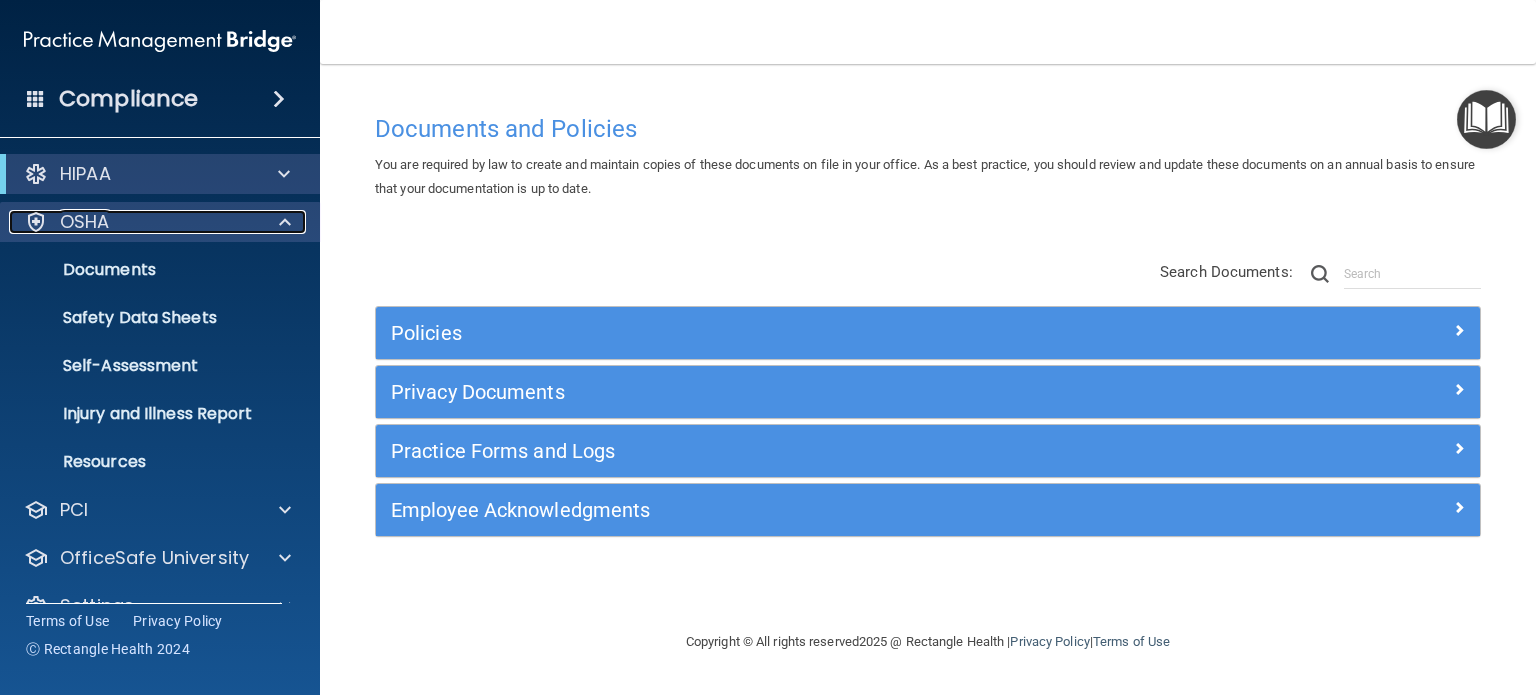click at bounding box center [285, 222] 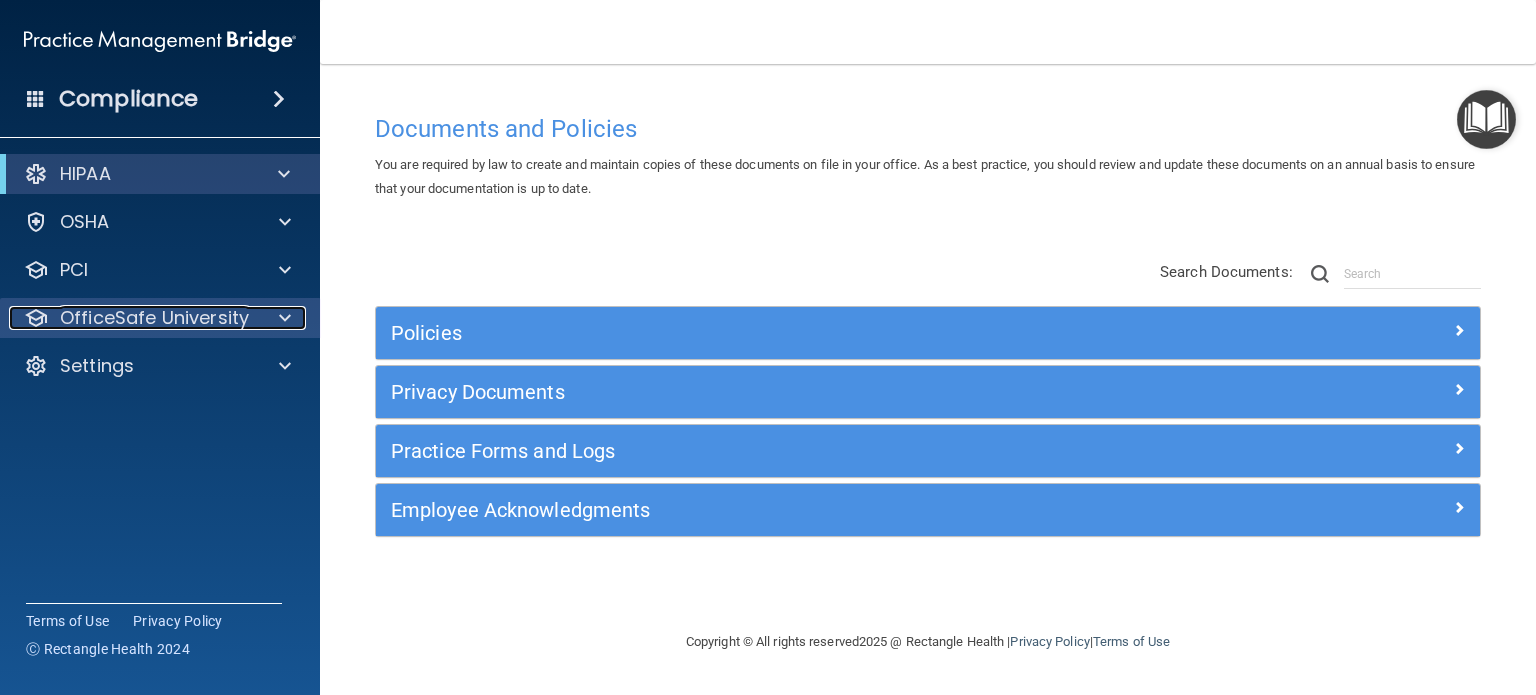 click at bounding box center [285, 318] 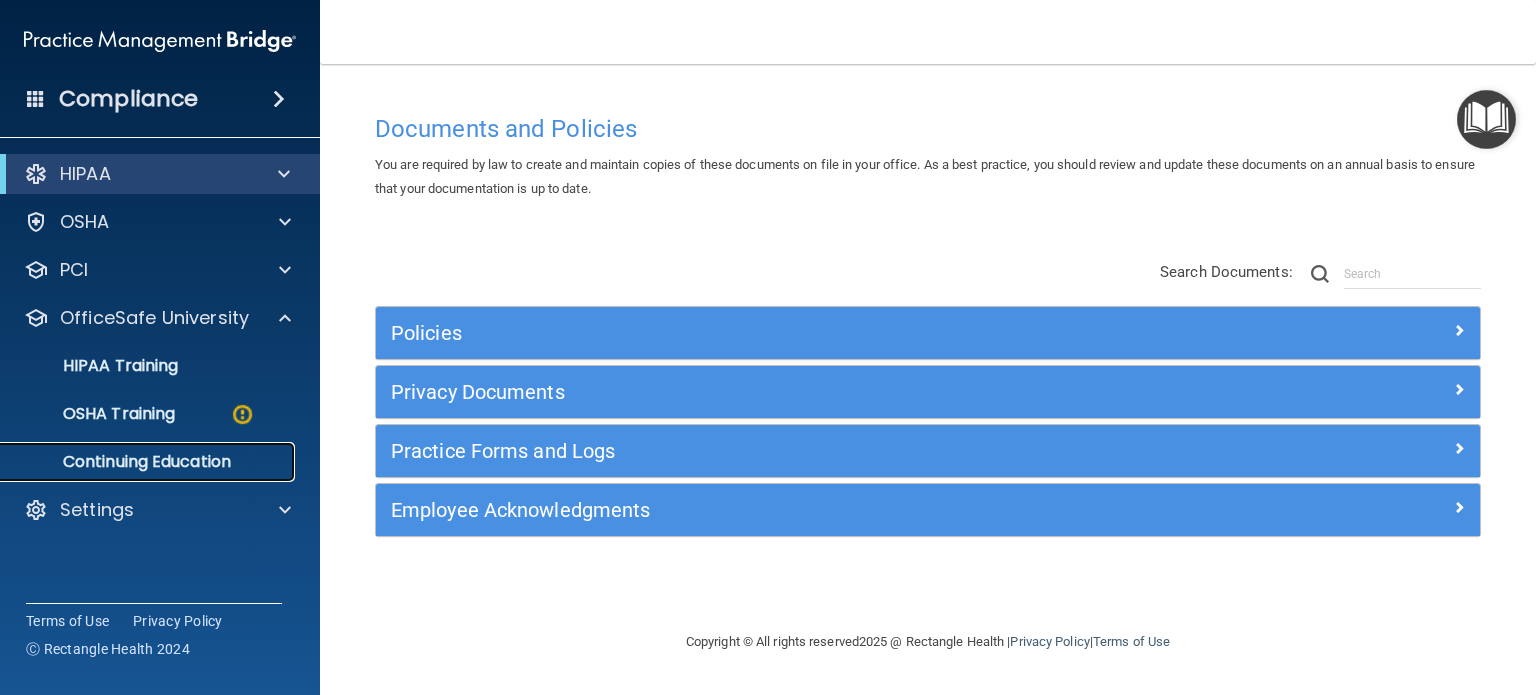 click on "Continuing Education" at bounding box center [137, 462] 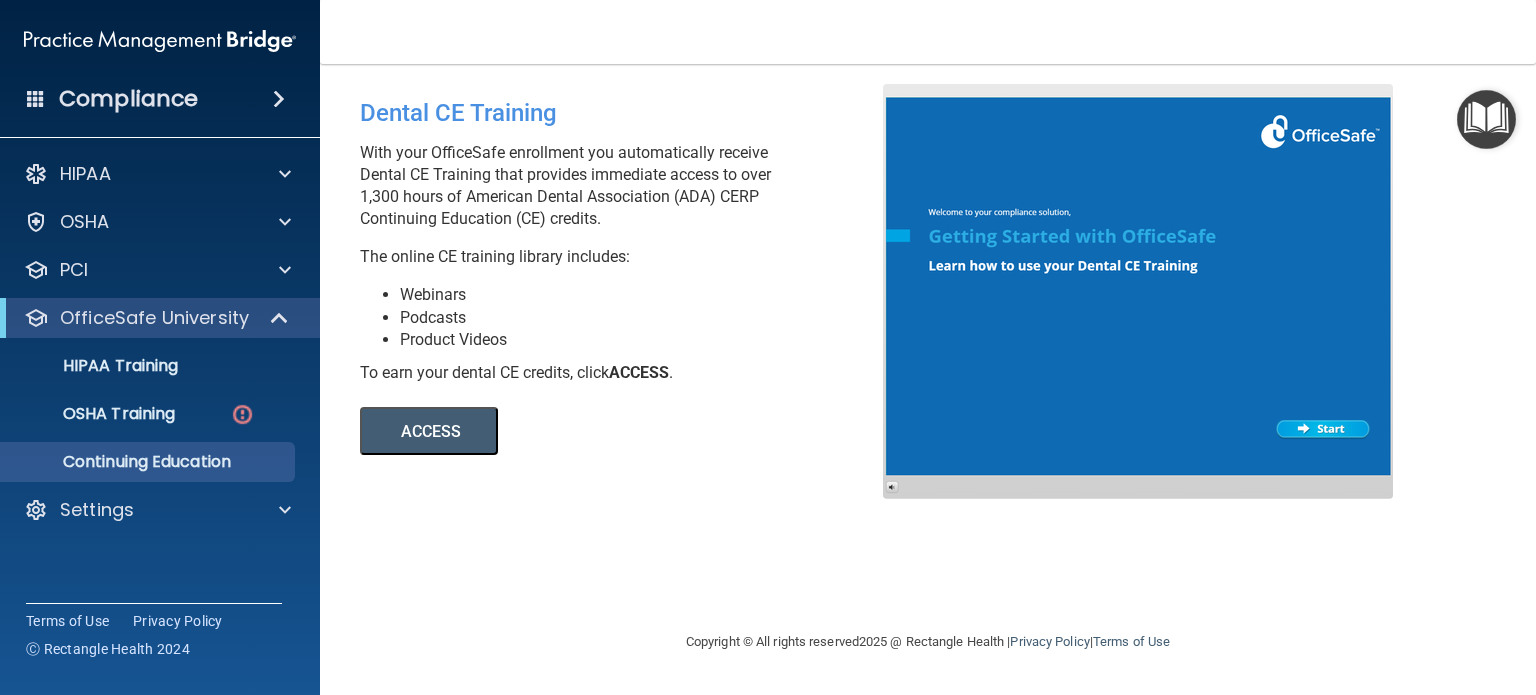 click on "ACCESS" at bounding box center [429, 431] 